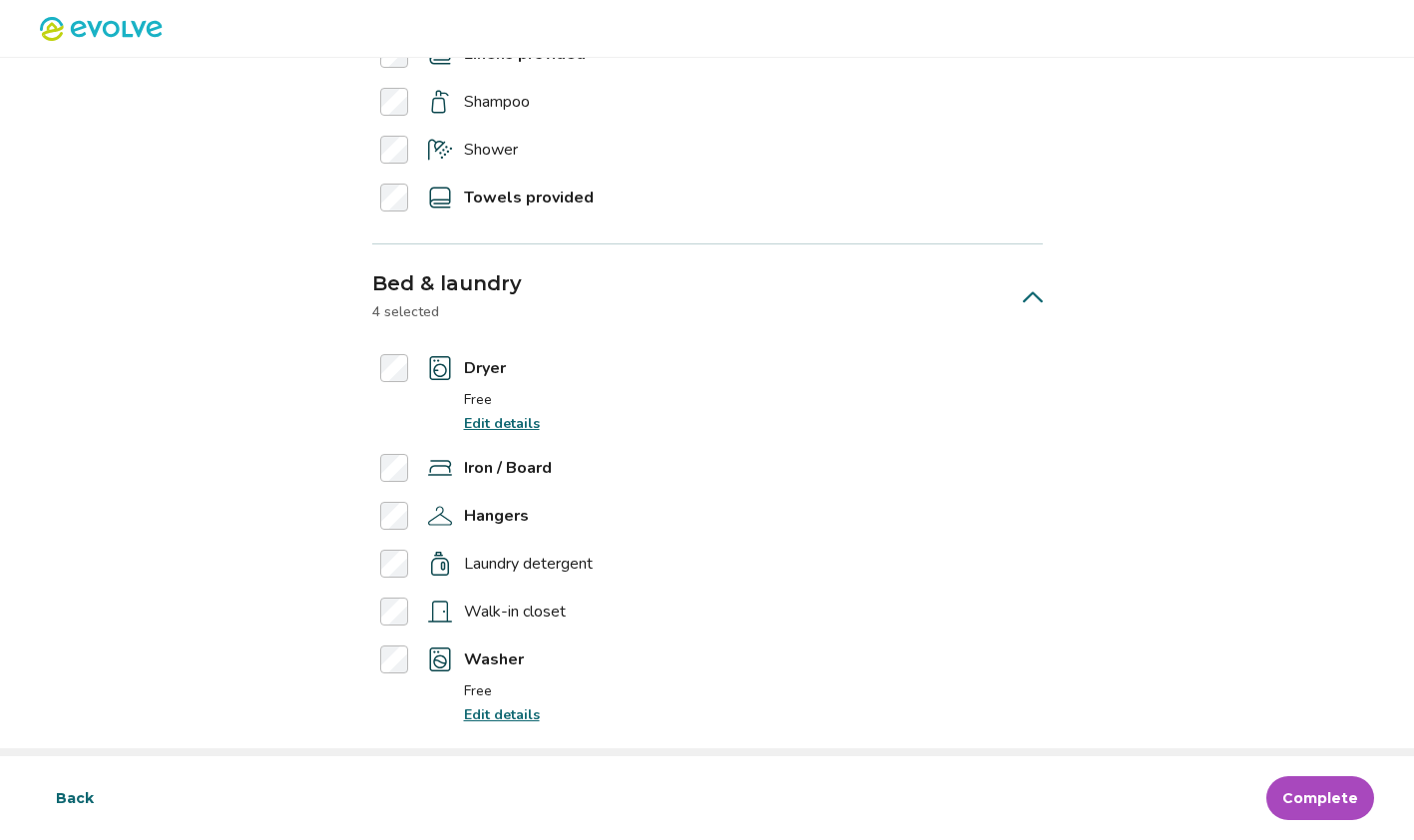 scroll, scrollTop: 457, scrollLeft: 0, axis: vertical 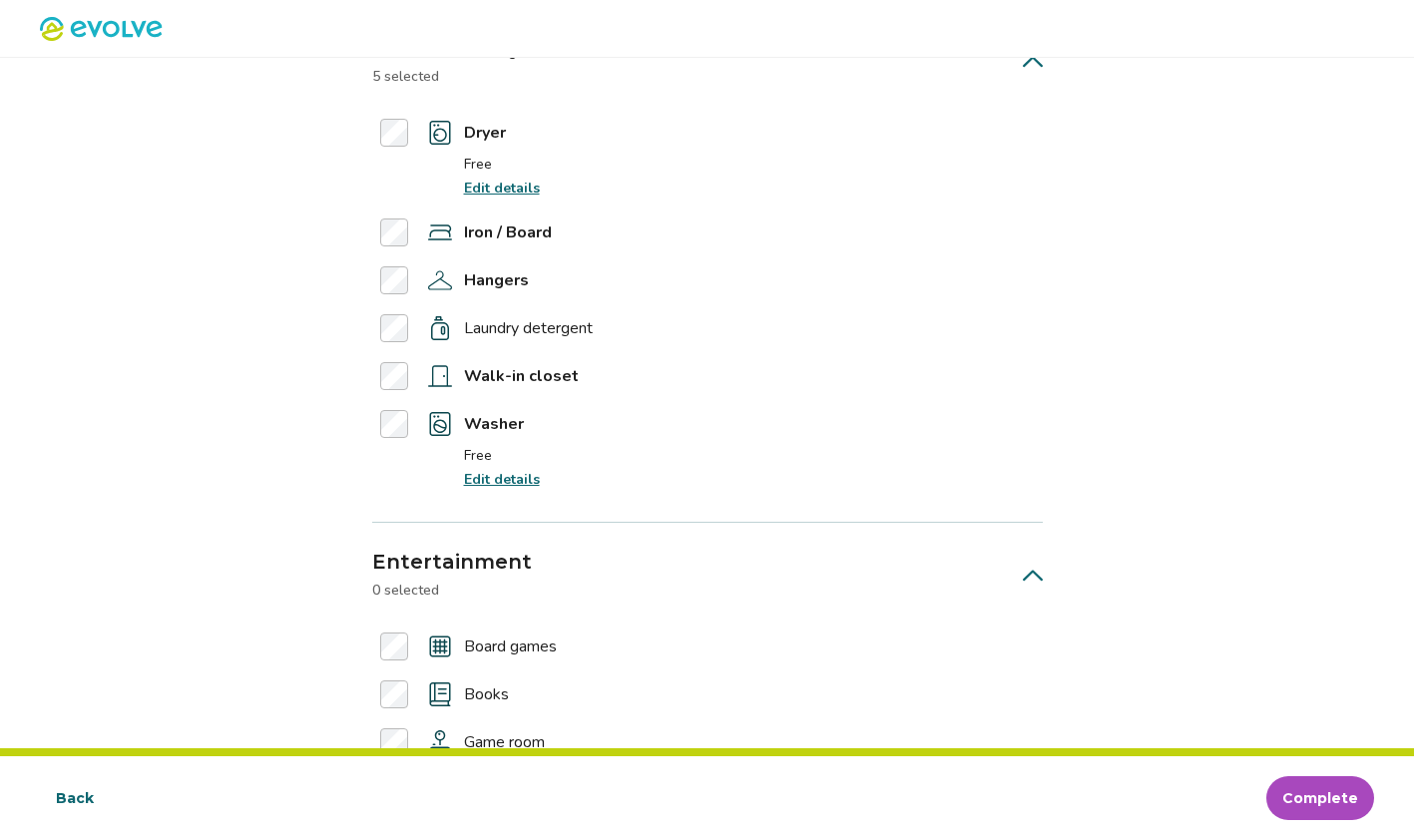 click on "Edit details" at bounding box center (502, 479) 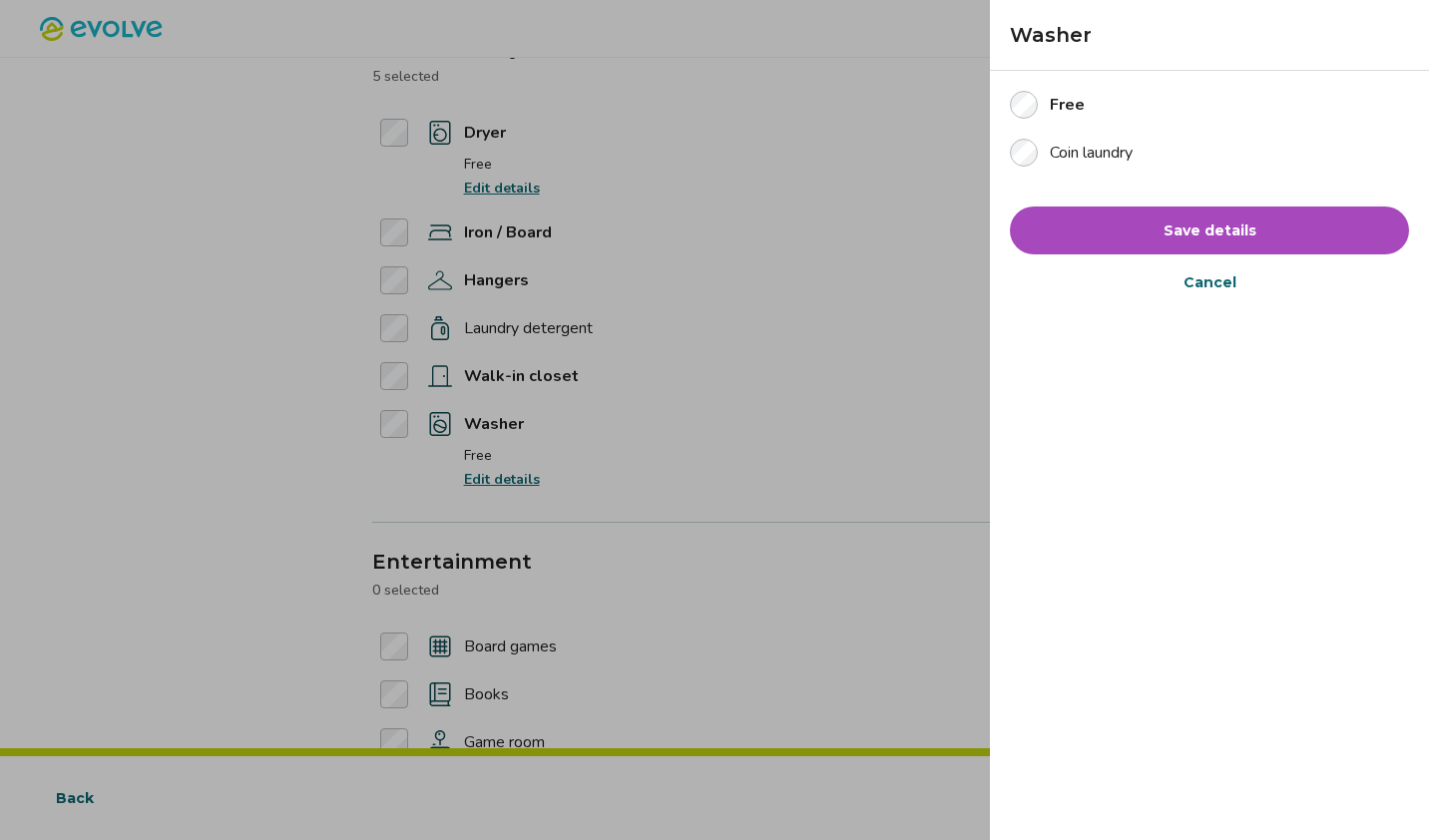 click on "Cancel" at bounding box center [1209, 282] 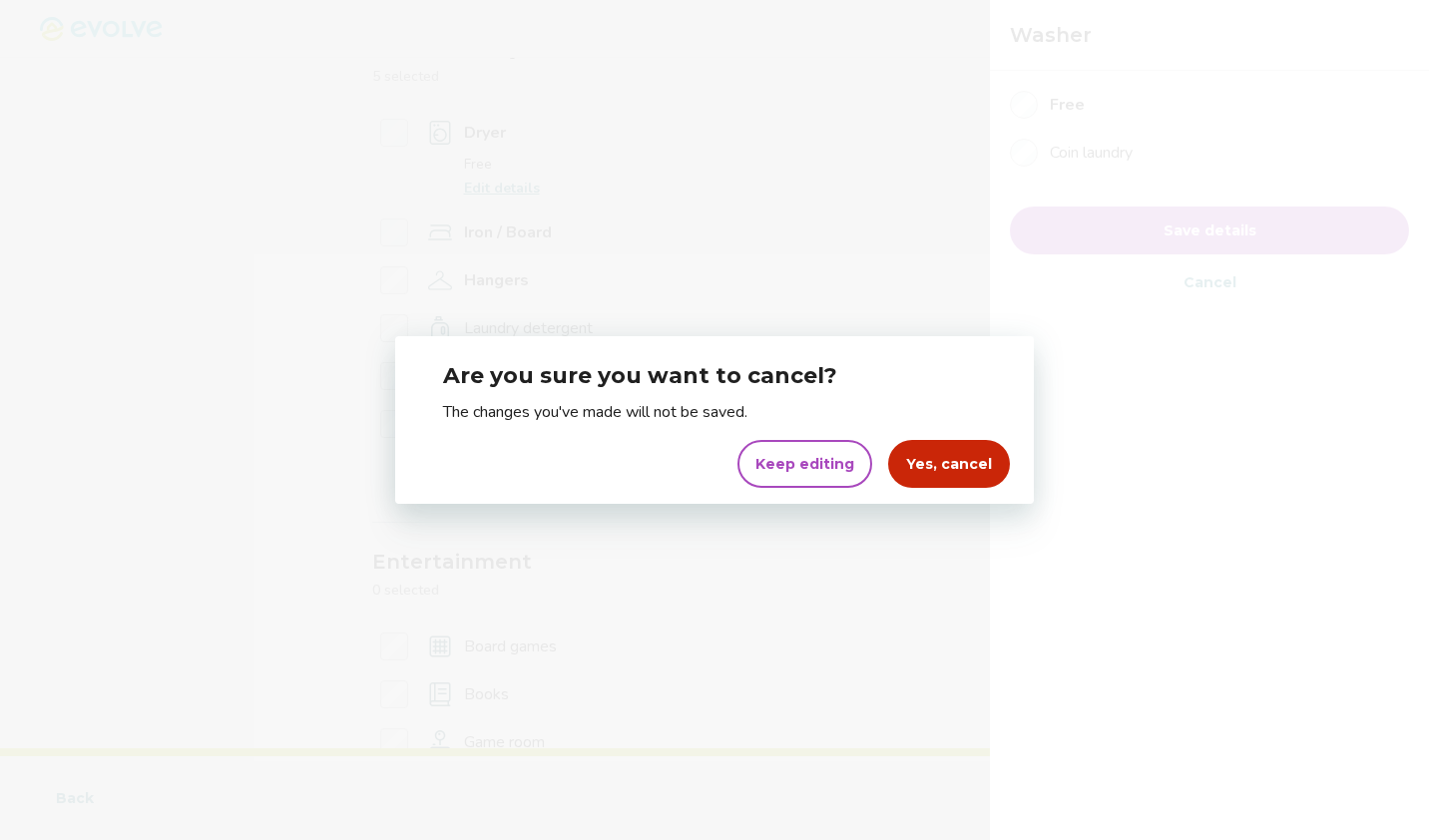 click on "Yes, cancel" at bounding box center (949, 464) 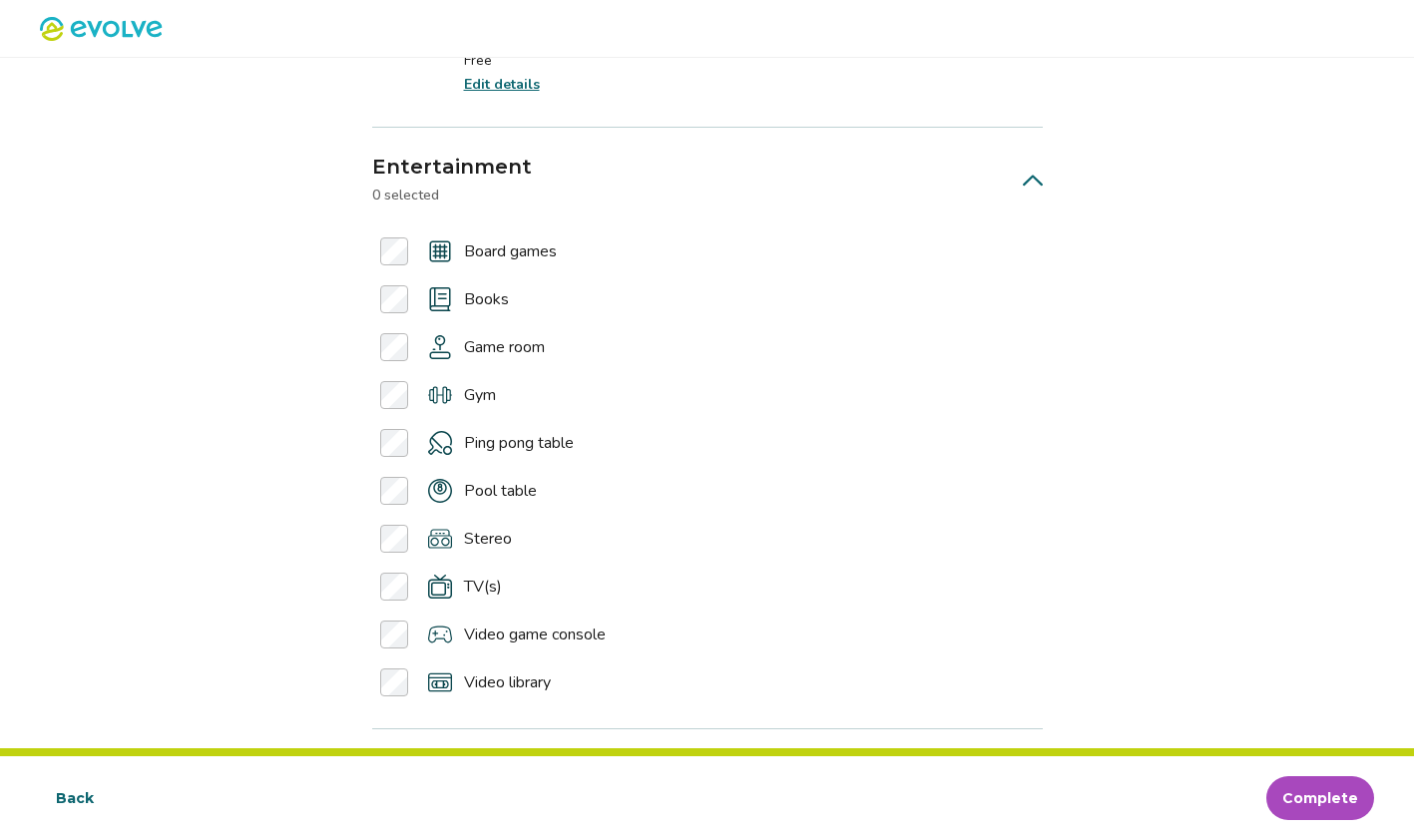scroll, scrollTop: 1018, scrollLeft: 0, axis: vertical 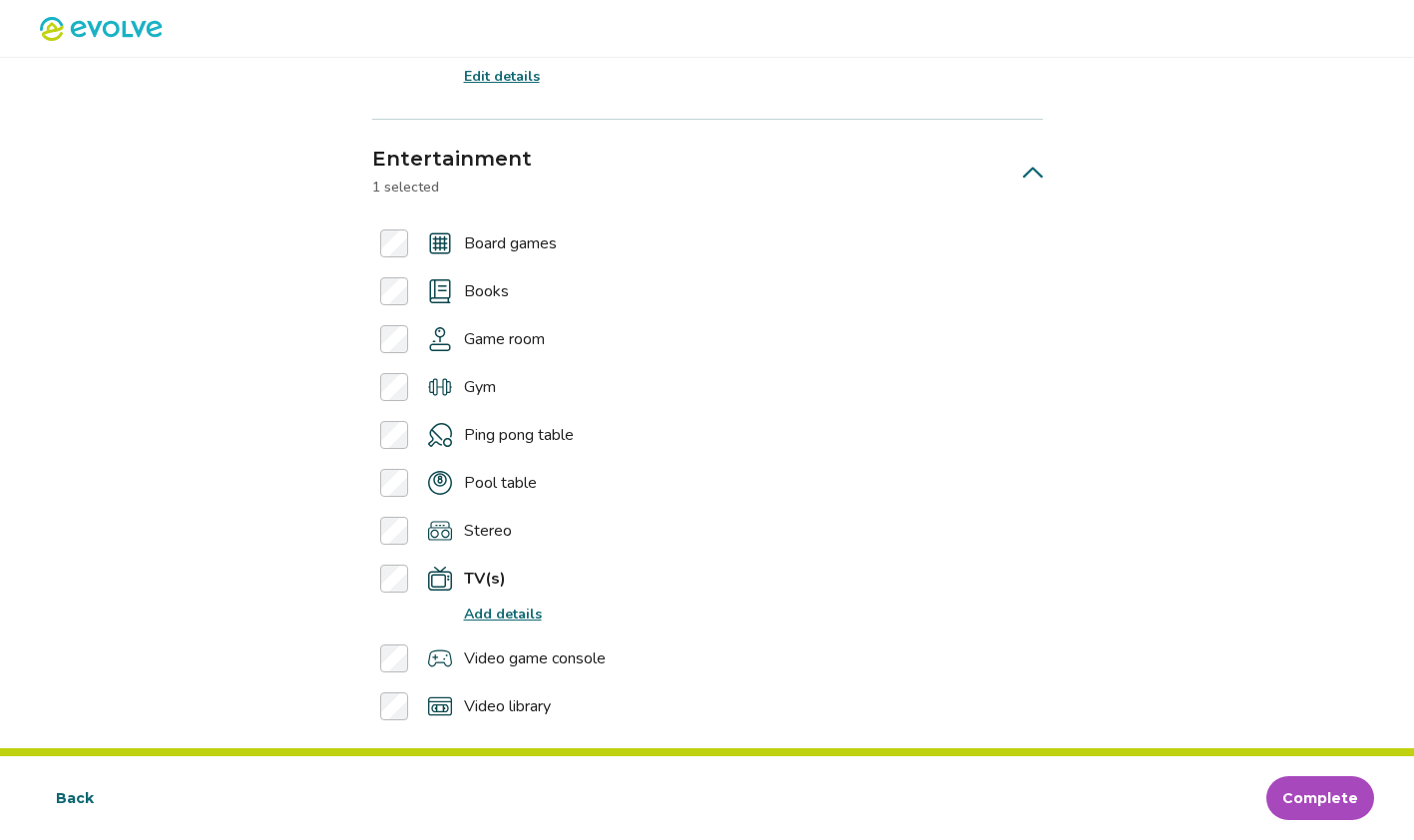 click on "Add details" at bounding box center [503, 614] 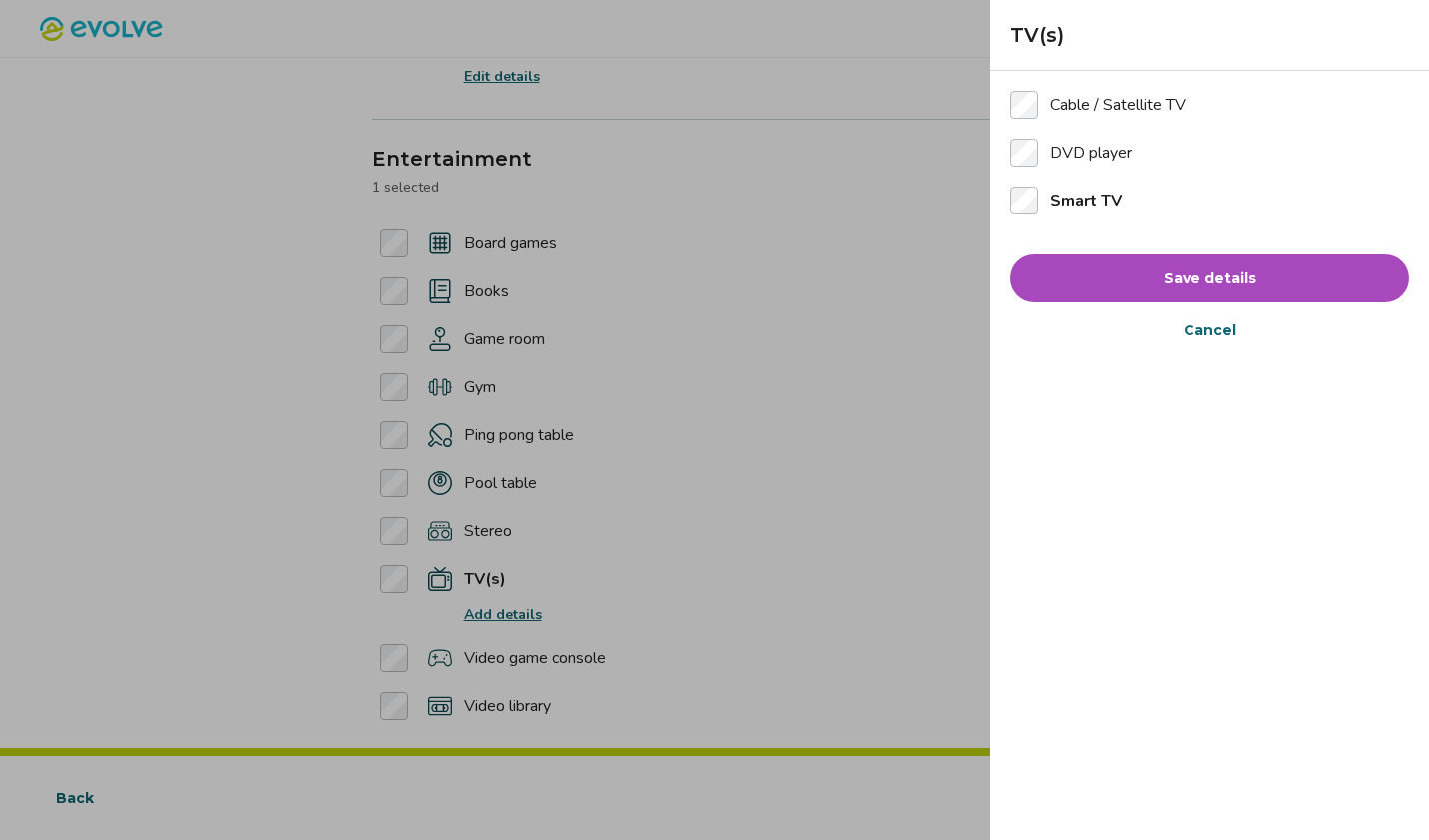 click on "Save details" at bounding box center (1209, 278) 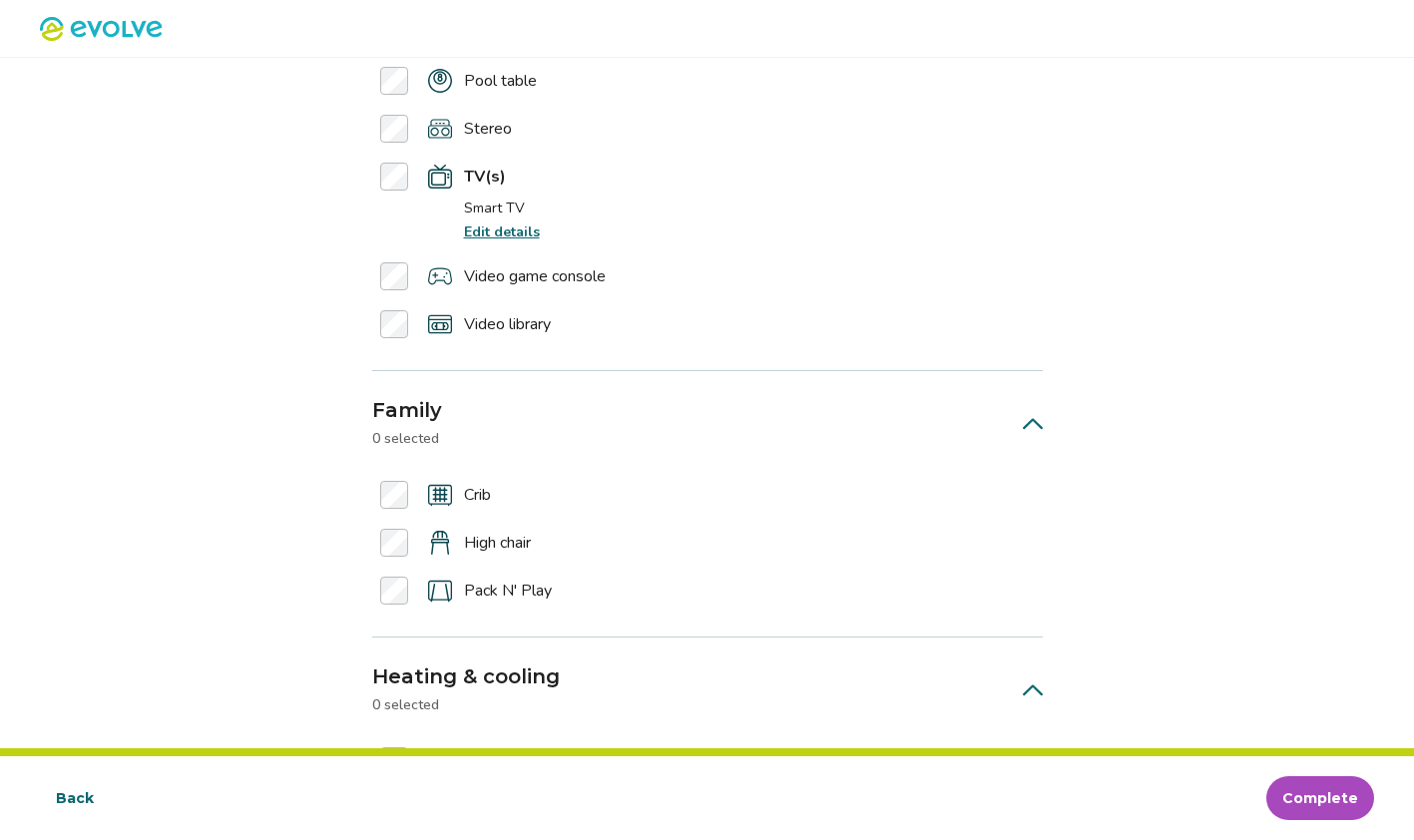 scroll, scrollTop: 1422, scrollLeft: 0, axis: vertical 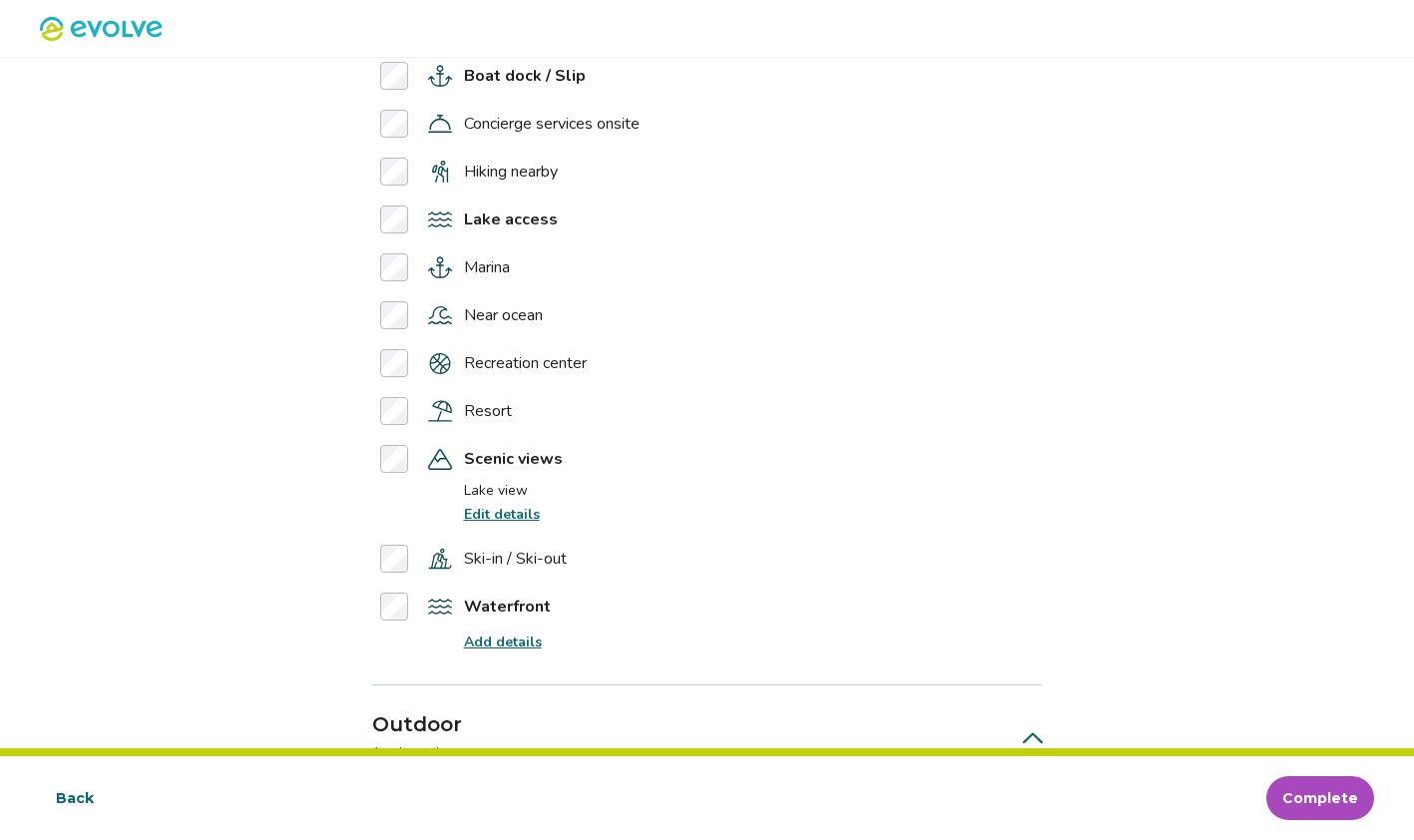 click on "Add details" at bounding box center [503, 641] 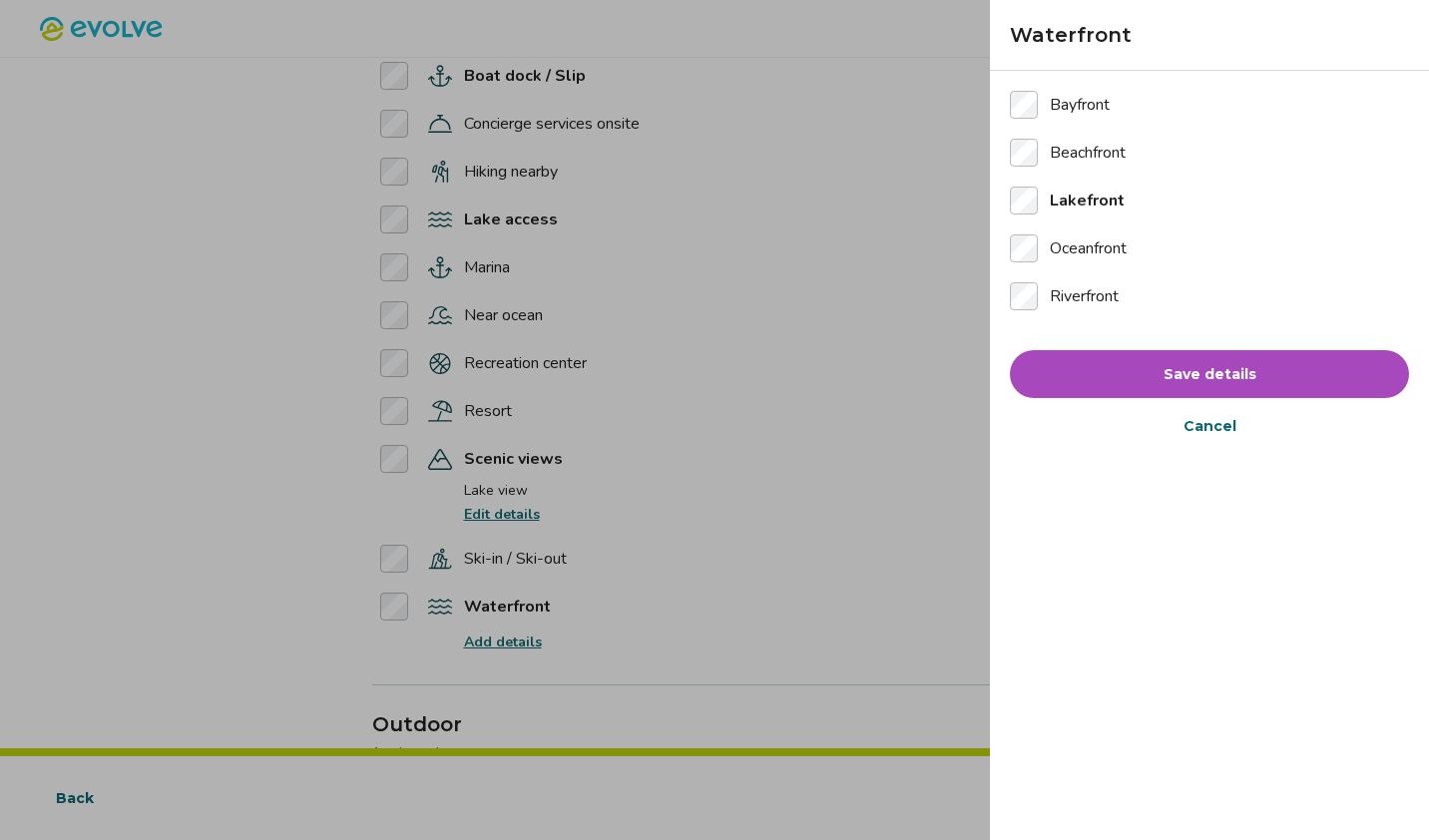 click on "Save details" at bounding box center (1209, 374) 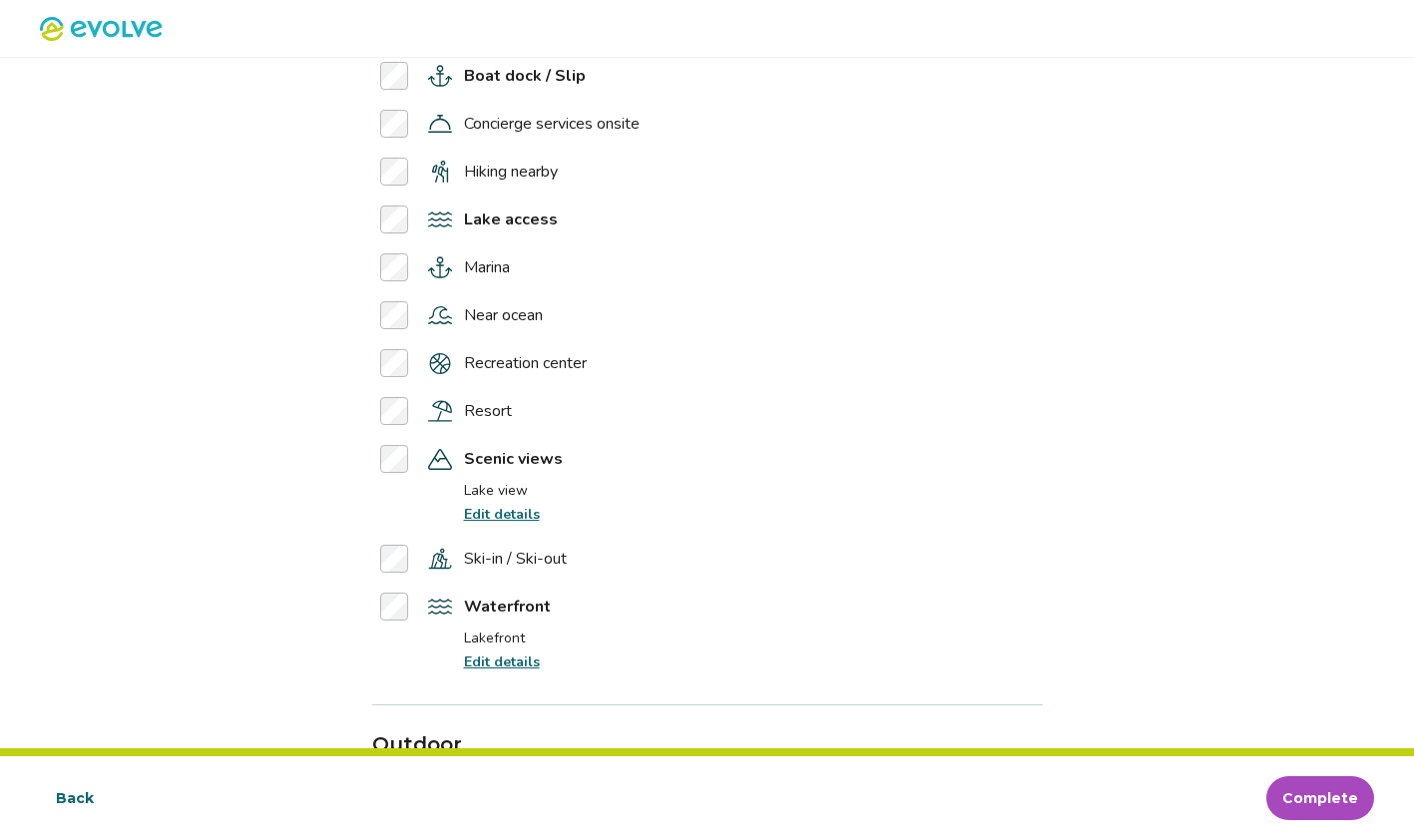 click on "Edit details" at bounding box center [502, 514] 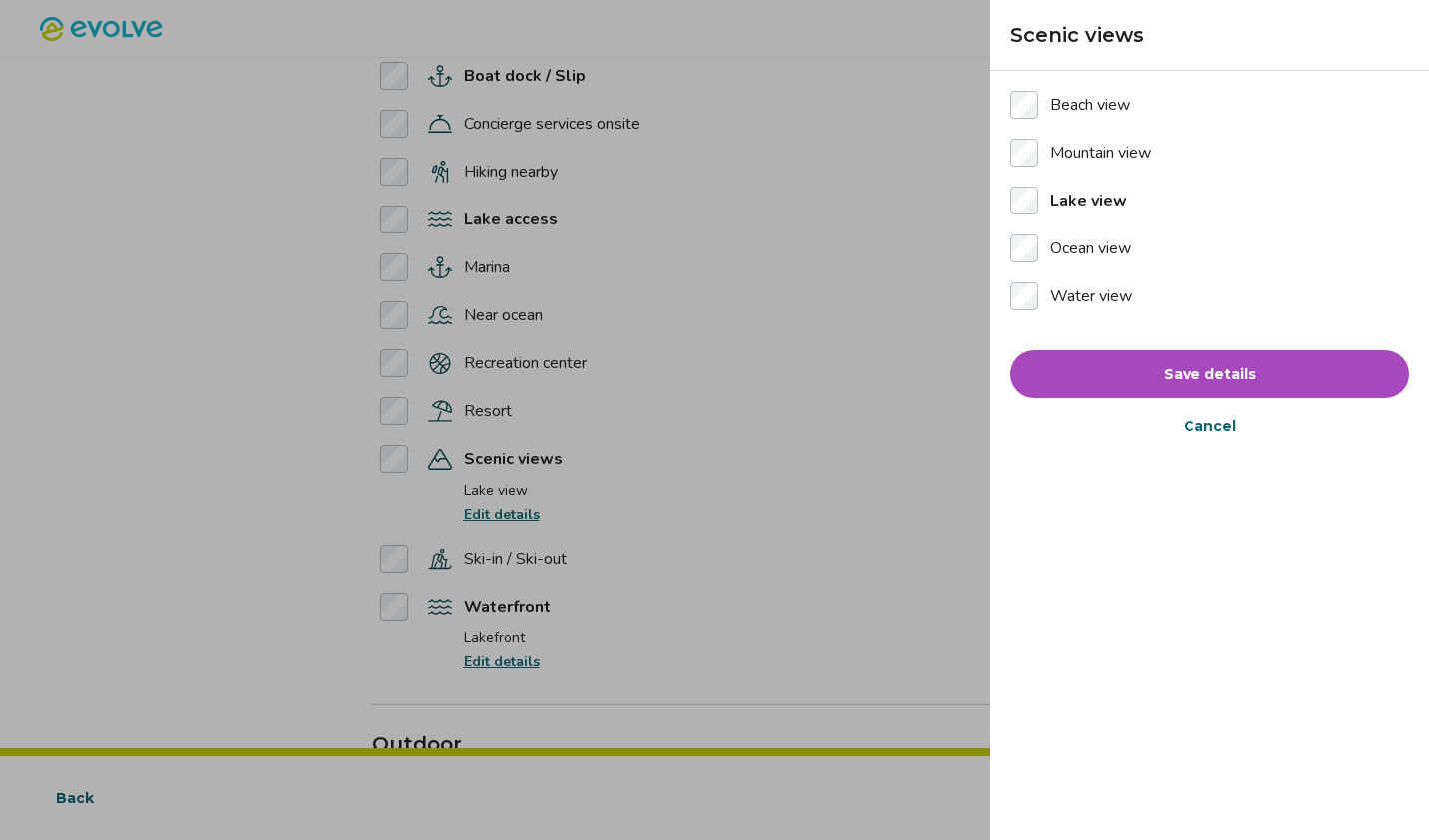 click on "Save details" at bounding box center (1209, 374) 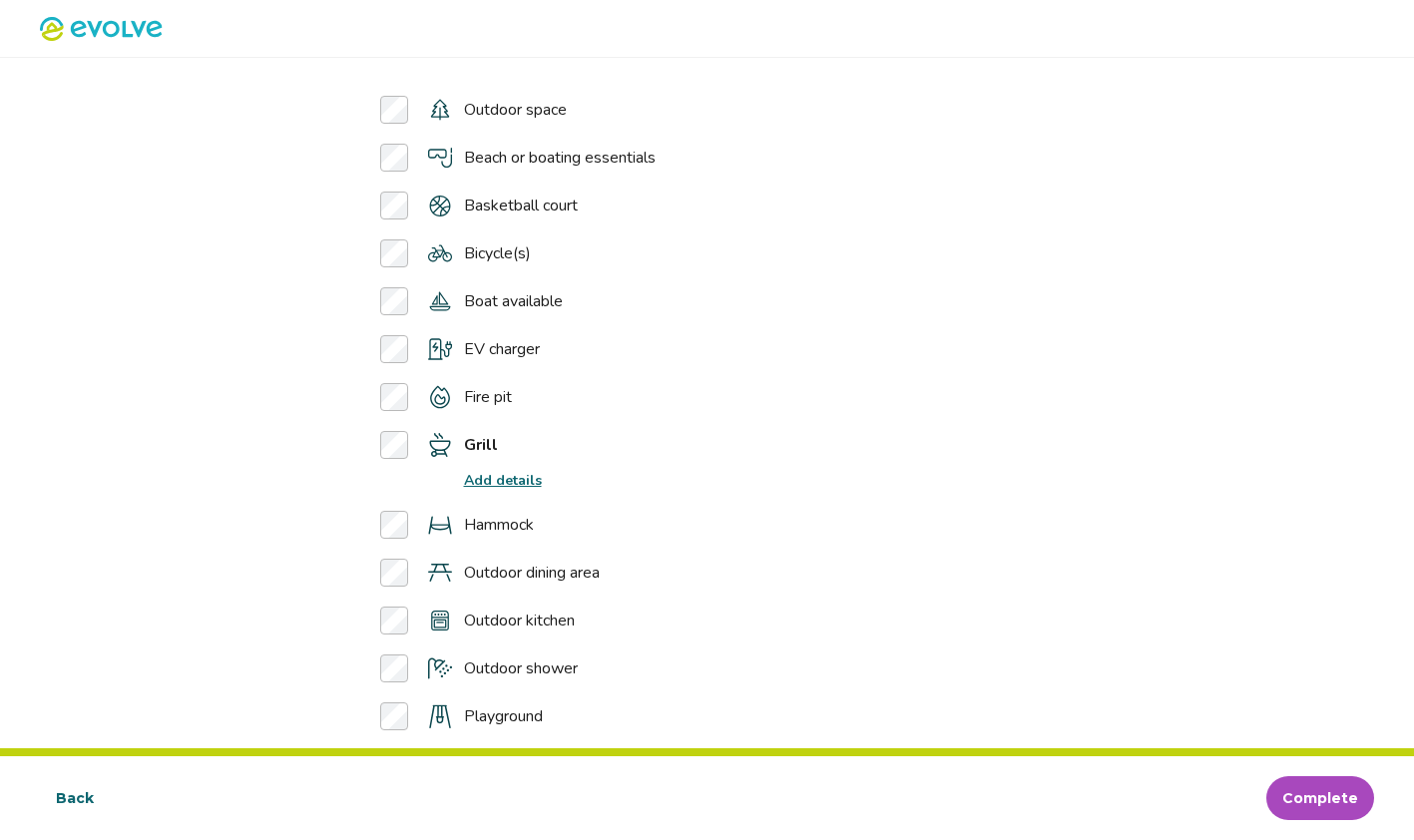 scroll, scrollTop: 4343, scrollLeft: 0, axis: vertical 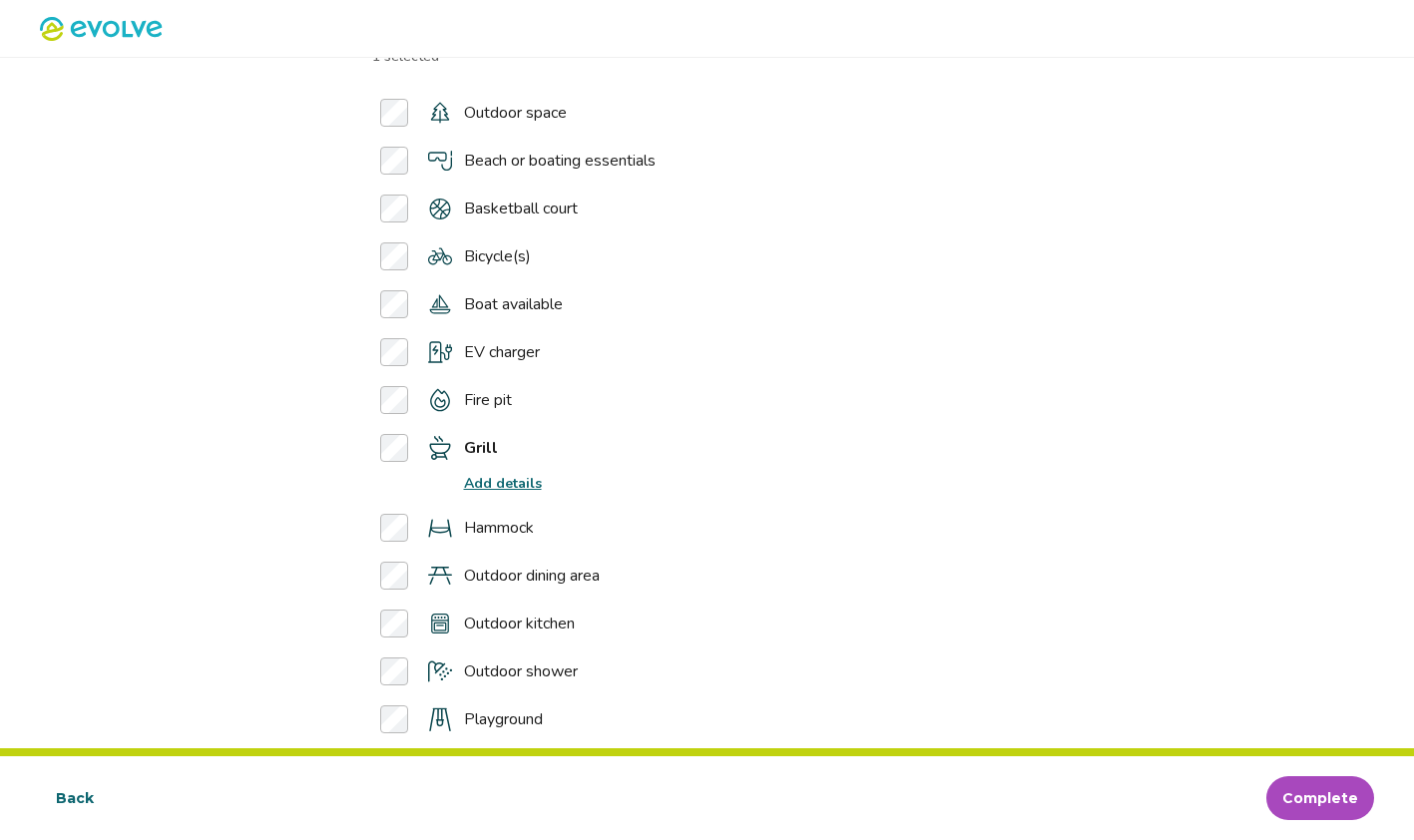click on "Add details" at bounding box center [503, 483] 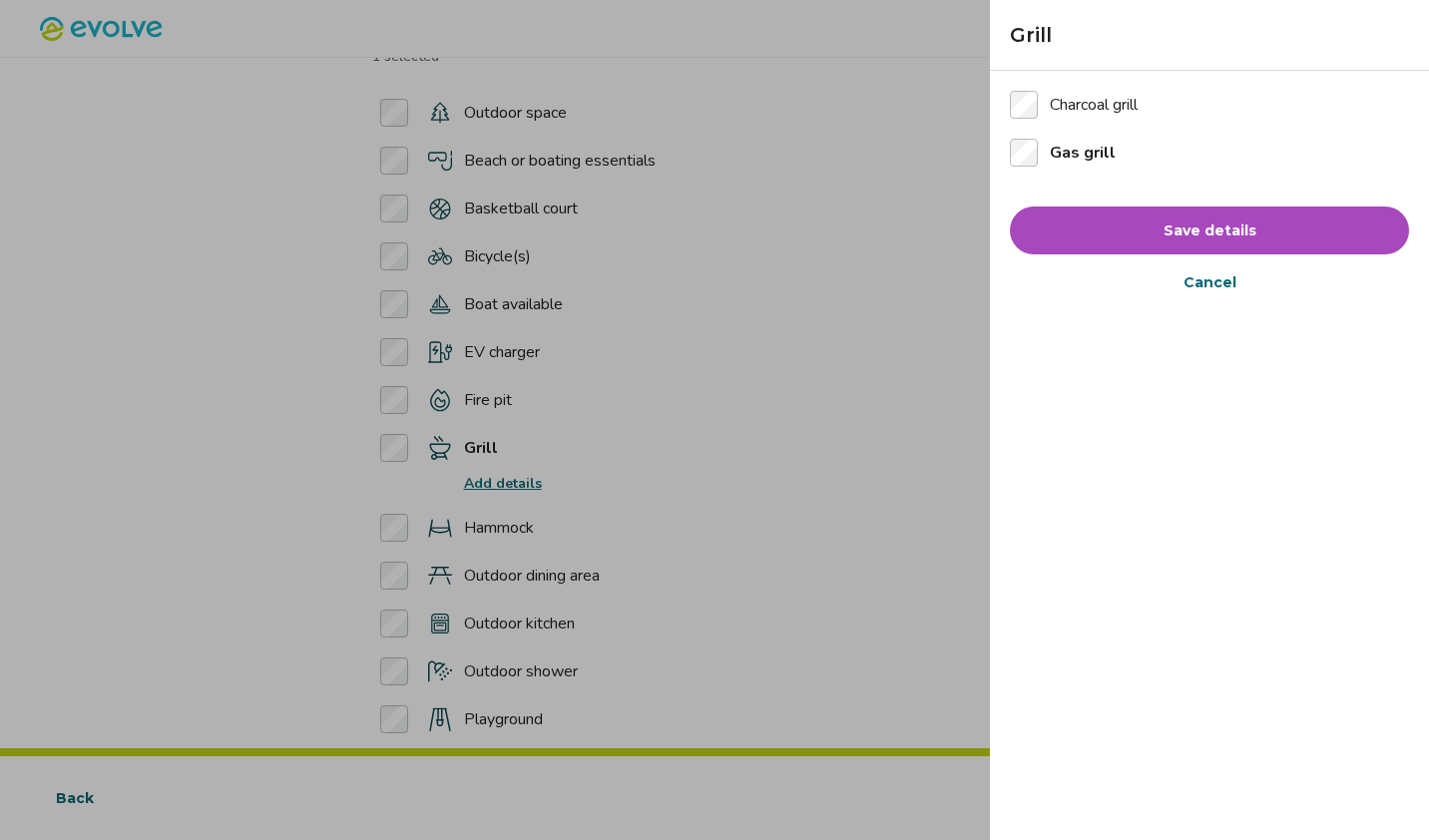 click on "Save details" at bounding box center [1209, 230] 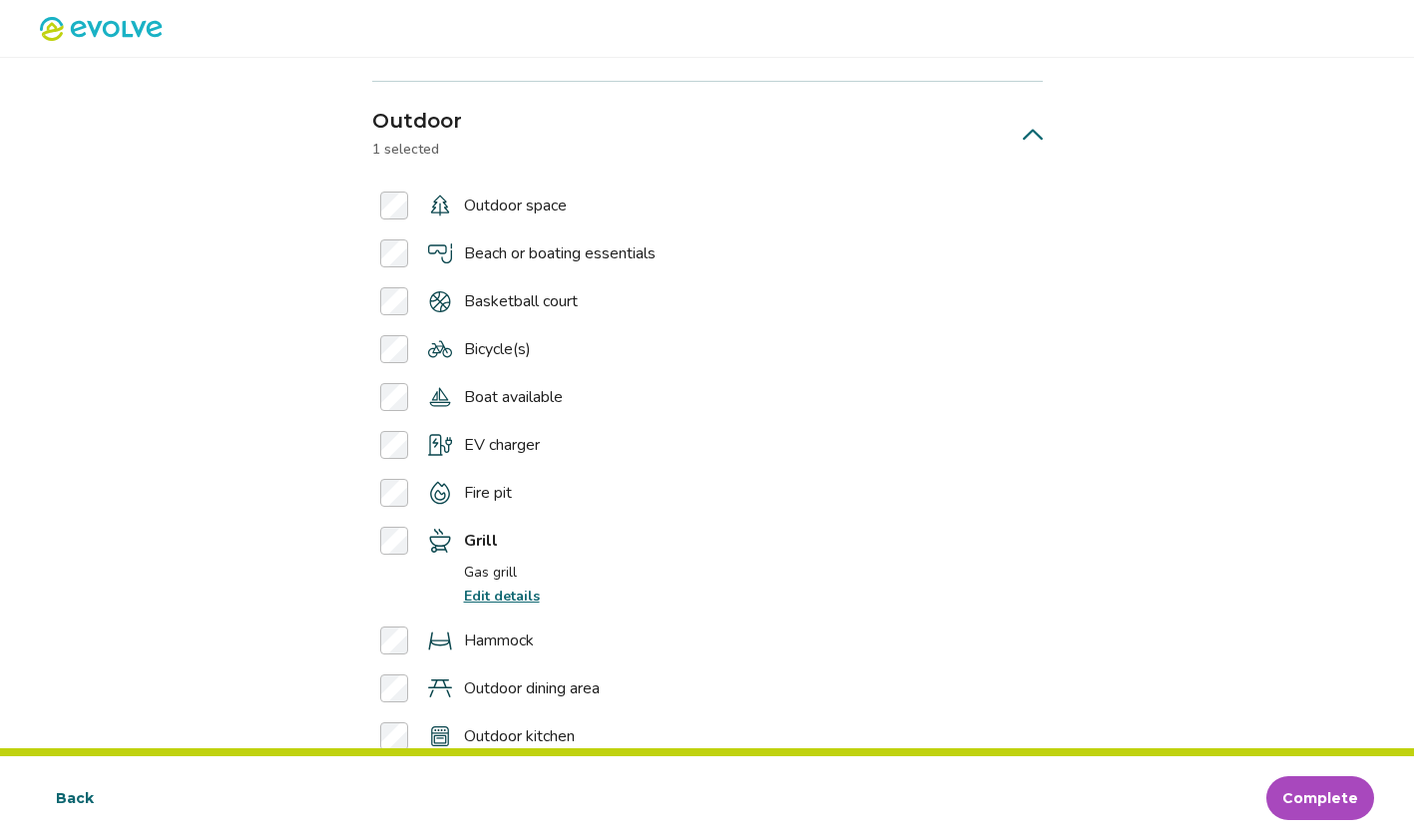 scroll, scrollTop: 4240, scrollLeft: 0, axis: vertical 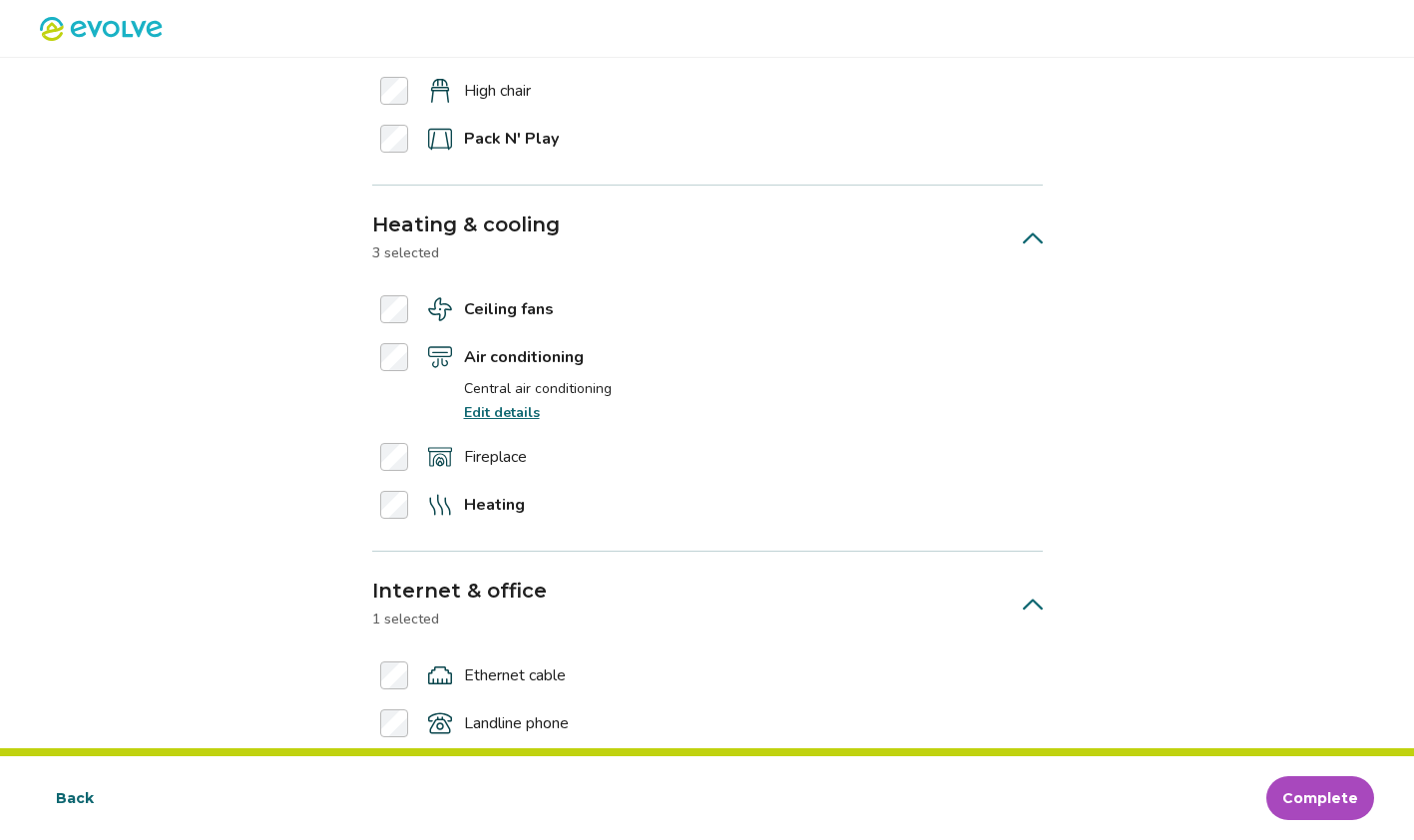 click on "Edit details" at bounding box center (502, 412) 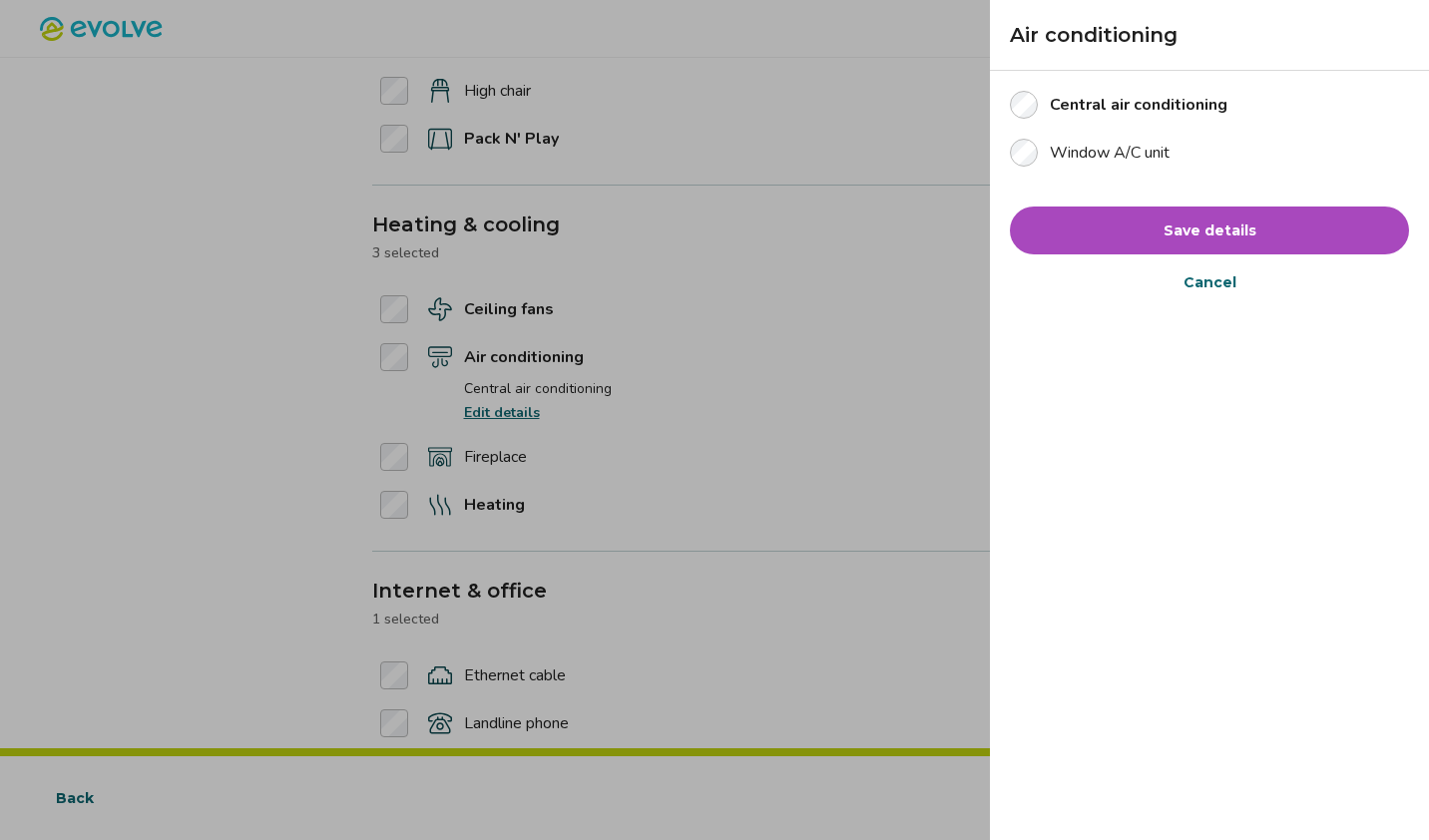 click on "Save details" at bounding box center (1209, 230) 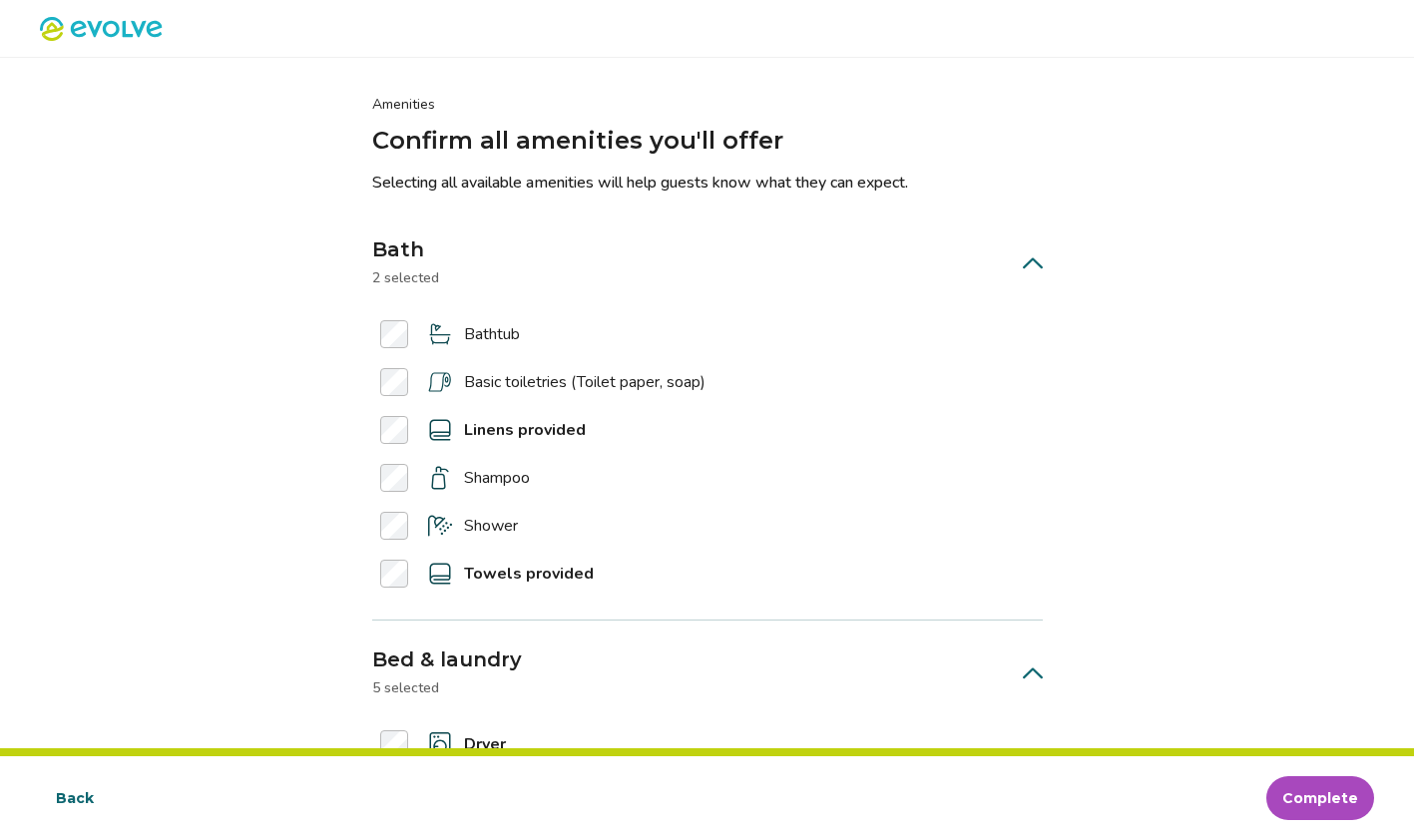 scroll, scrollTop: 2, scrollLeft: 0, axis: vertical 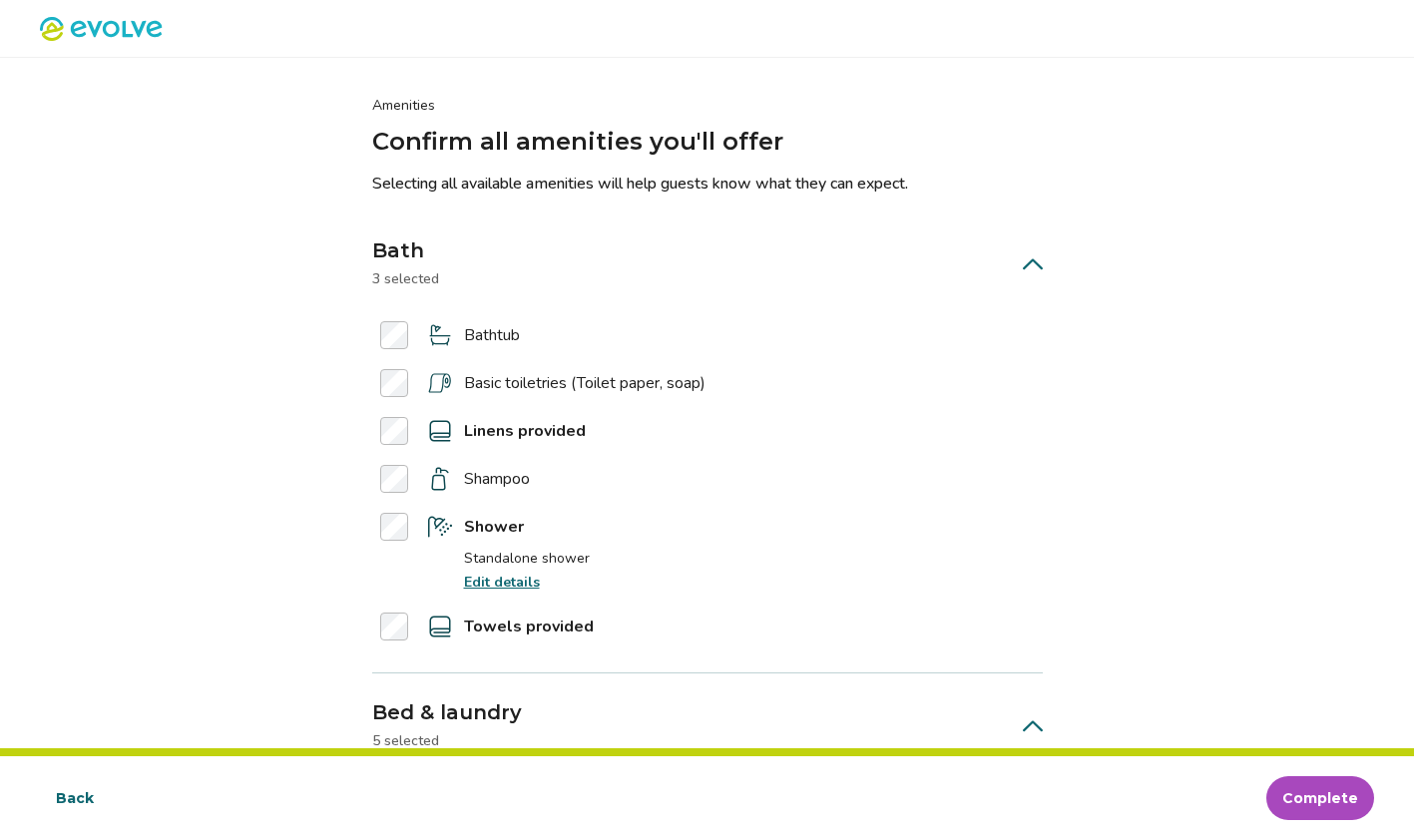 click on "Edit details" at bounding box center (502, 582) 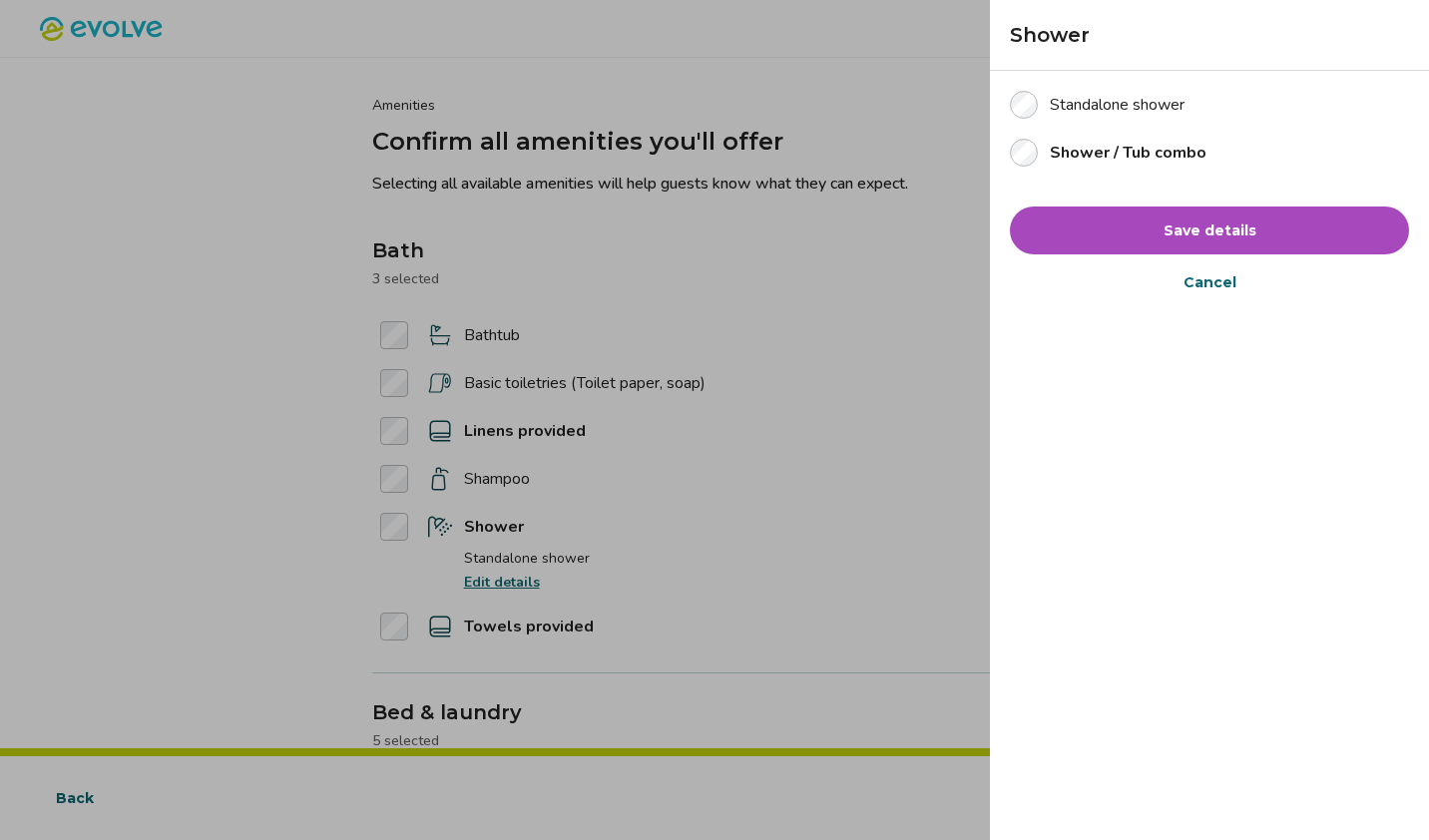 click on "Cancel" at bounding box center [1209, 282] 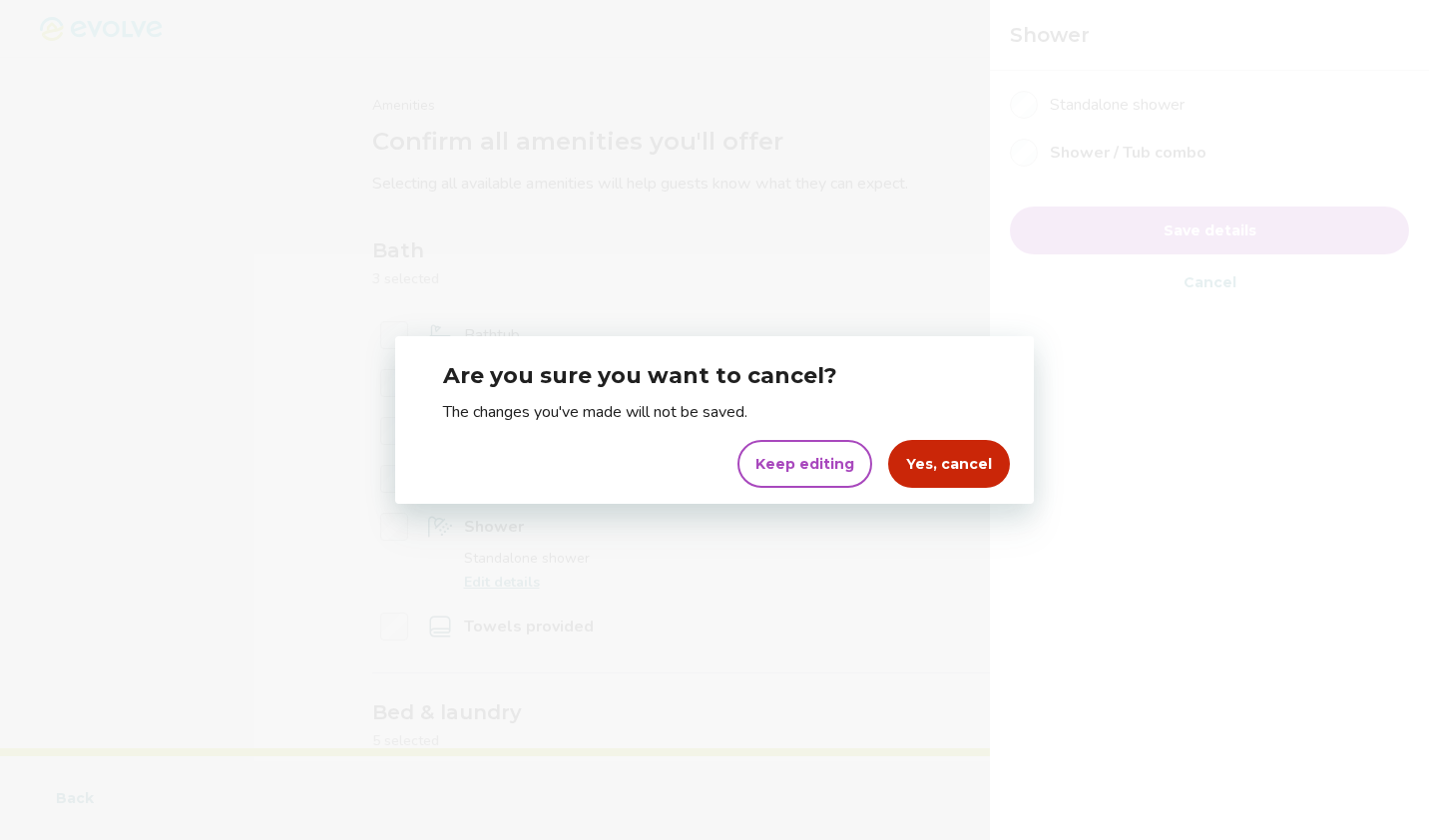 click on "Keep editing" at bounding box center [804, 464] 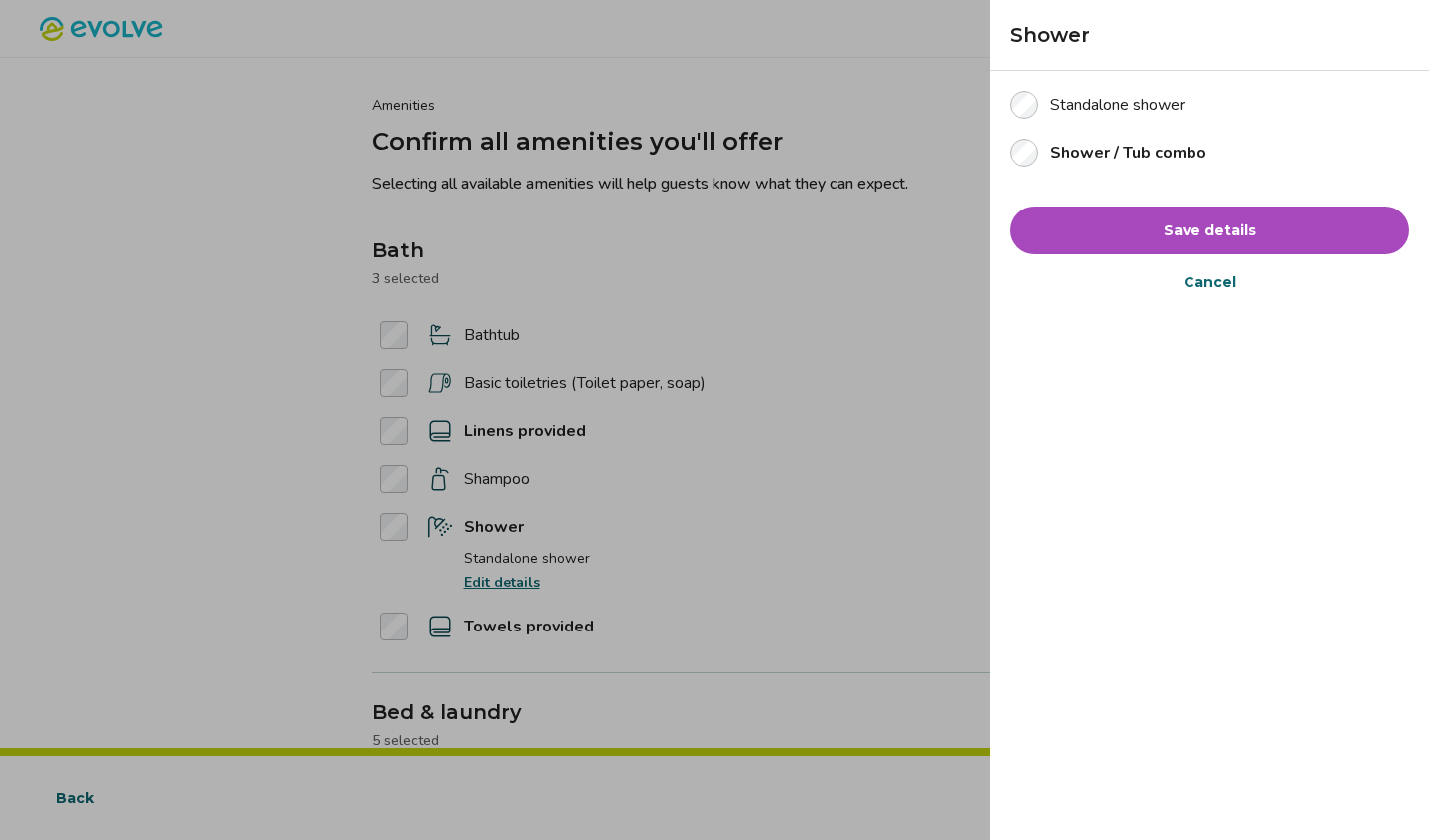 click on "Save details" at bounding box center (1209, 230) 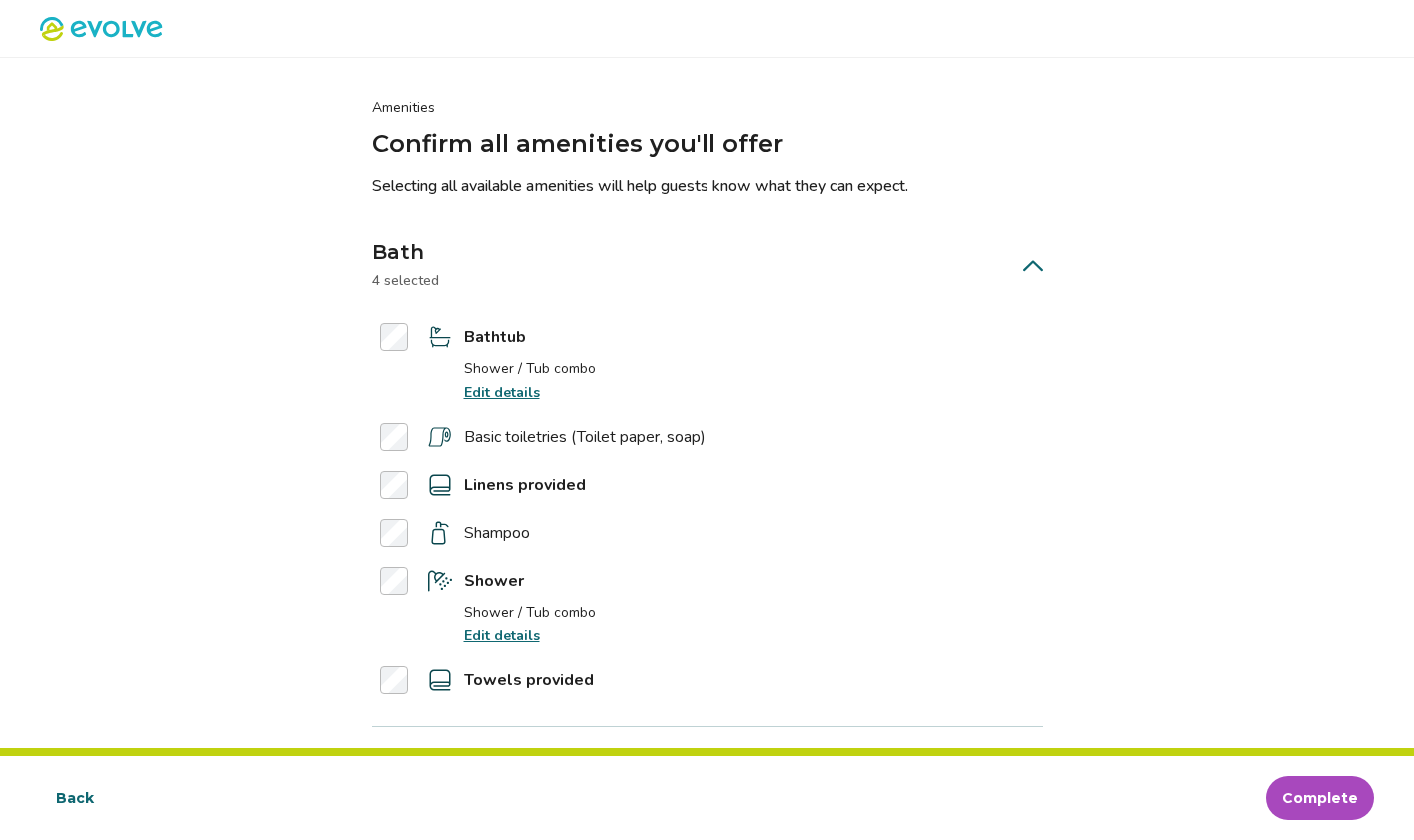 scroll, scrollTop: 0, scrollLeft: 0, axis: both 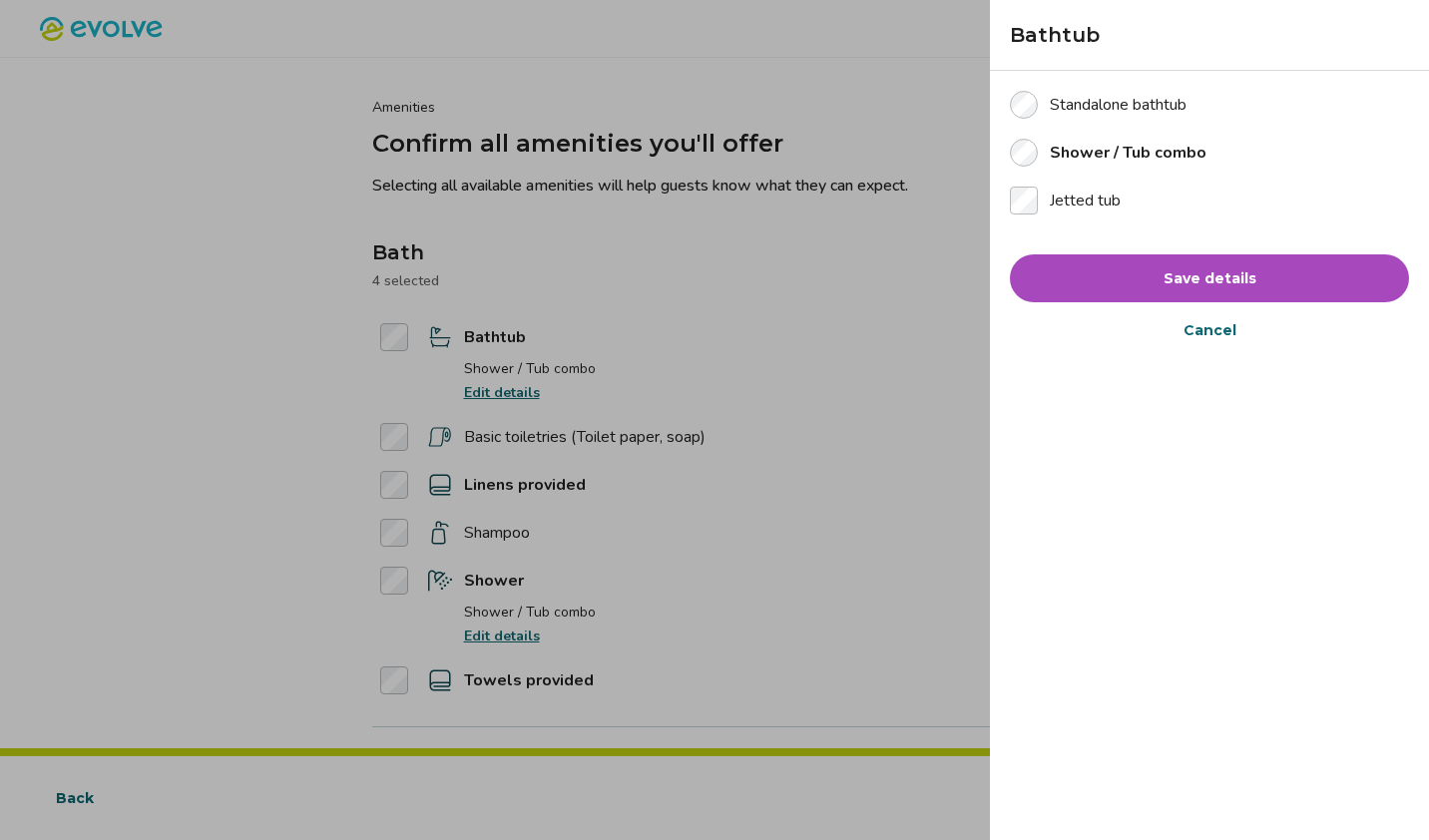 click on "Save details" at bounding box center [1209, 278] 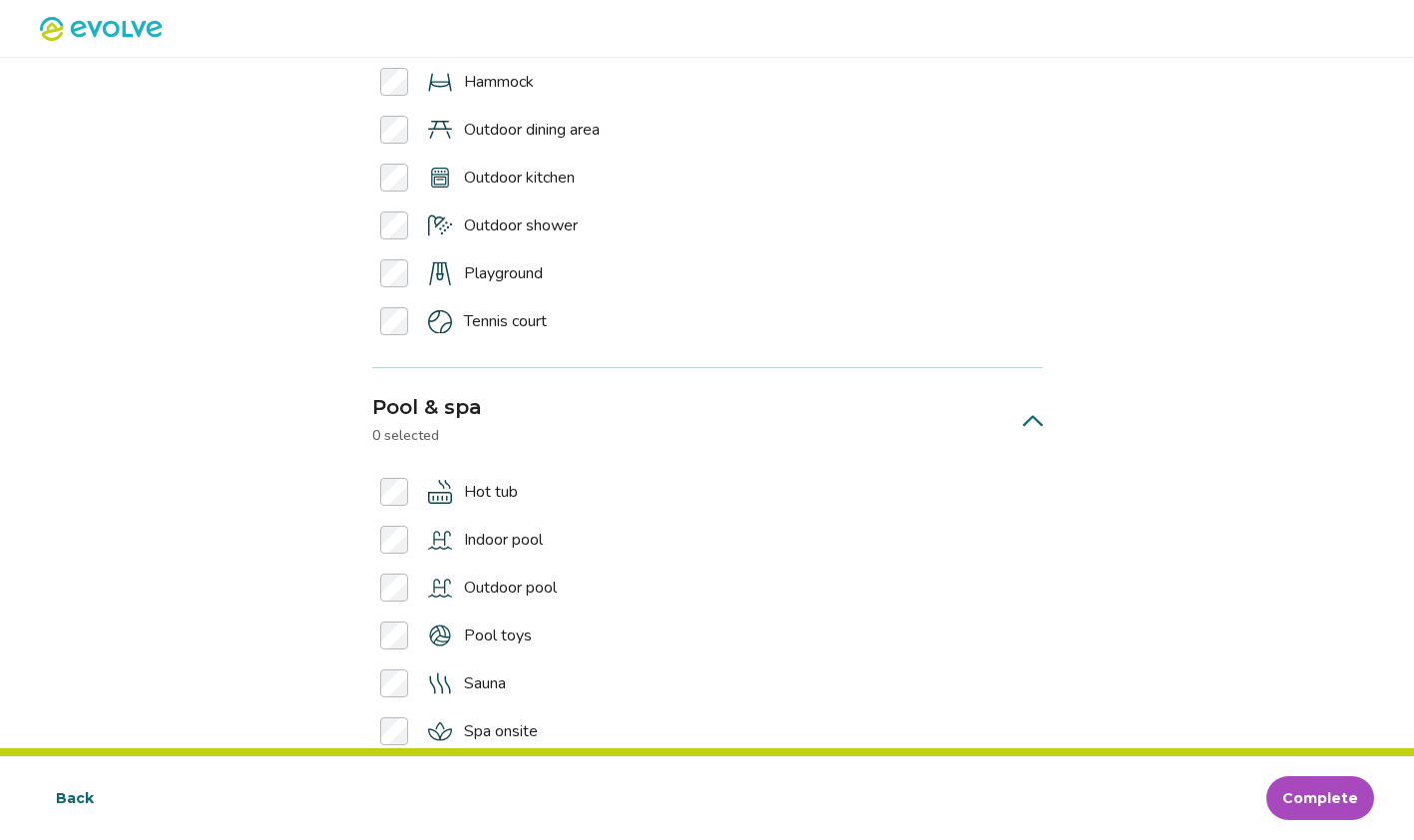 scroll, scrollTop: 4981, scrollLeft: 0, axis: vertical 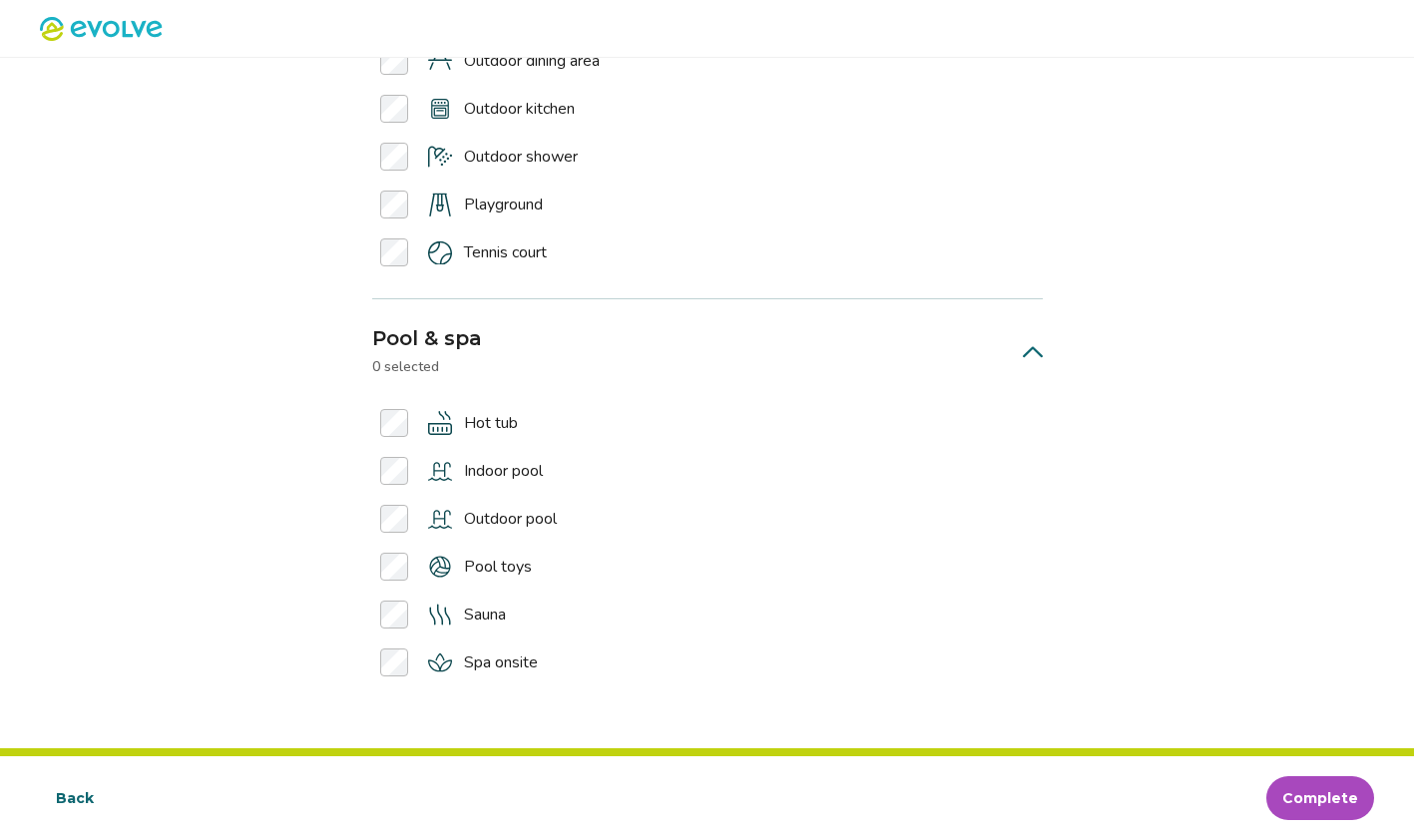 click on "Complete" at bounding box center (1320, 798) 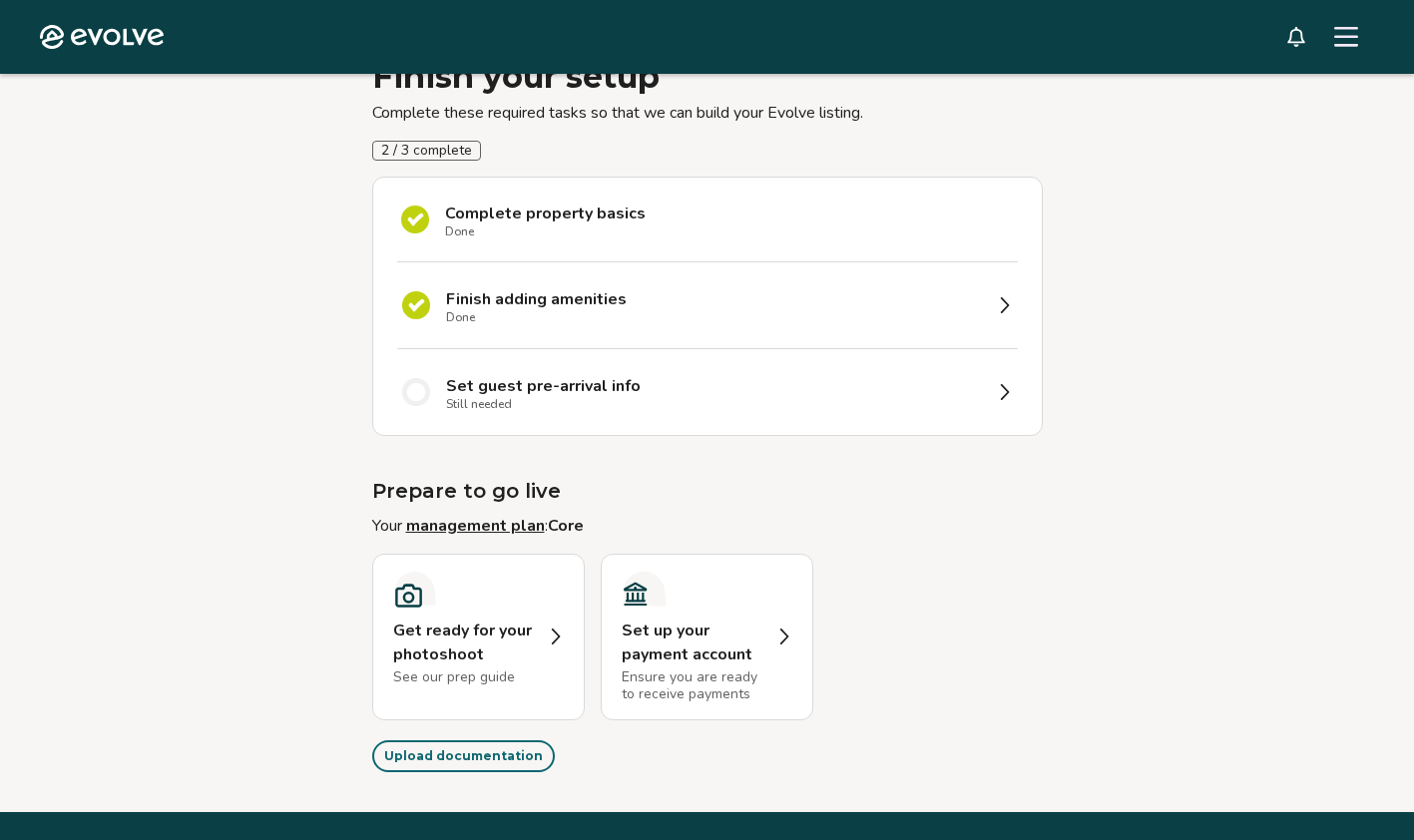 scroll, scrollTop: 216, scrollLeft: 0, axis: vertical 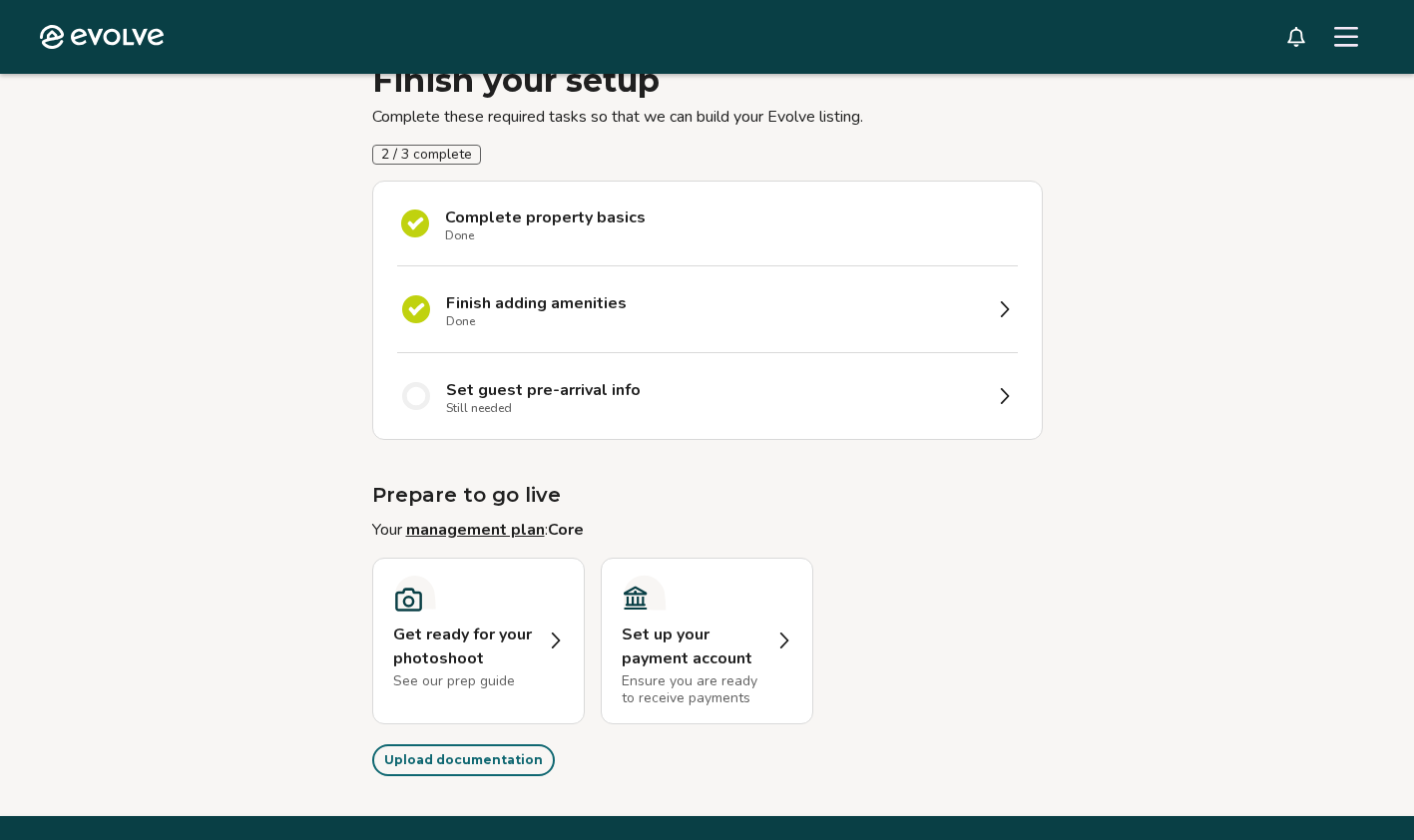 click on "Set guest pre-arrival info Still needed" at bounding box center (707, 396) 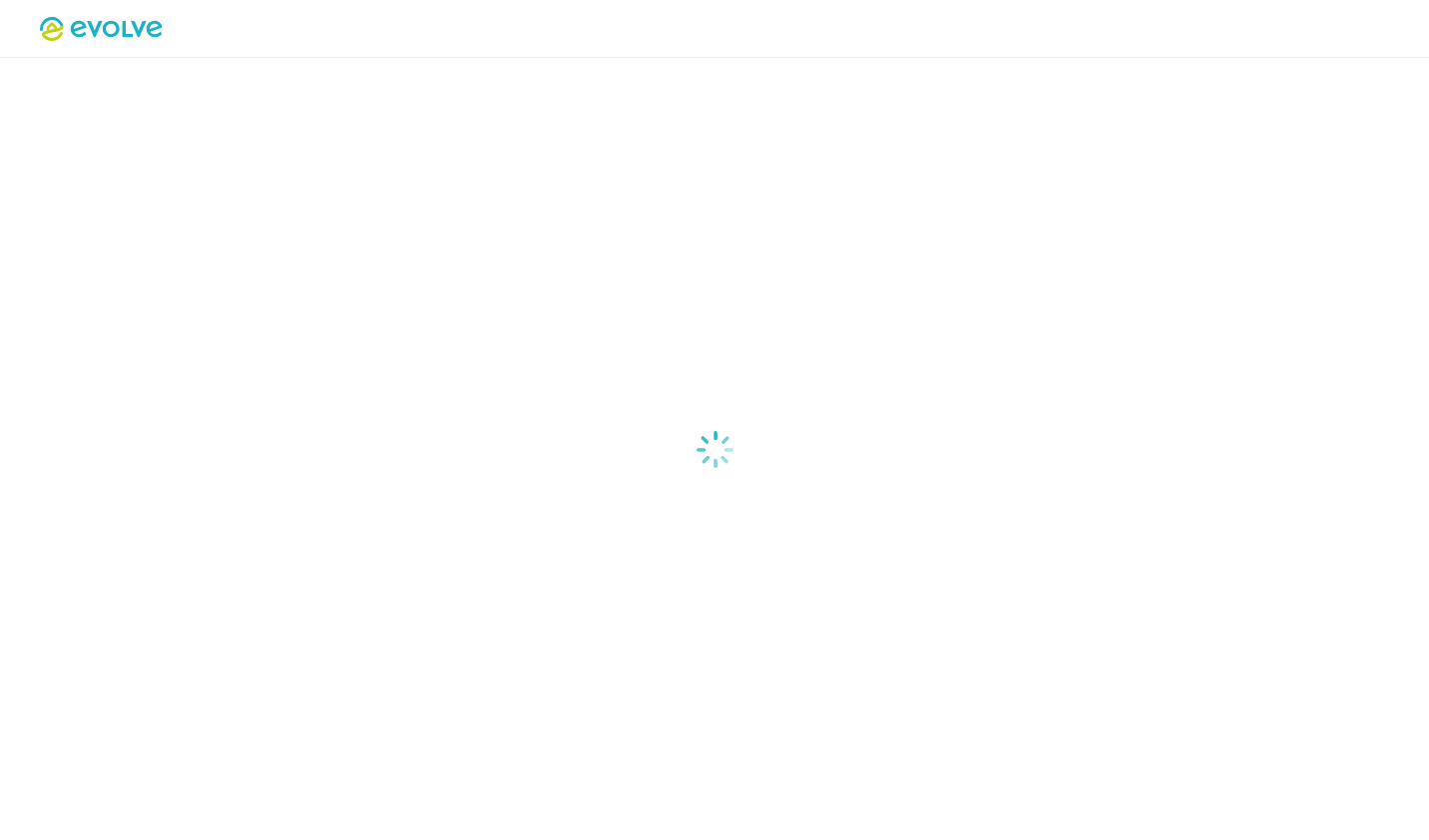 select on "*****" 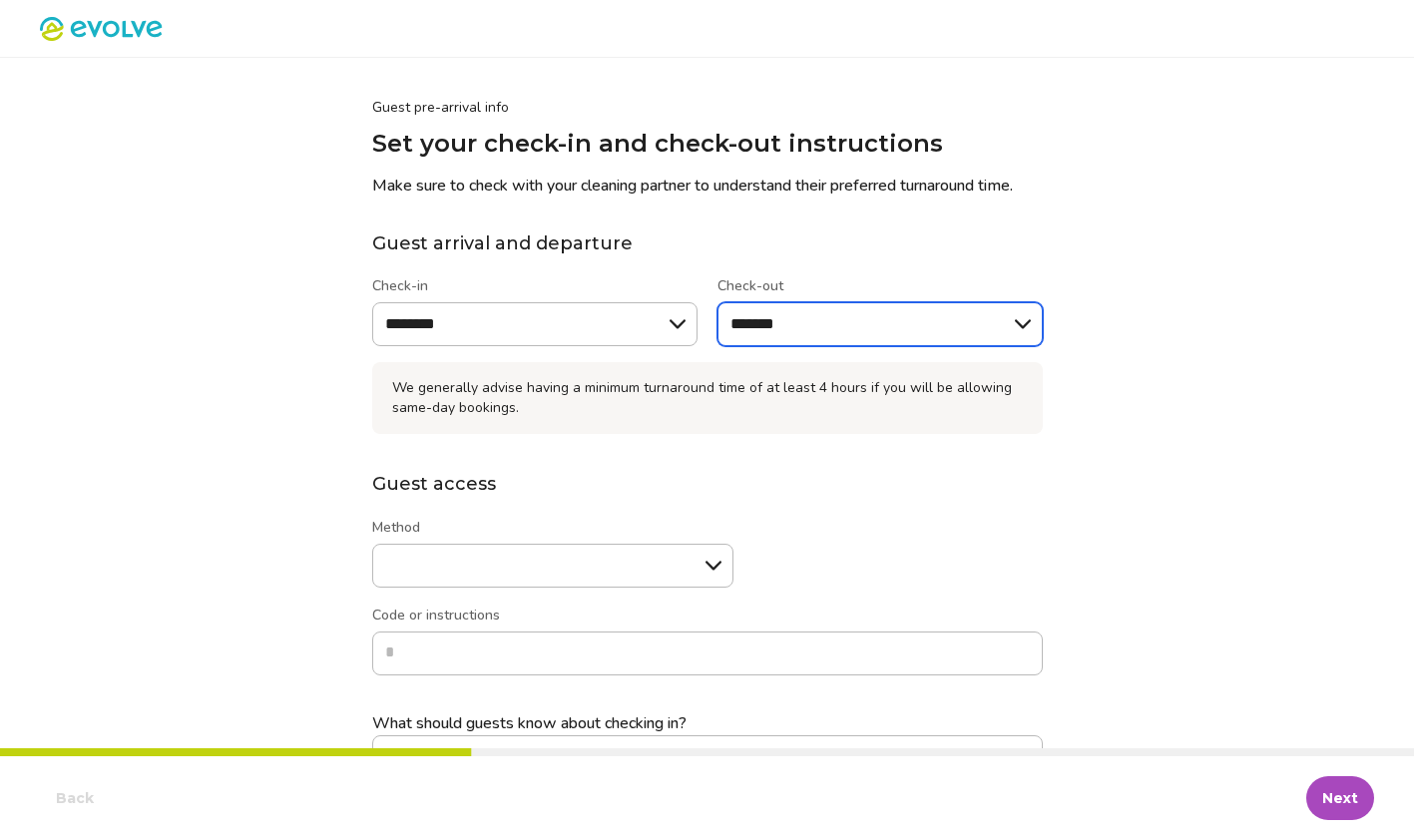 click on "******* ******* ******* ******* ******** ******** ******** ******* ******* ******* ******* ******* ******* *******" at bounding box center [880, 324] 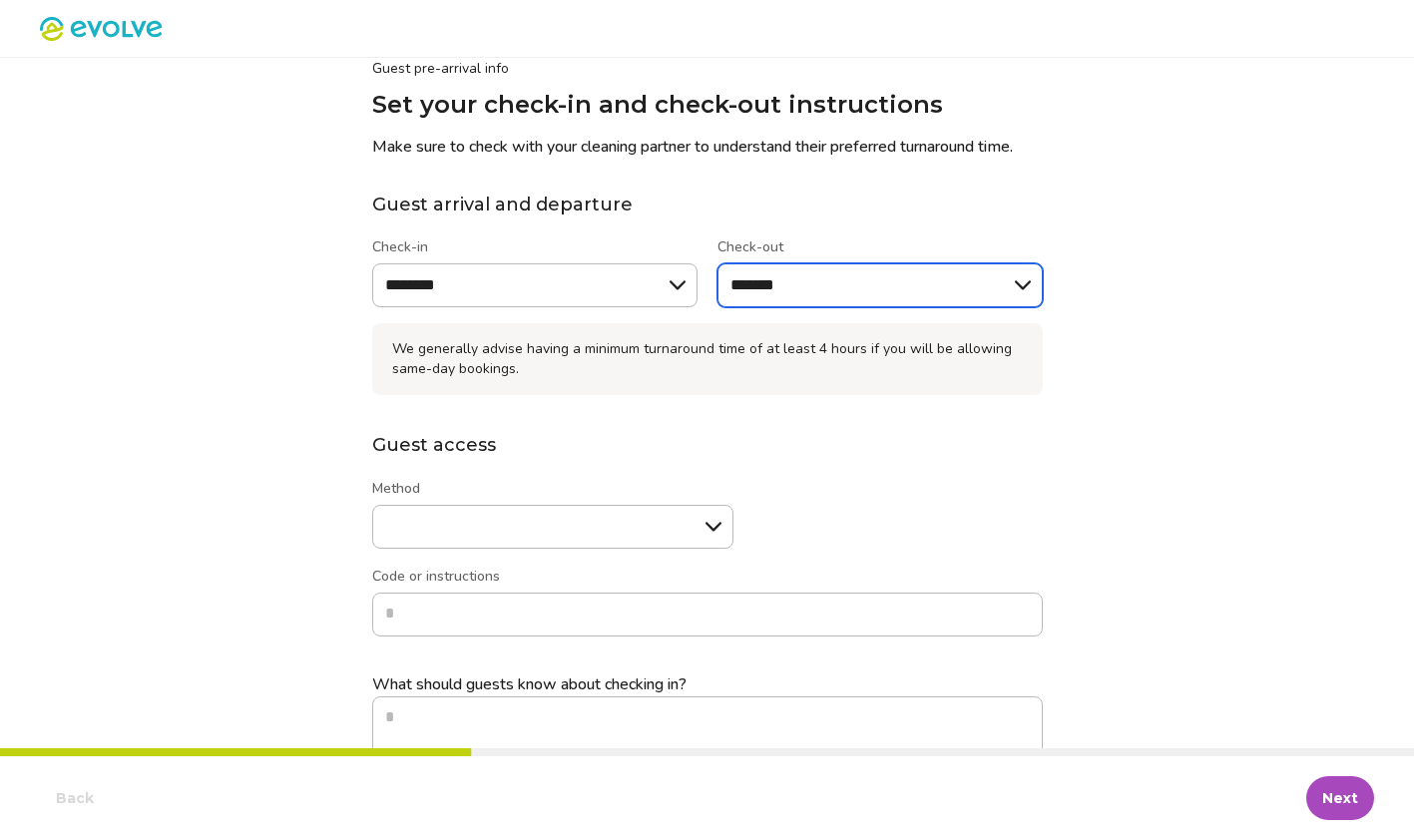 scroll, scrollTop: 37, scrollLeft: 0, axis: vertical 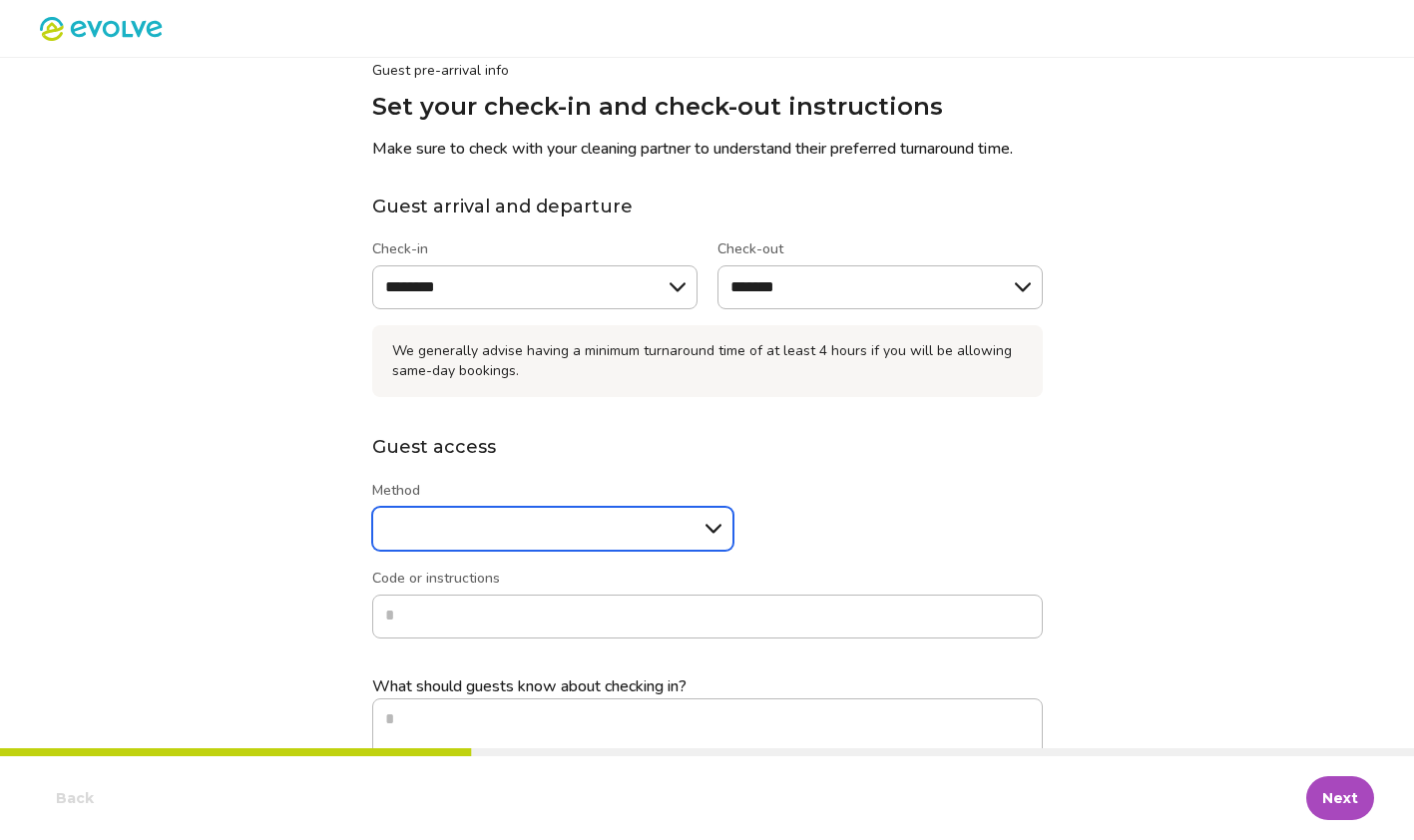 click on "****** ******* *****" at bounding box center [553, 529] 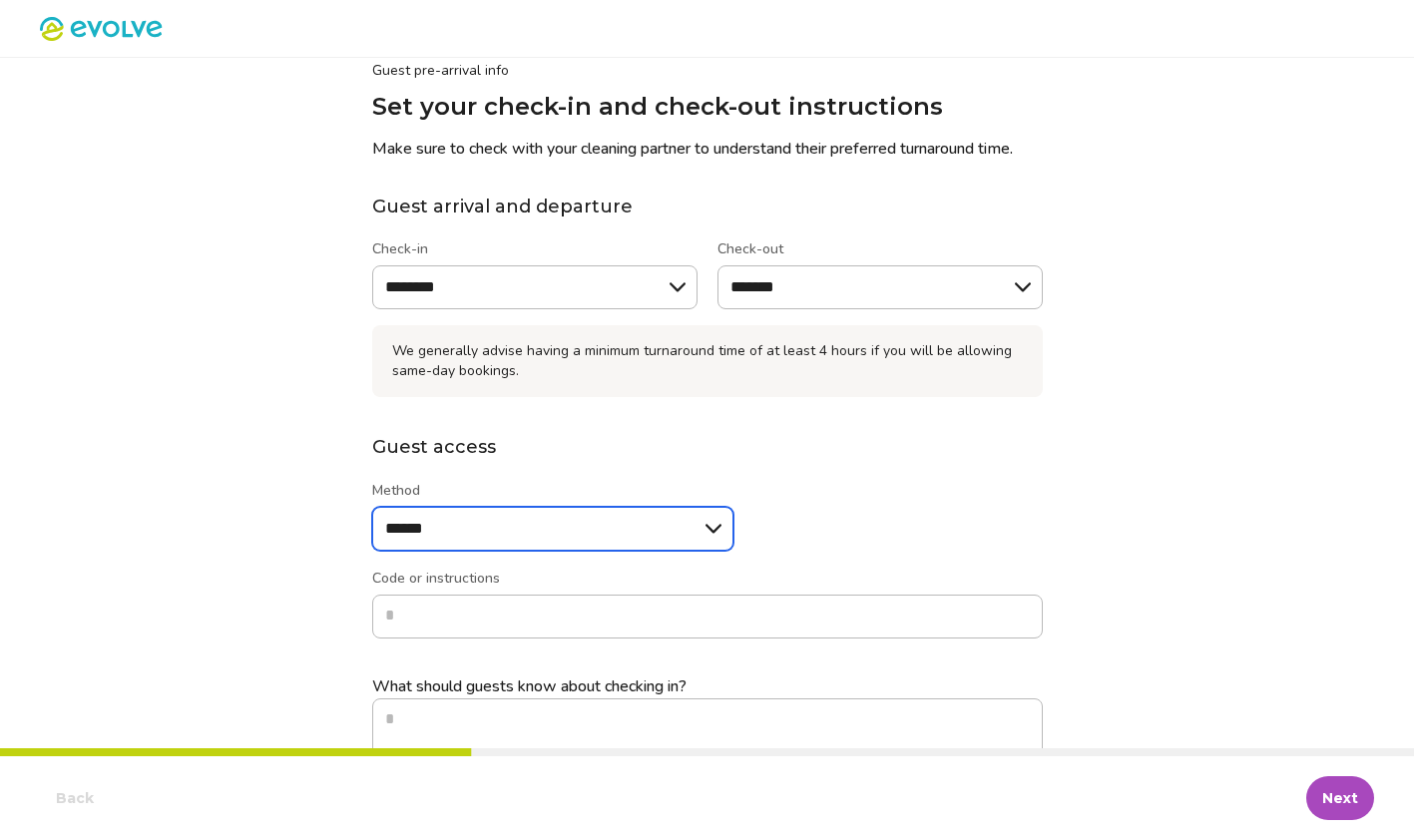 click on "****** ******* *****" at bounding box center [553, 529] 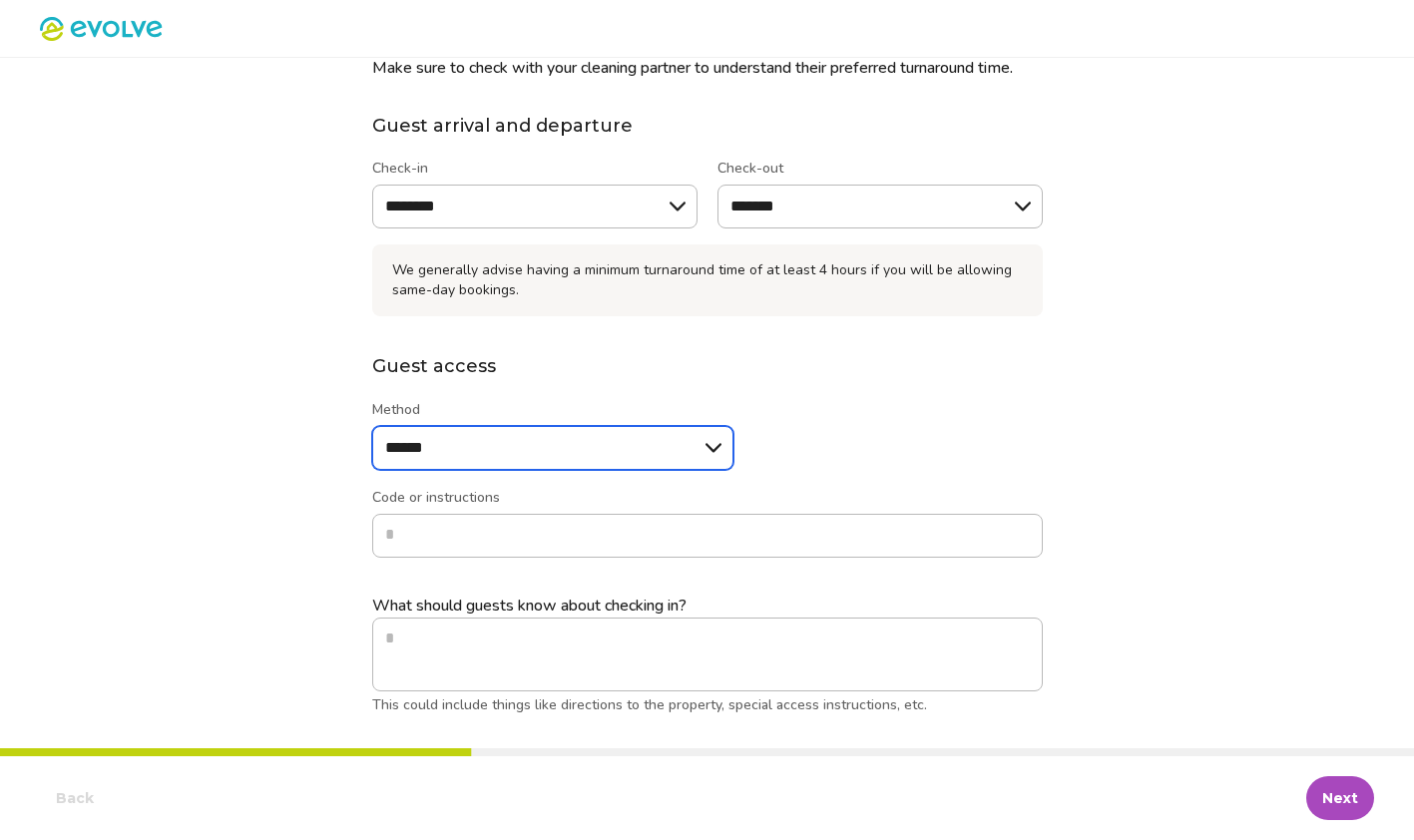 scroll, scrollTop: 124, scrollLeft: 0, axis: vertical 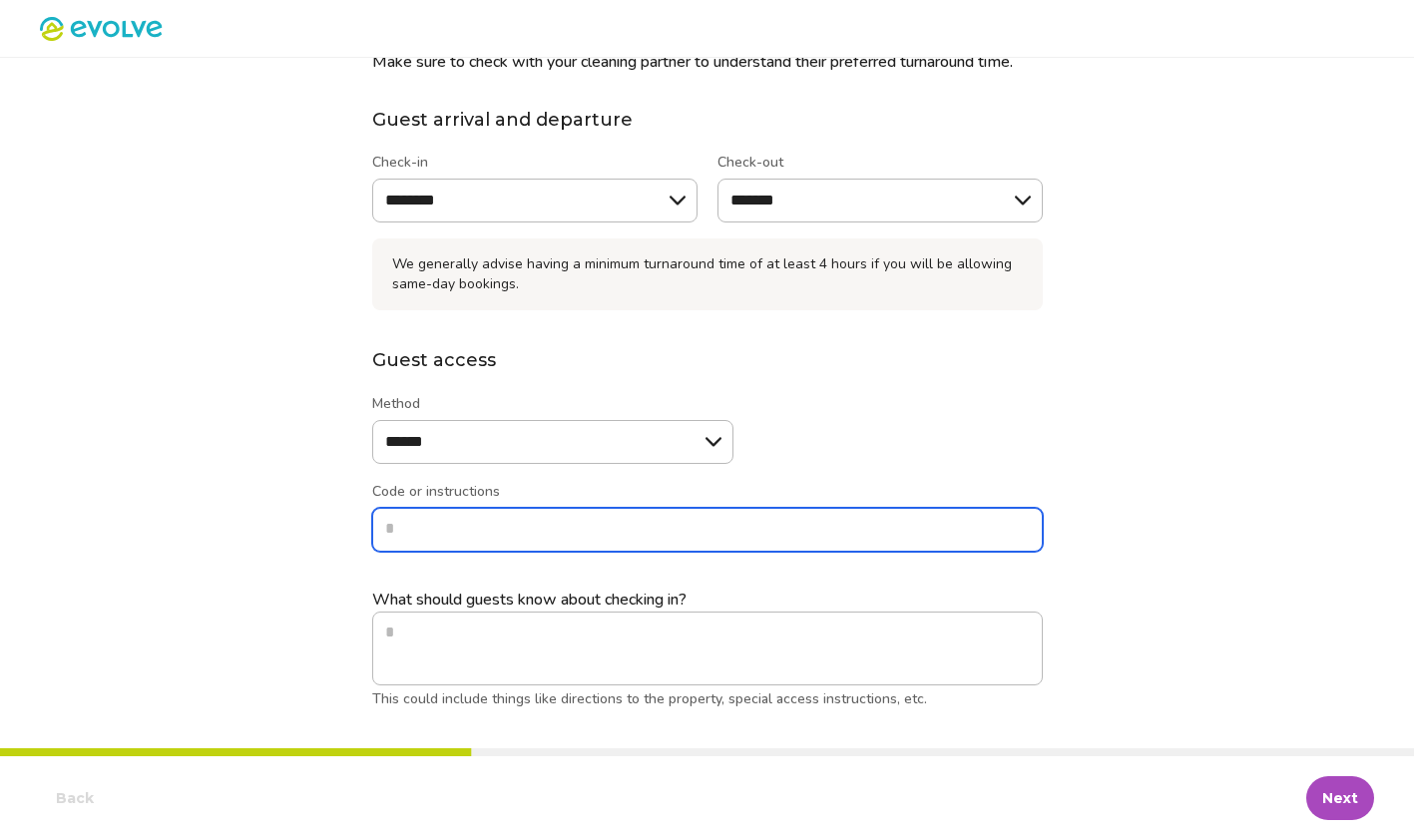click on "Code or instructions" at bounding box center (707, 530) 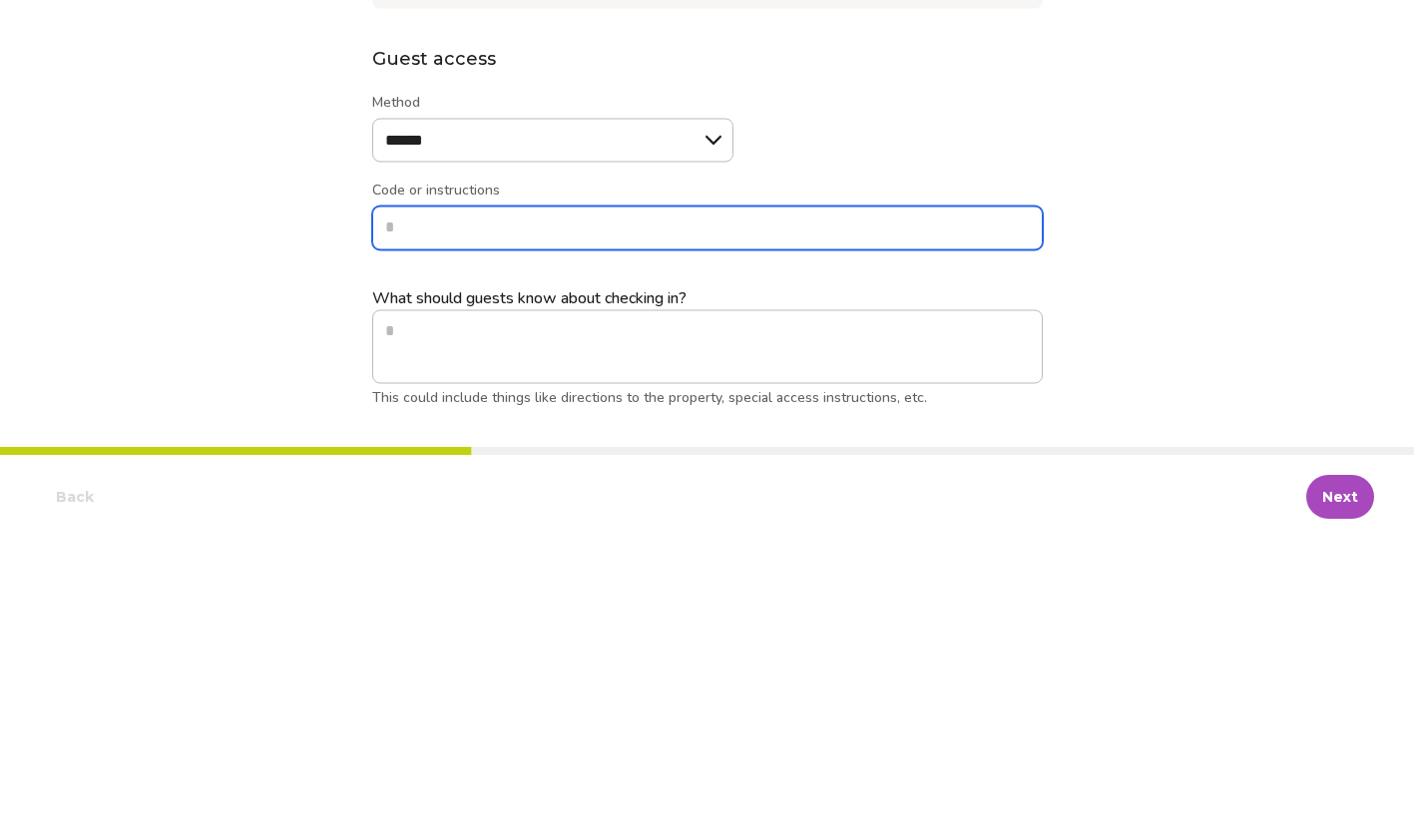 type on "*" 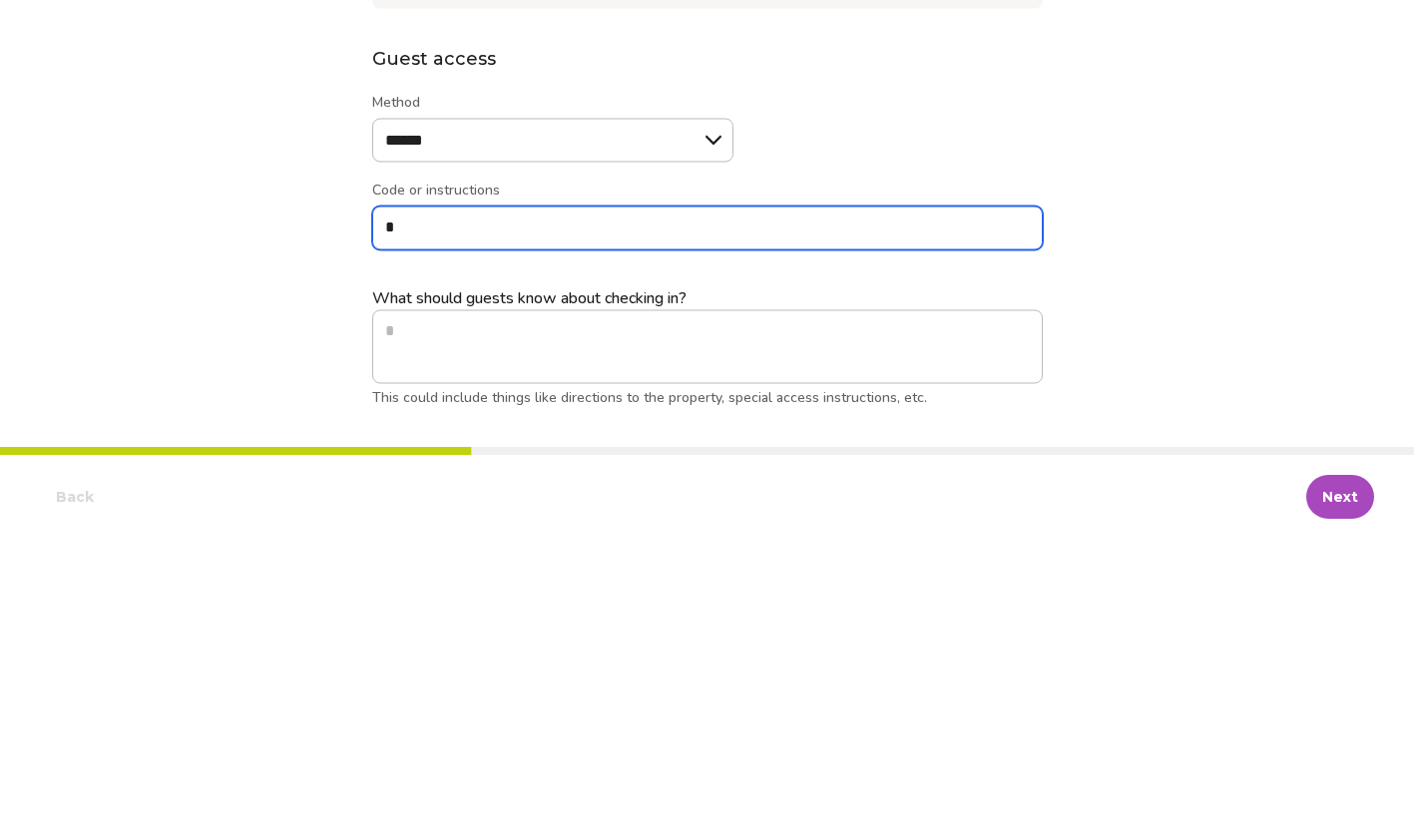 type on "*" 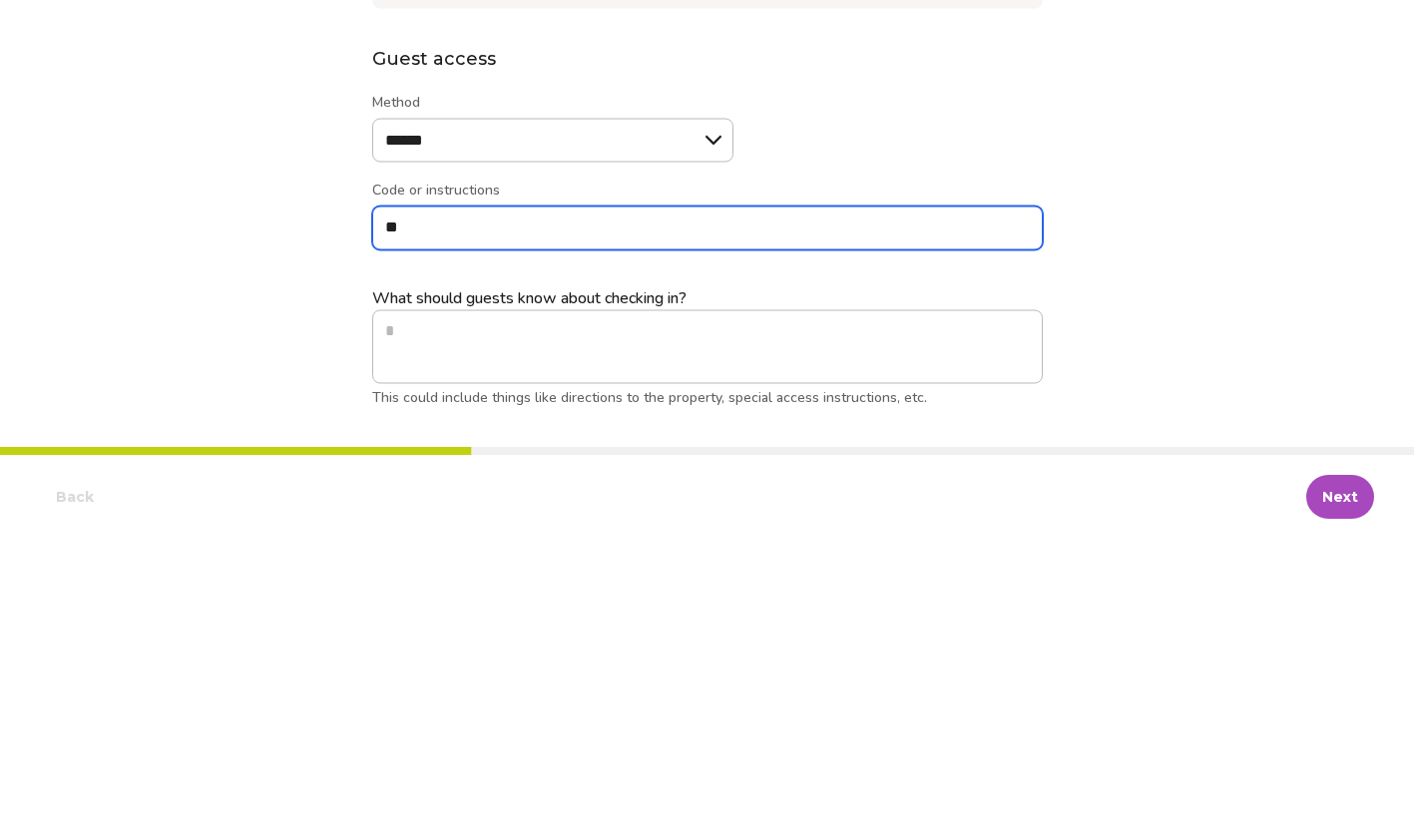type on "*" 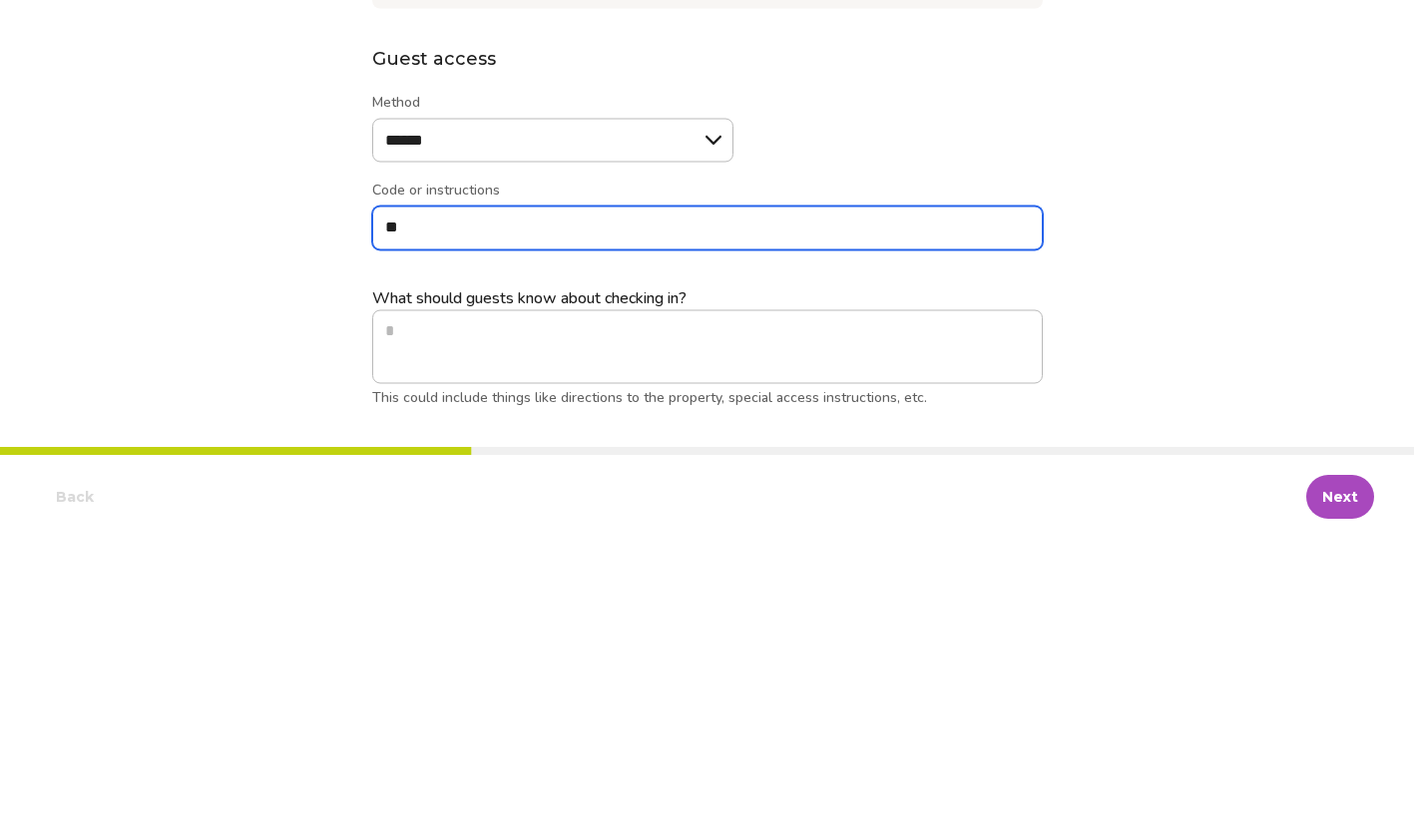 type on "***" 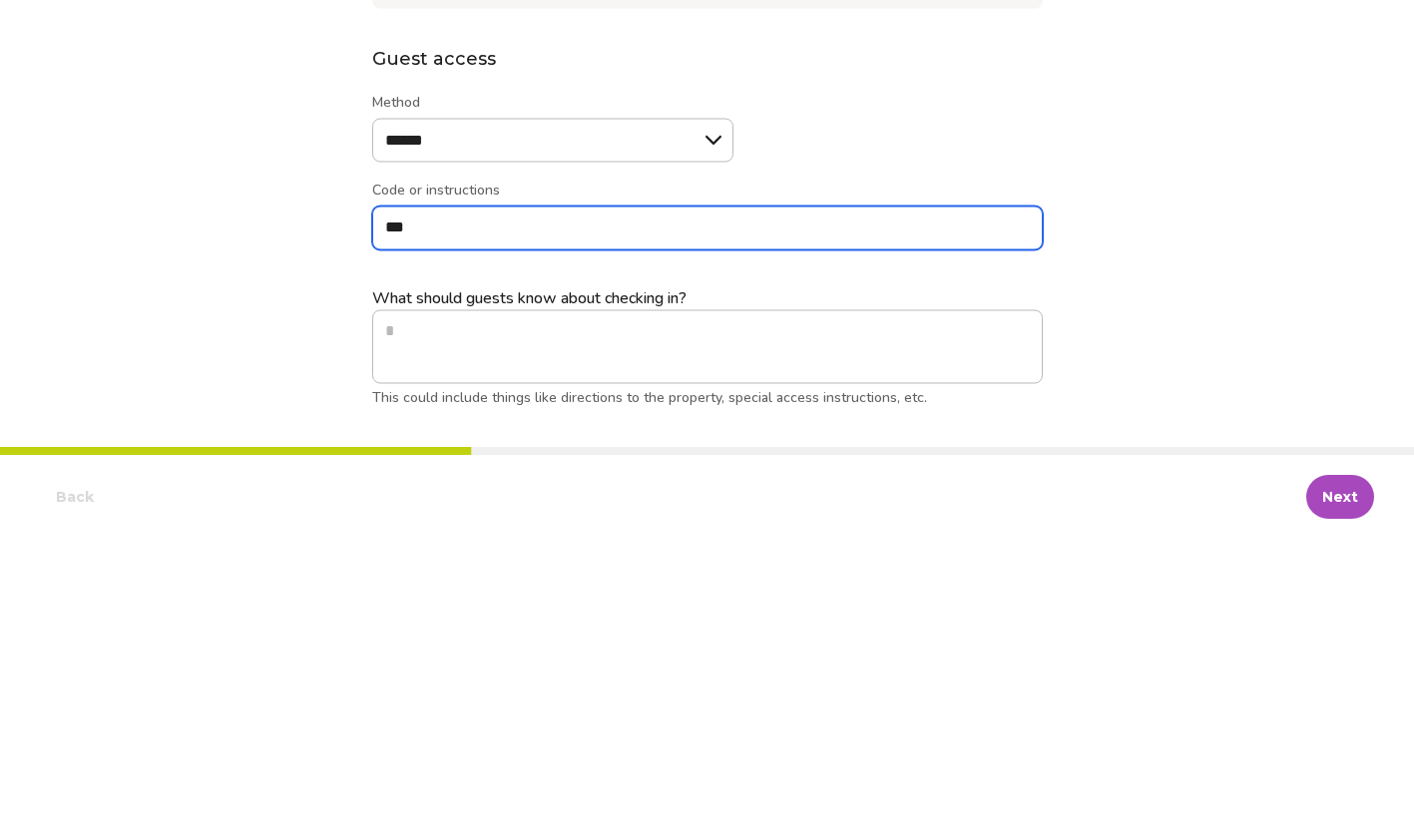 type on "*" 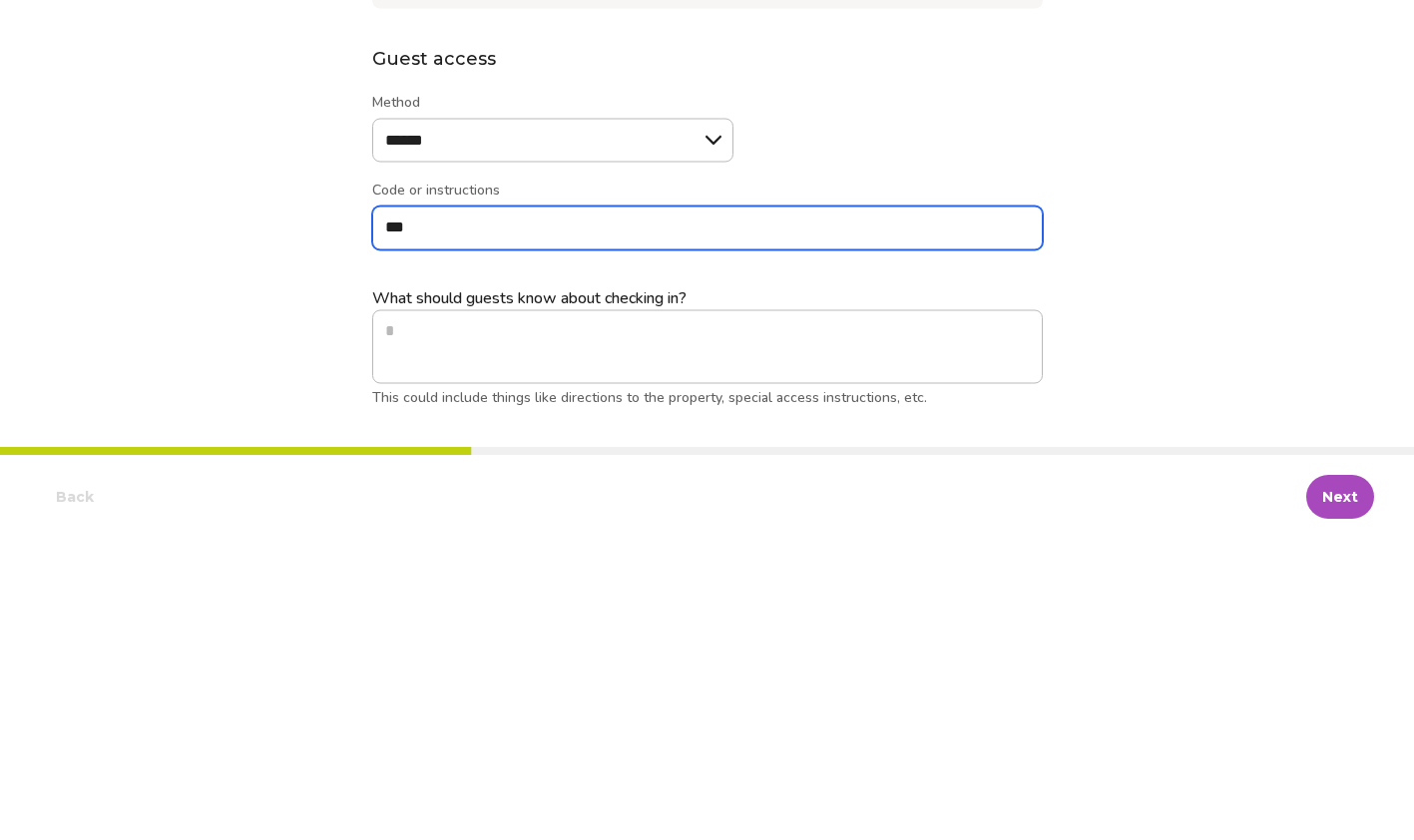 type on "****" 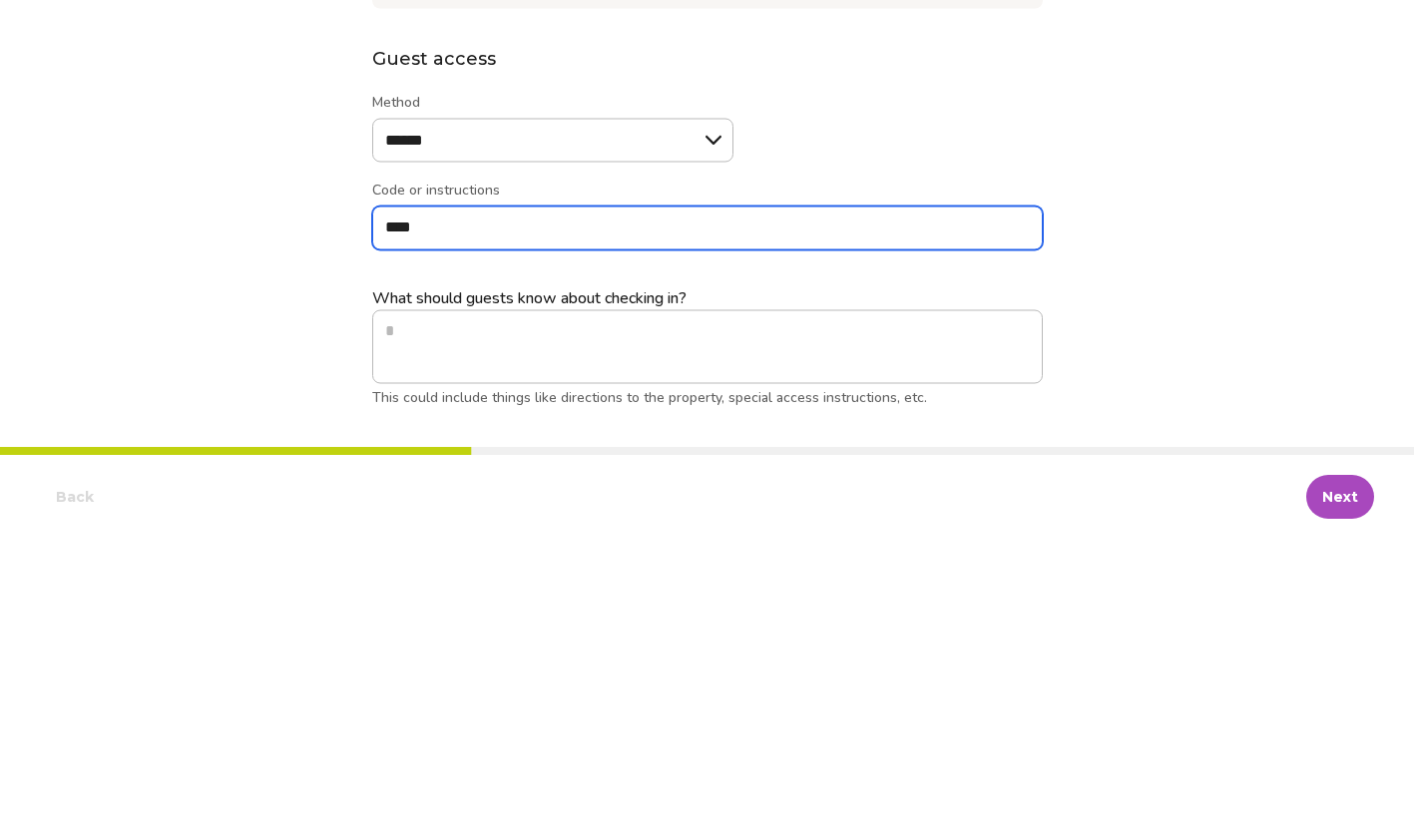 type on "*" 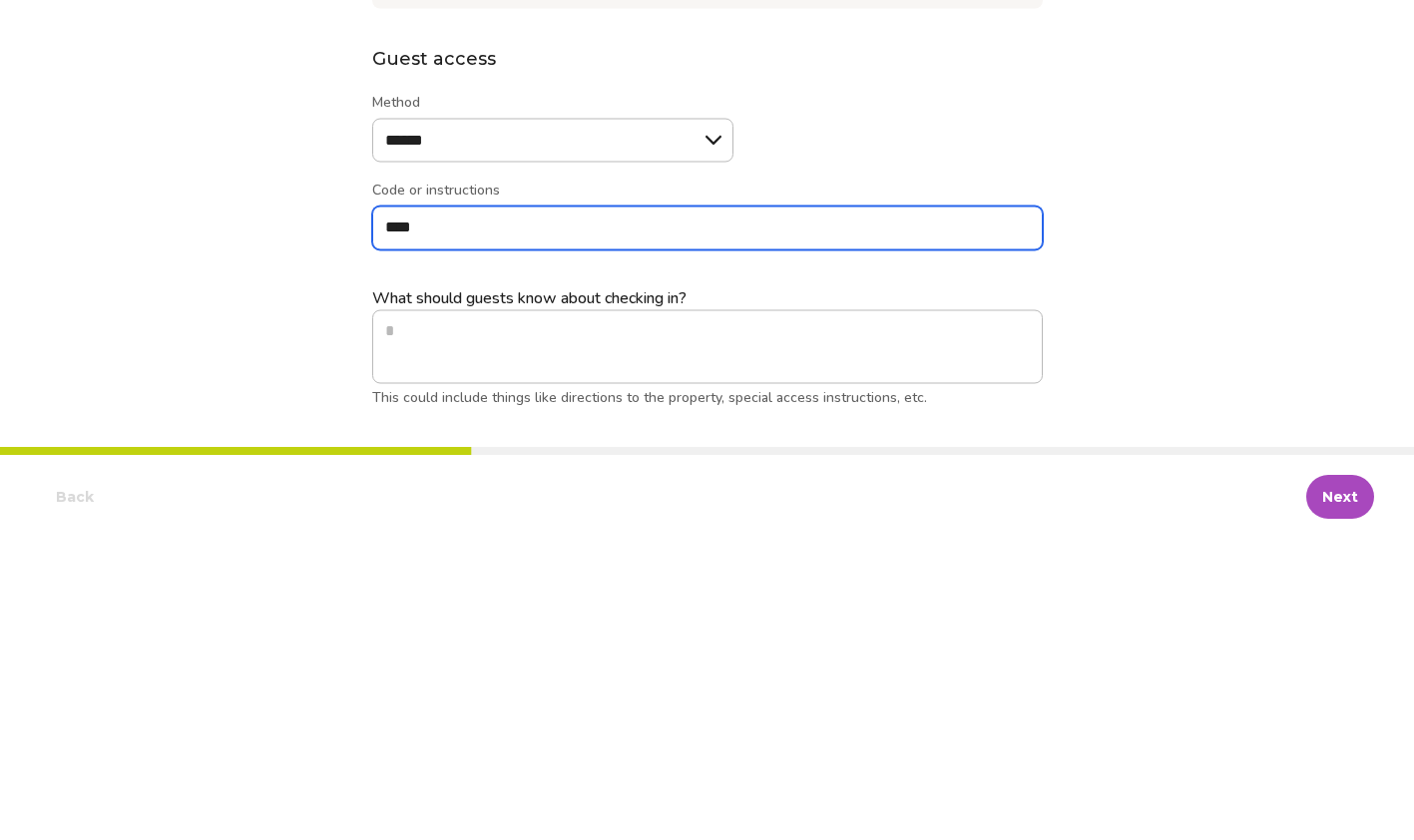 type on "***" 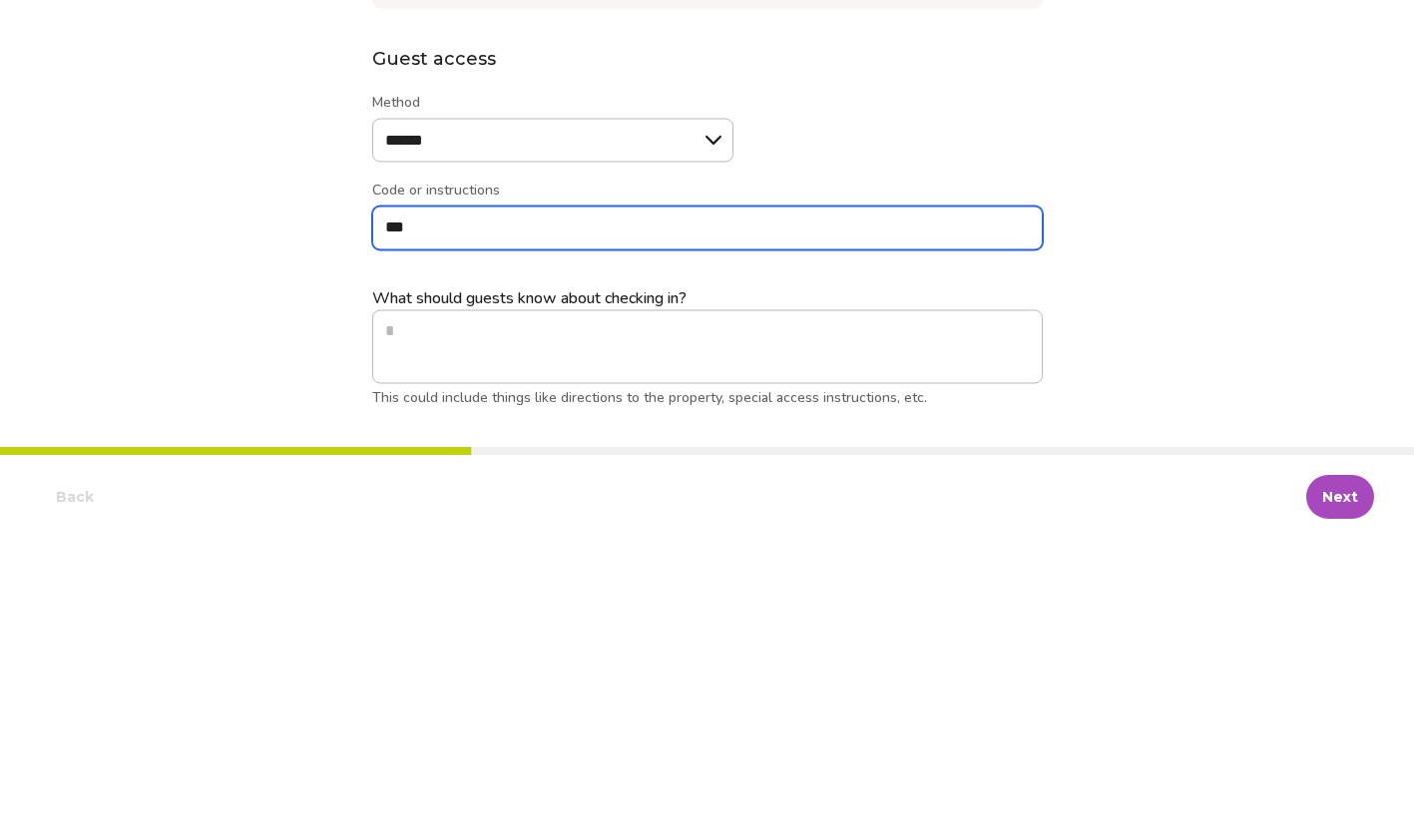 type on "*" 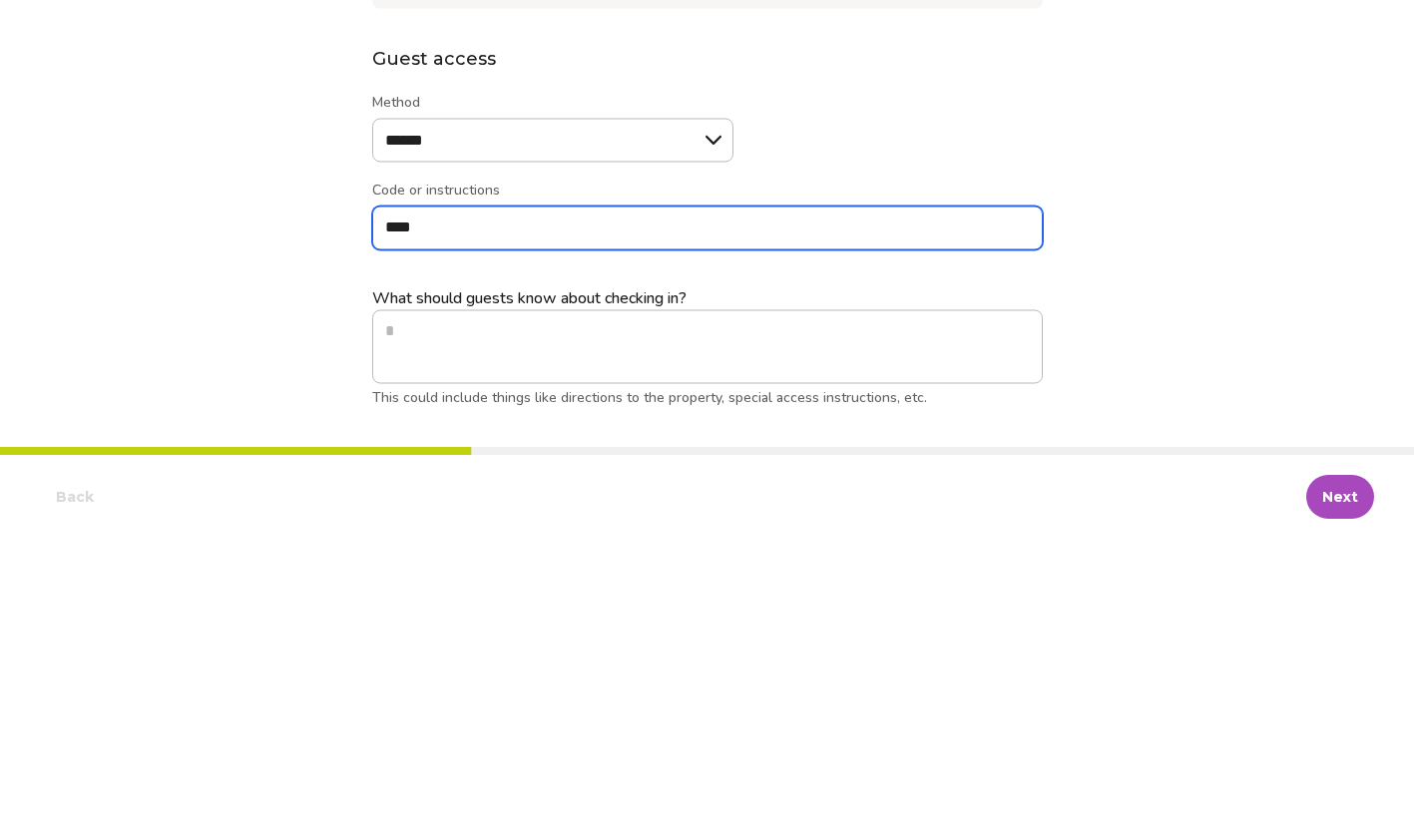 type on "*" 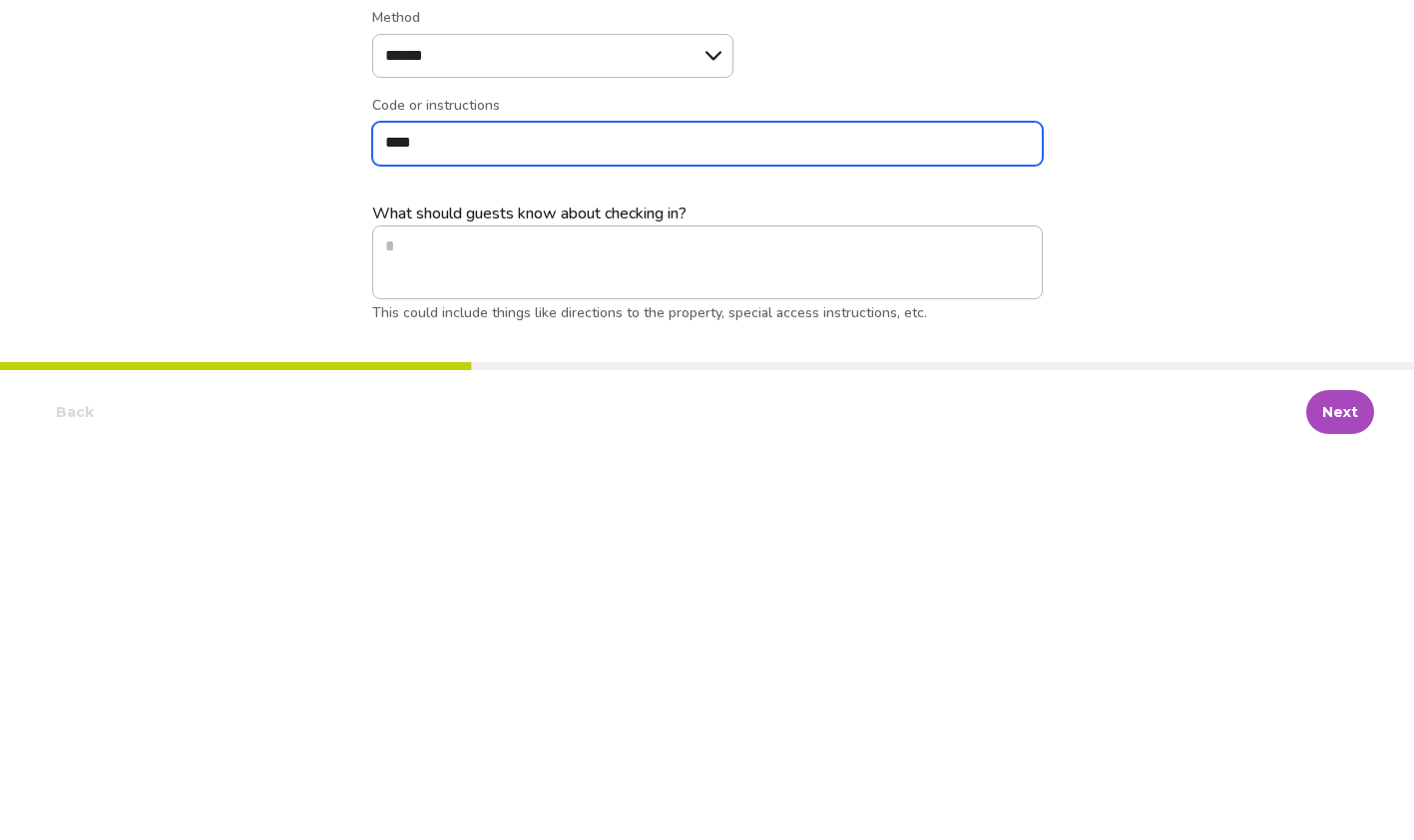 type on "****" 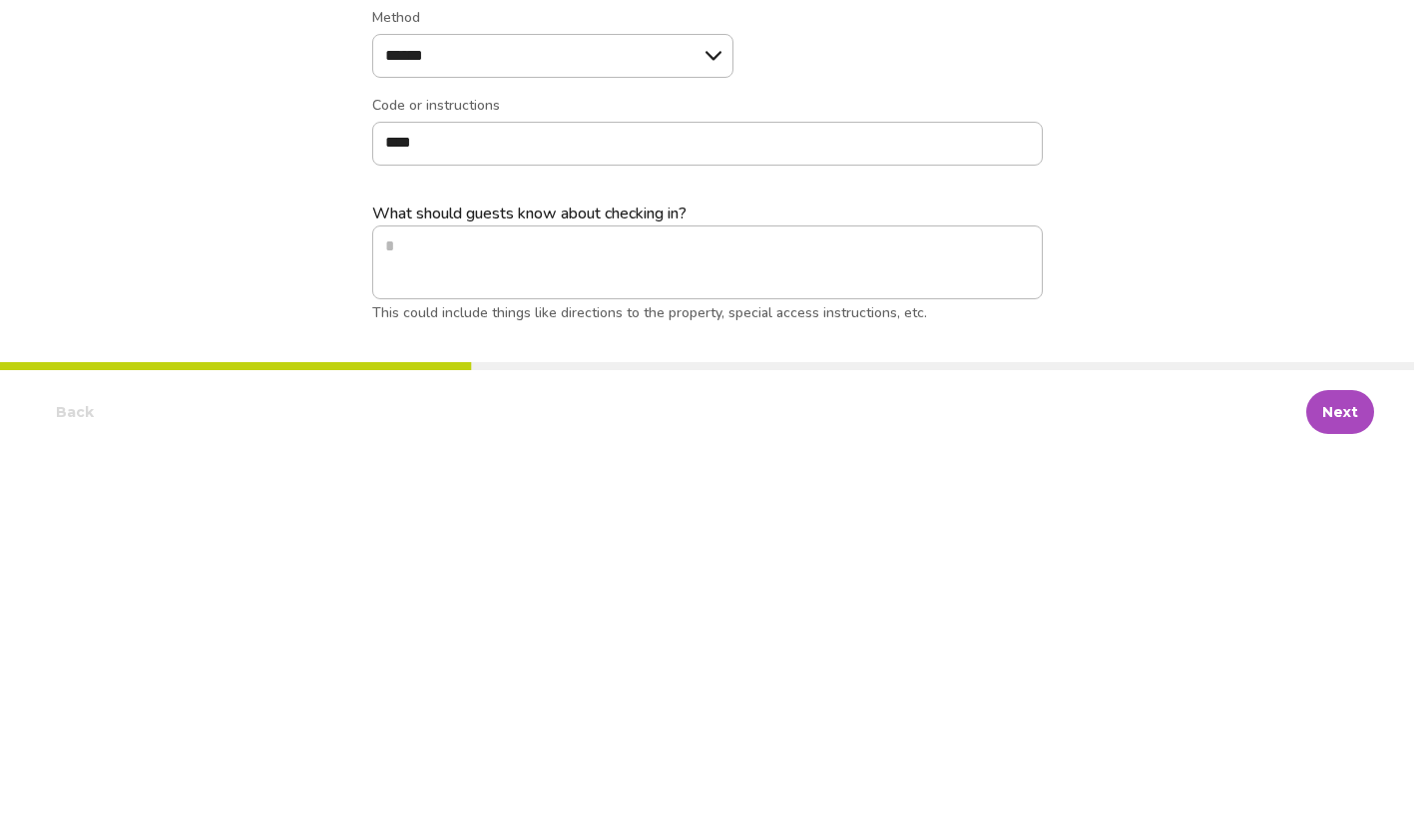 click on "Next" at bounding box center (1340, 798) 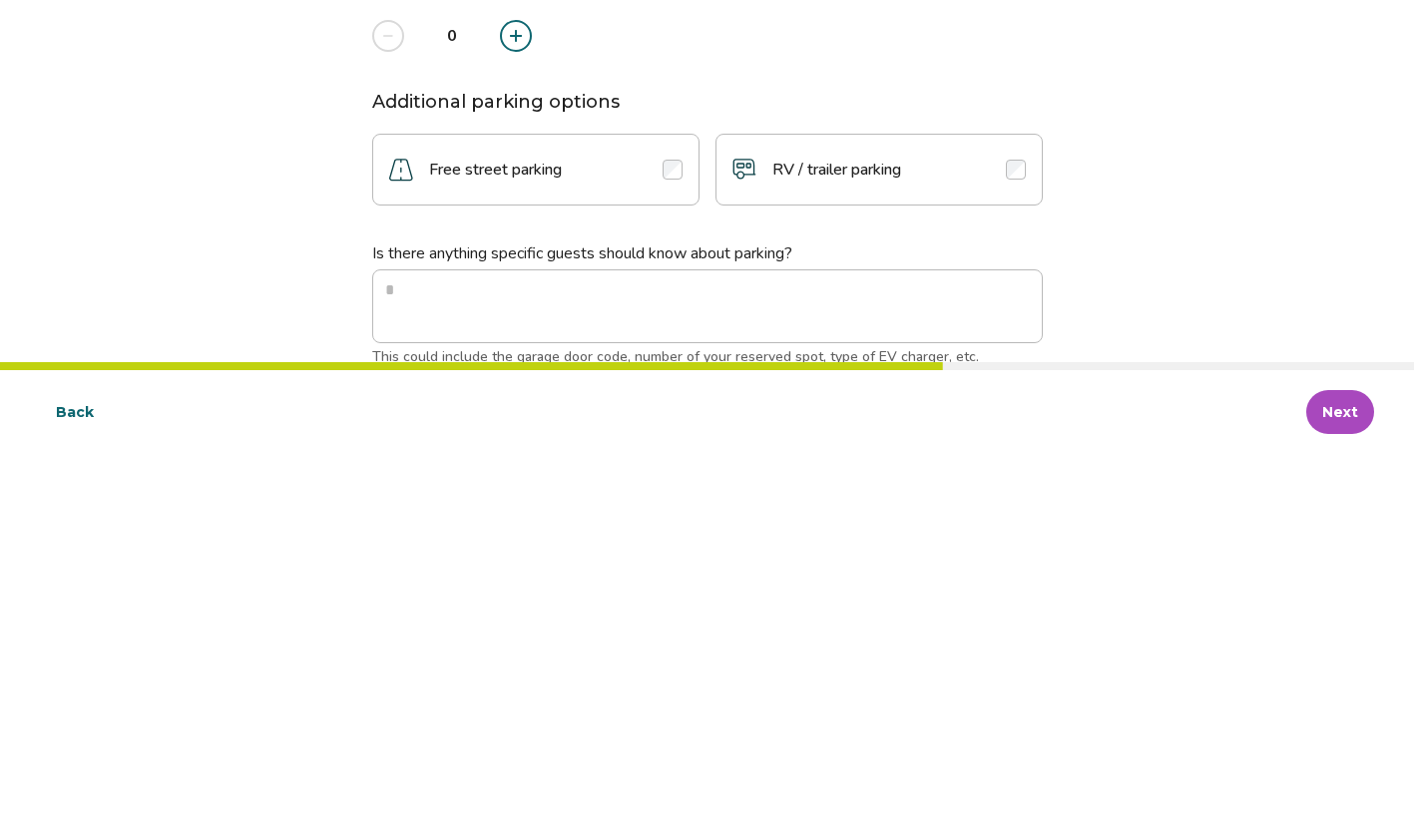 scroll, scrollTop: 0, scrollLeft: 0, axis: both 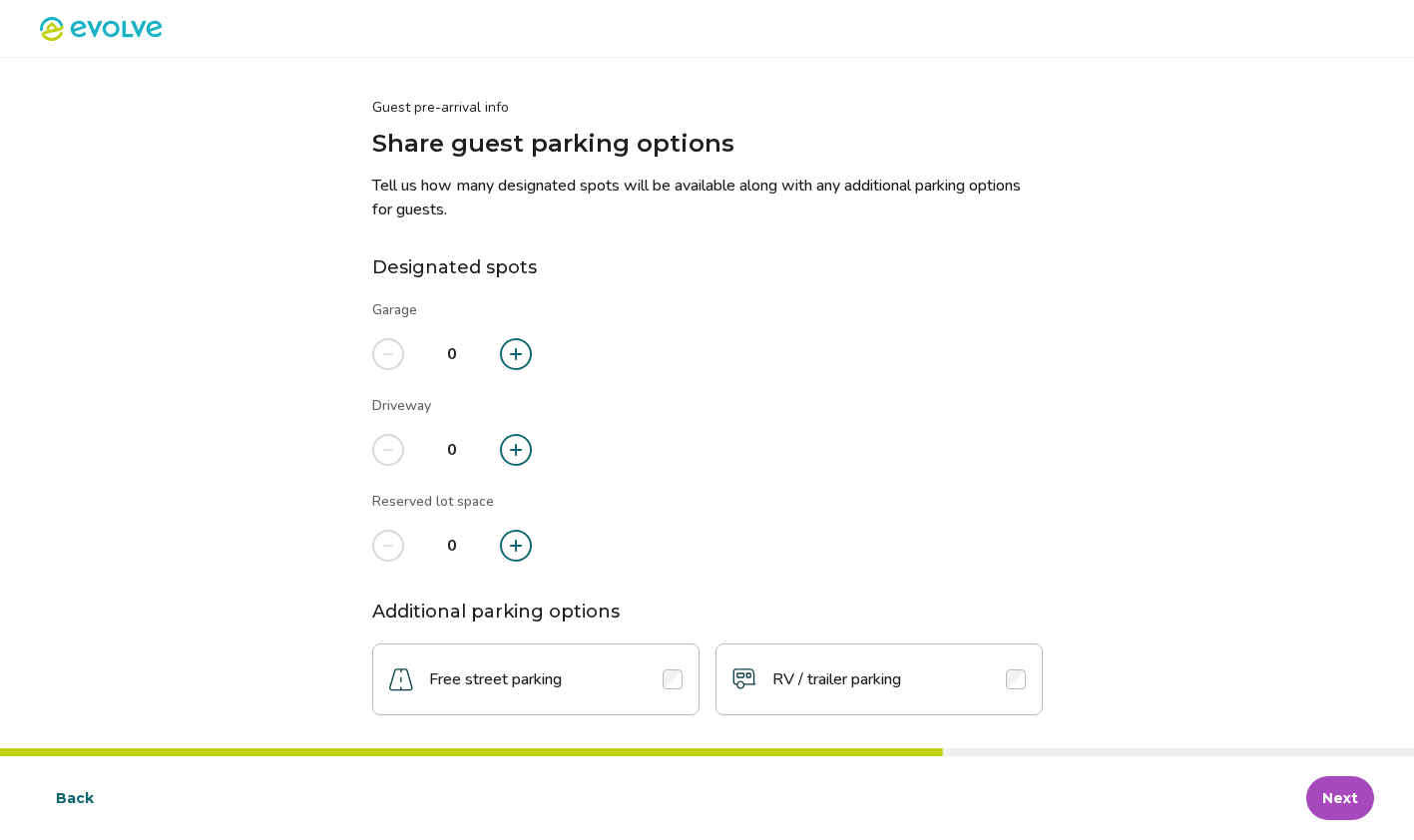 click at bounding box center (516, 450) 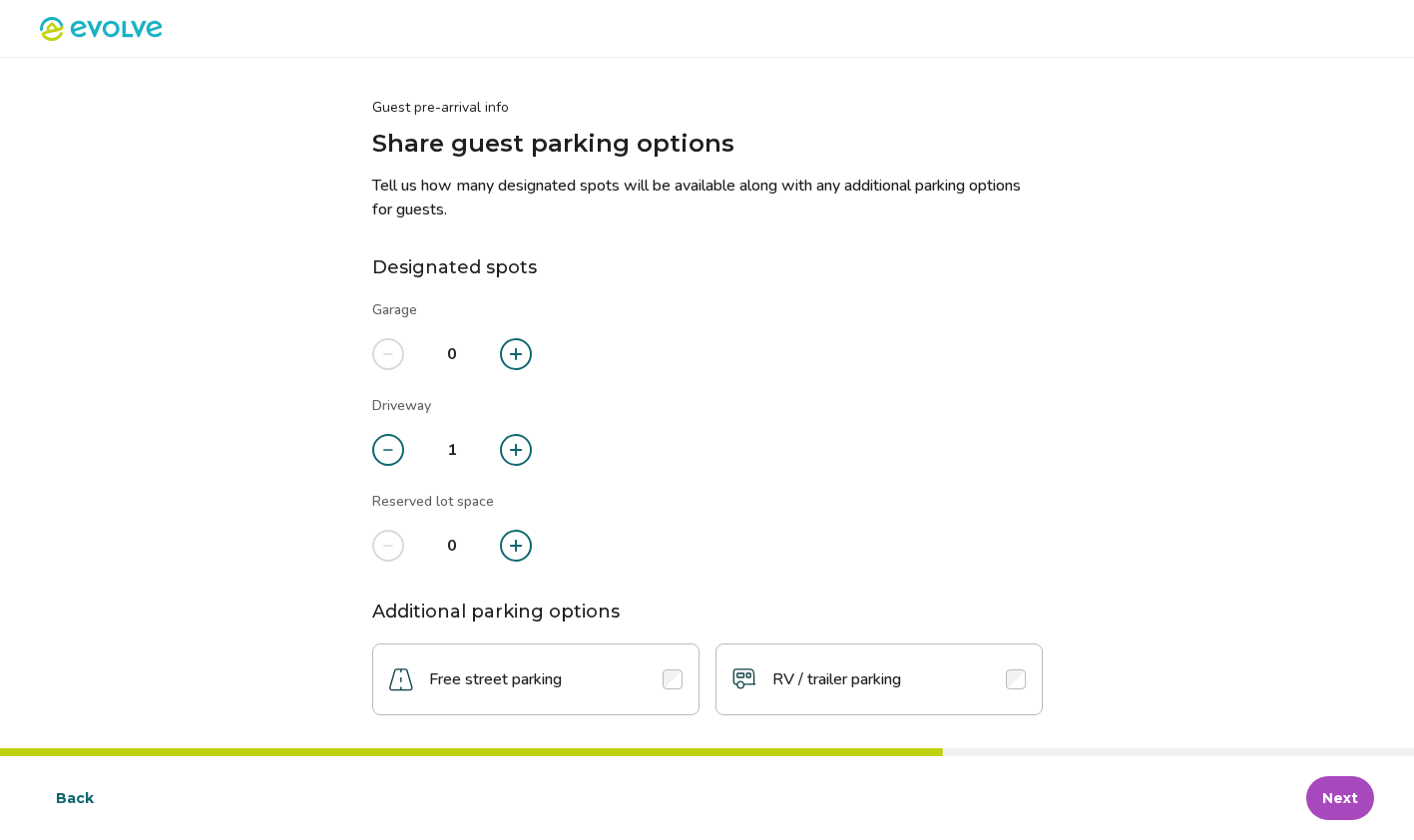click at bounding box center [516, 450] 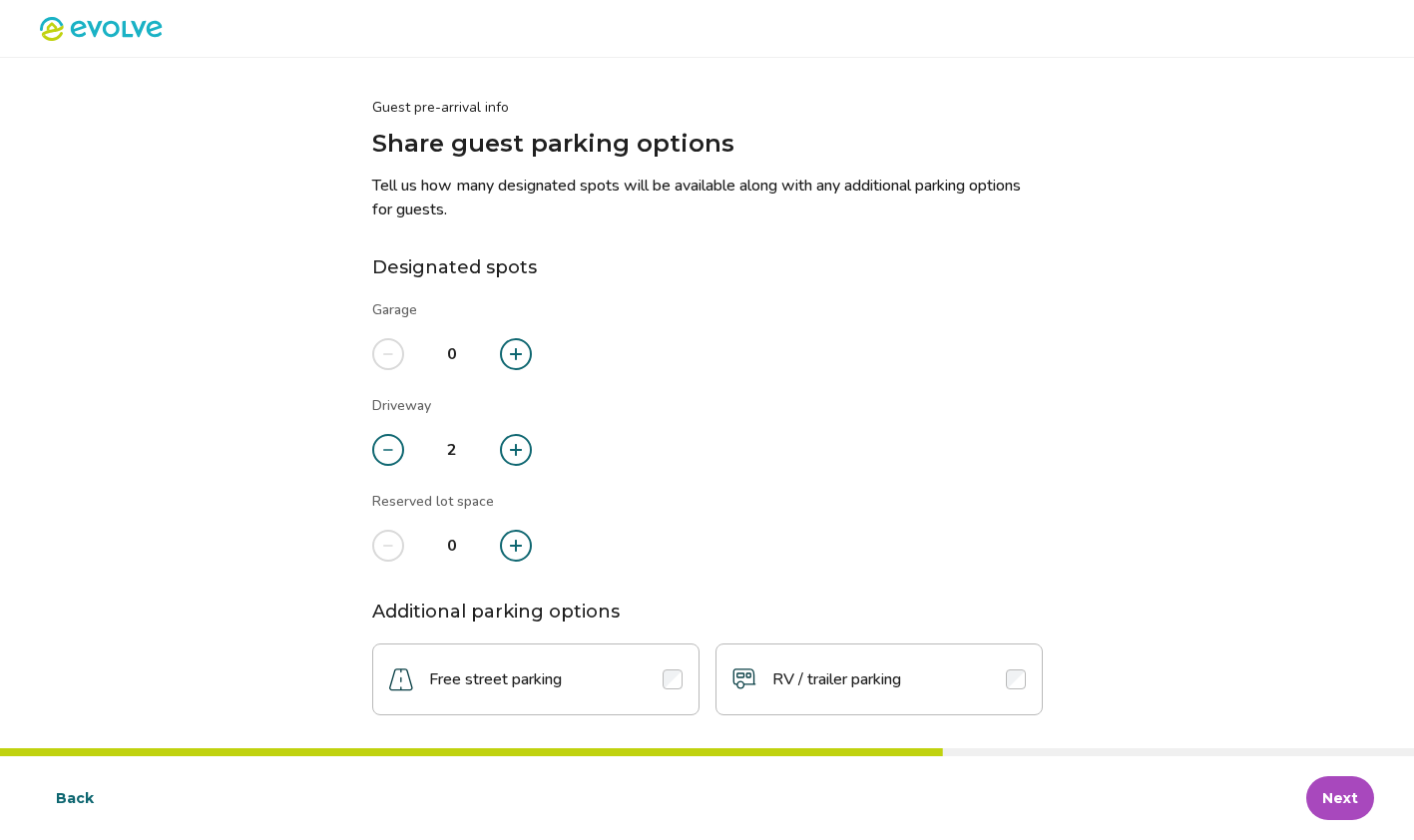click on "RV / trailer parking" at bounding box center [879, 679] 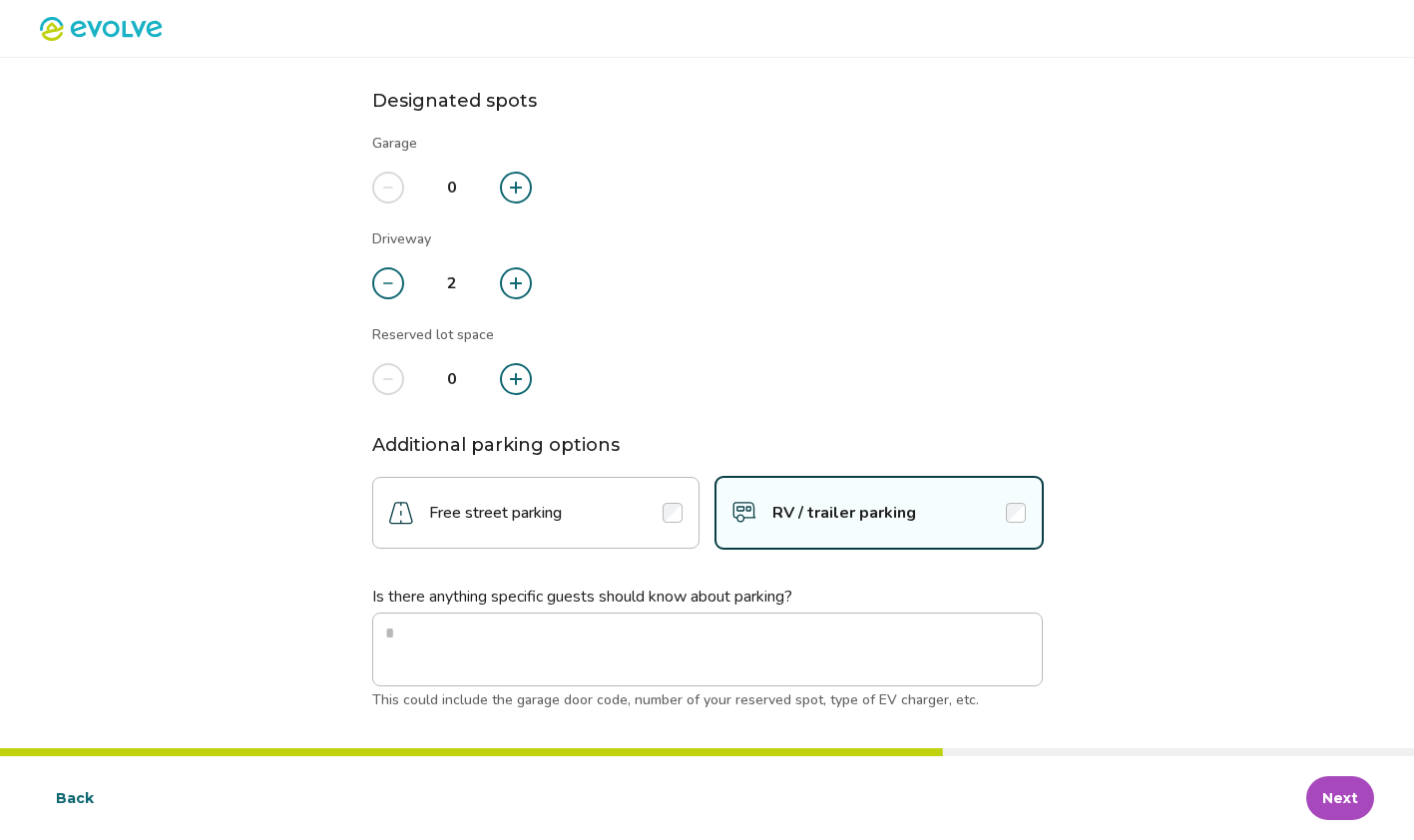 scroll, scrollTop: 164, scrollLeft: 0, axis: vertical 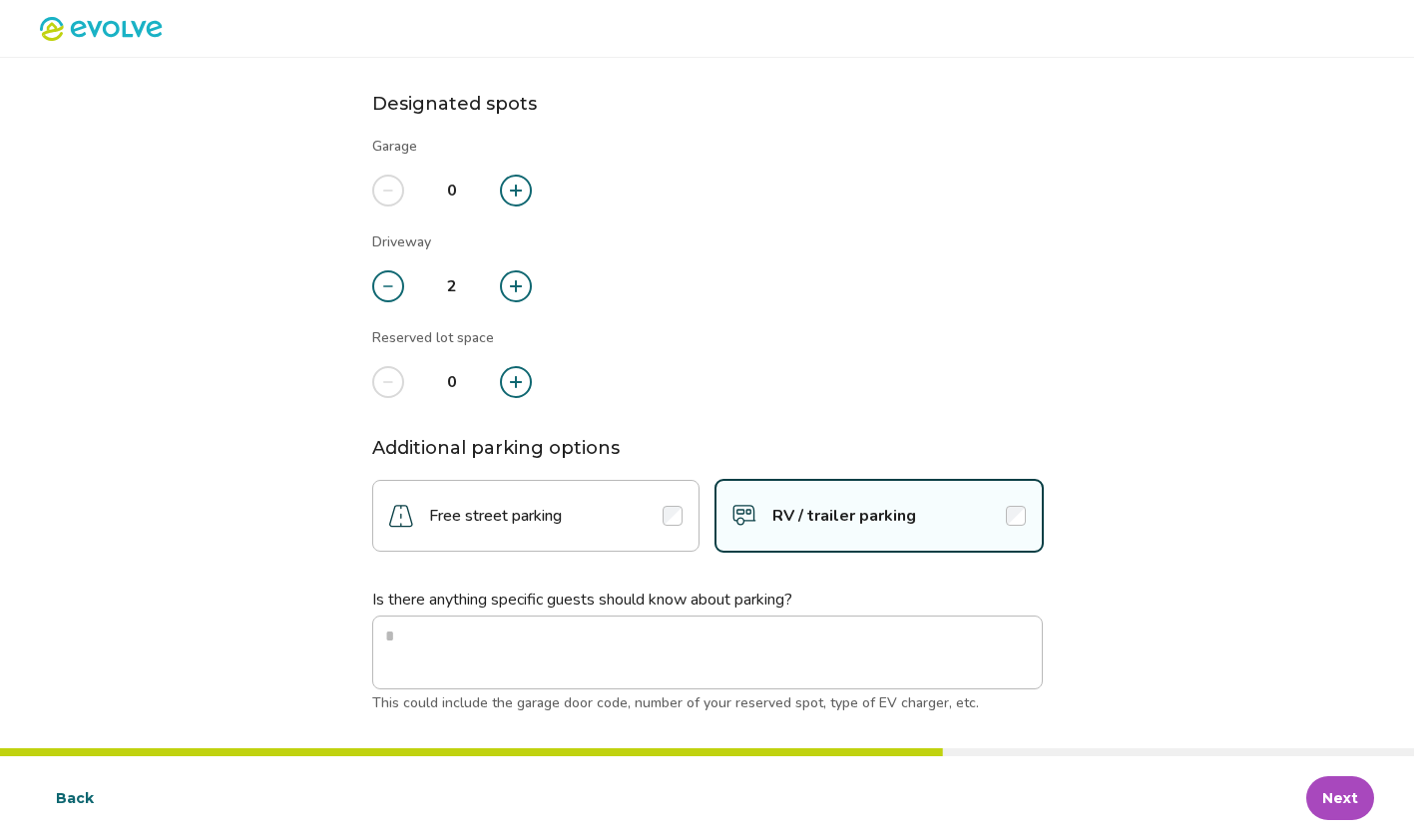 click 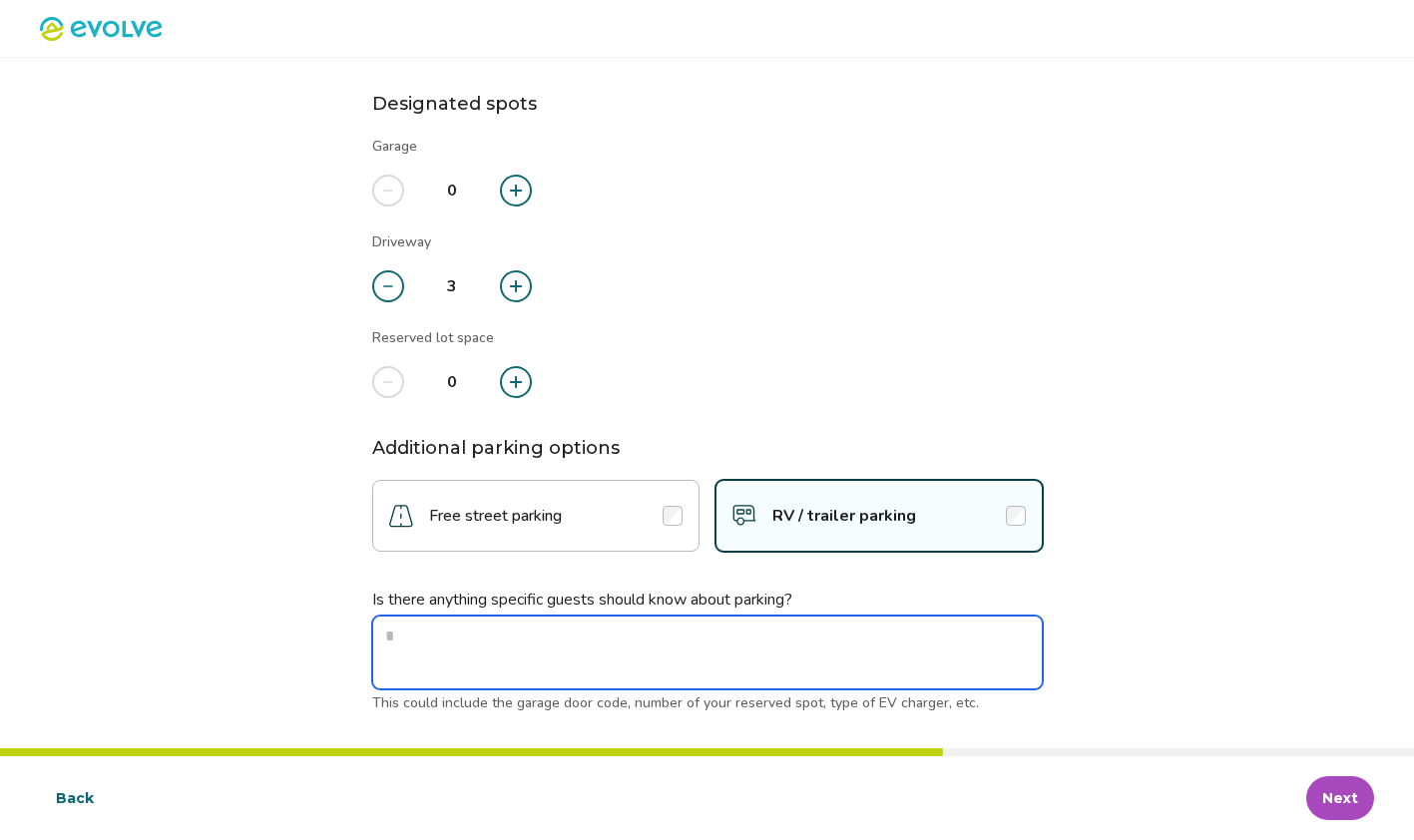 click at bounding box center [707, 652] 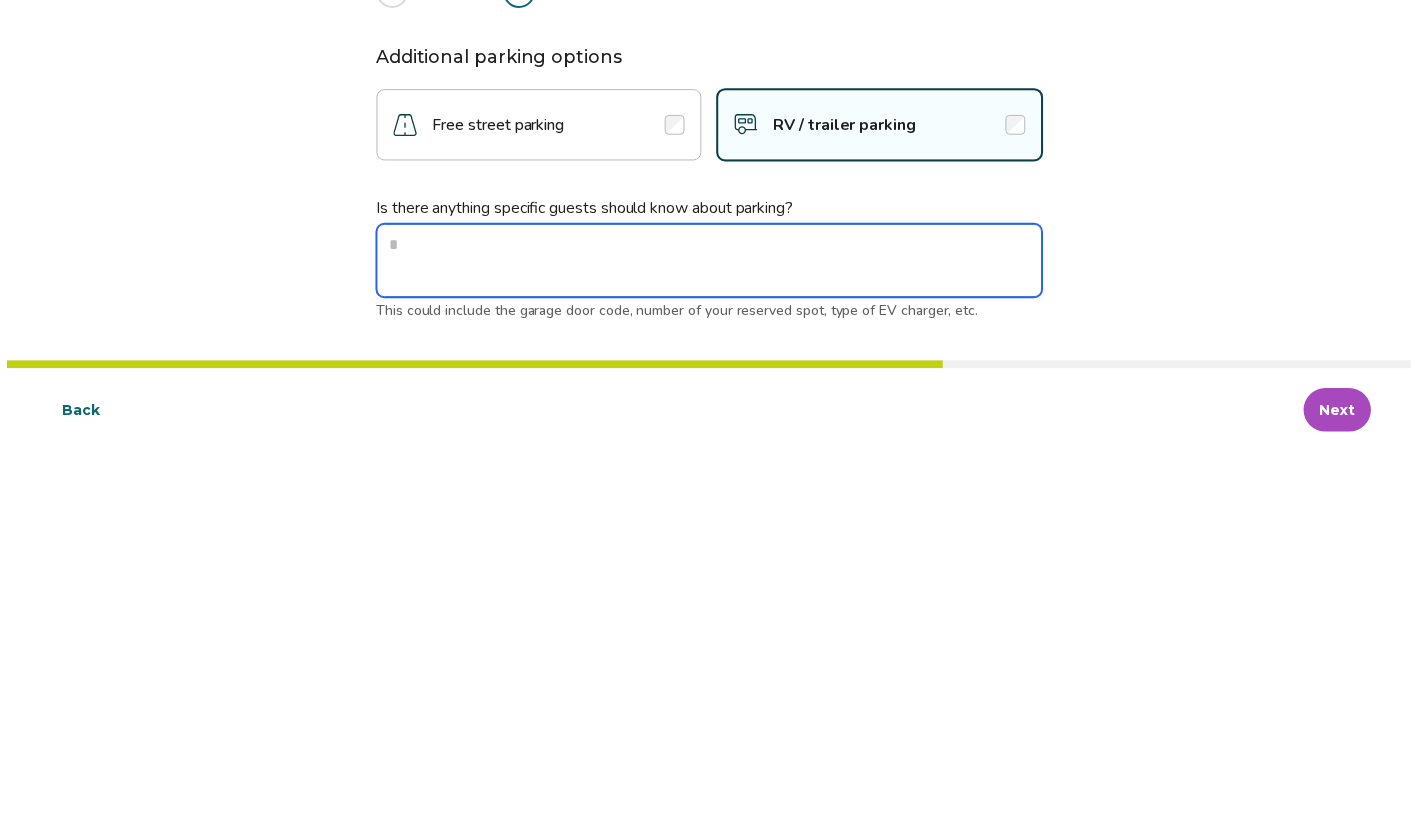 scroll, scrollTop: 152, scrollLeft: 0, axis: vertical 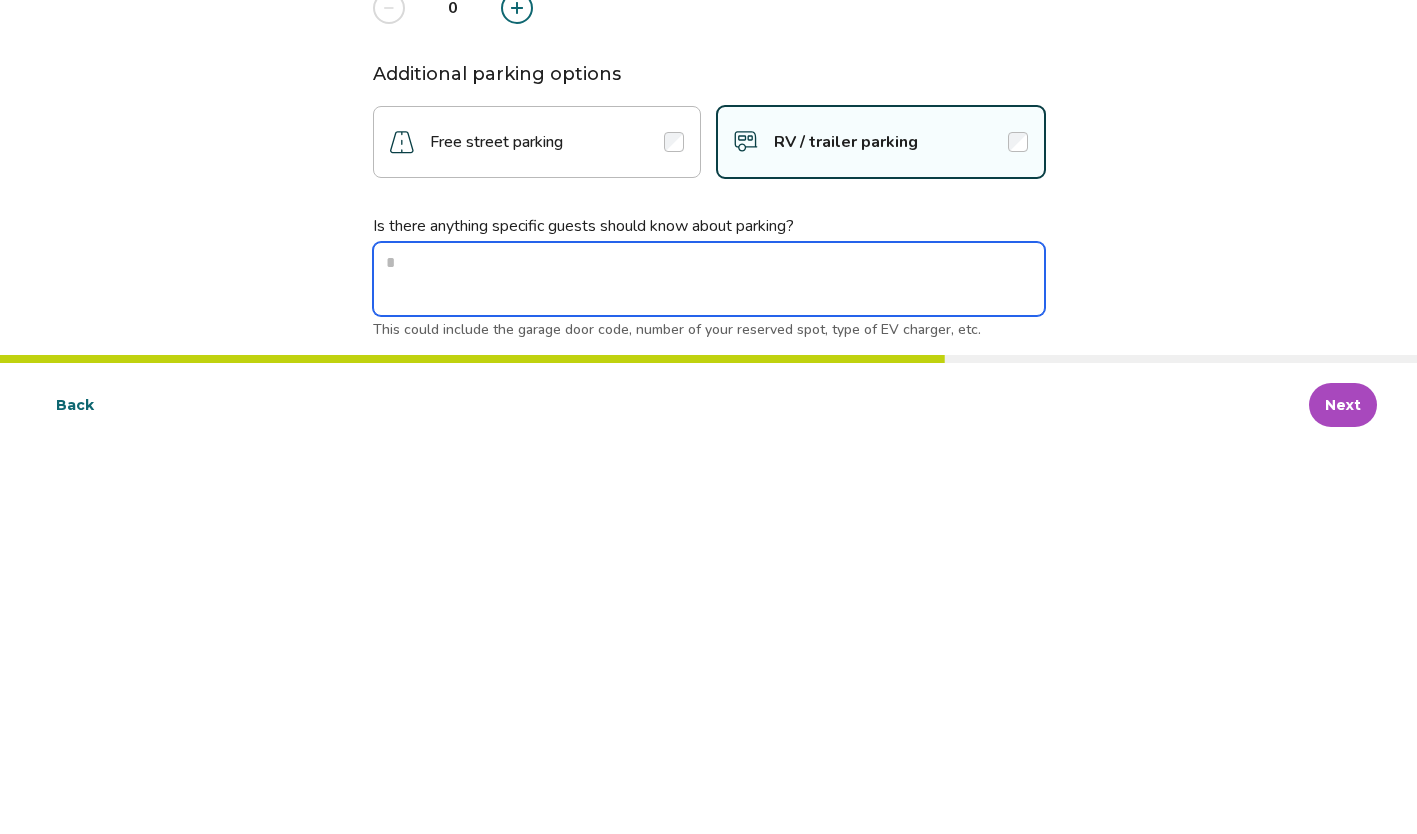 type on "*" 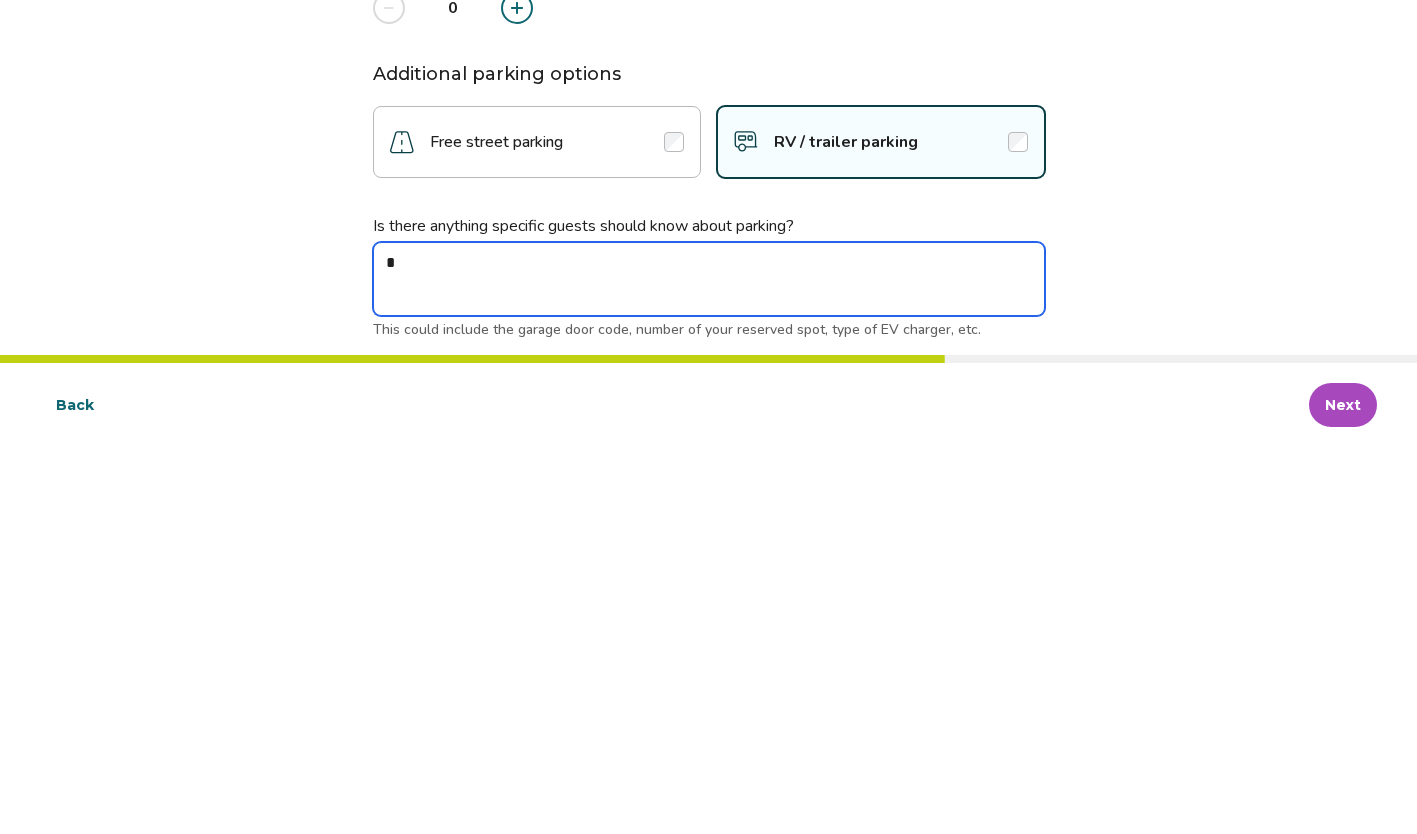 type on "*" 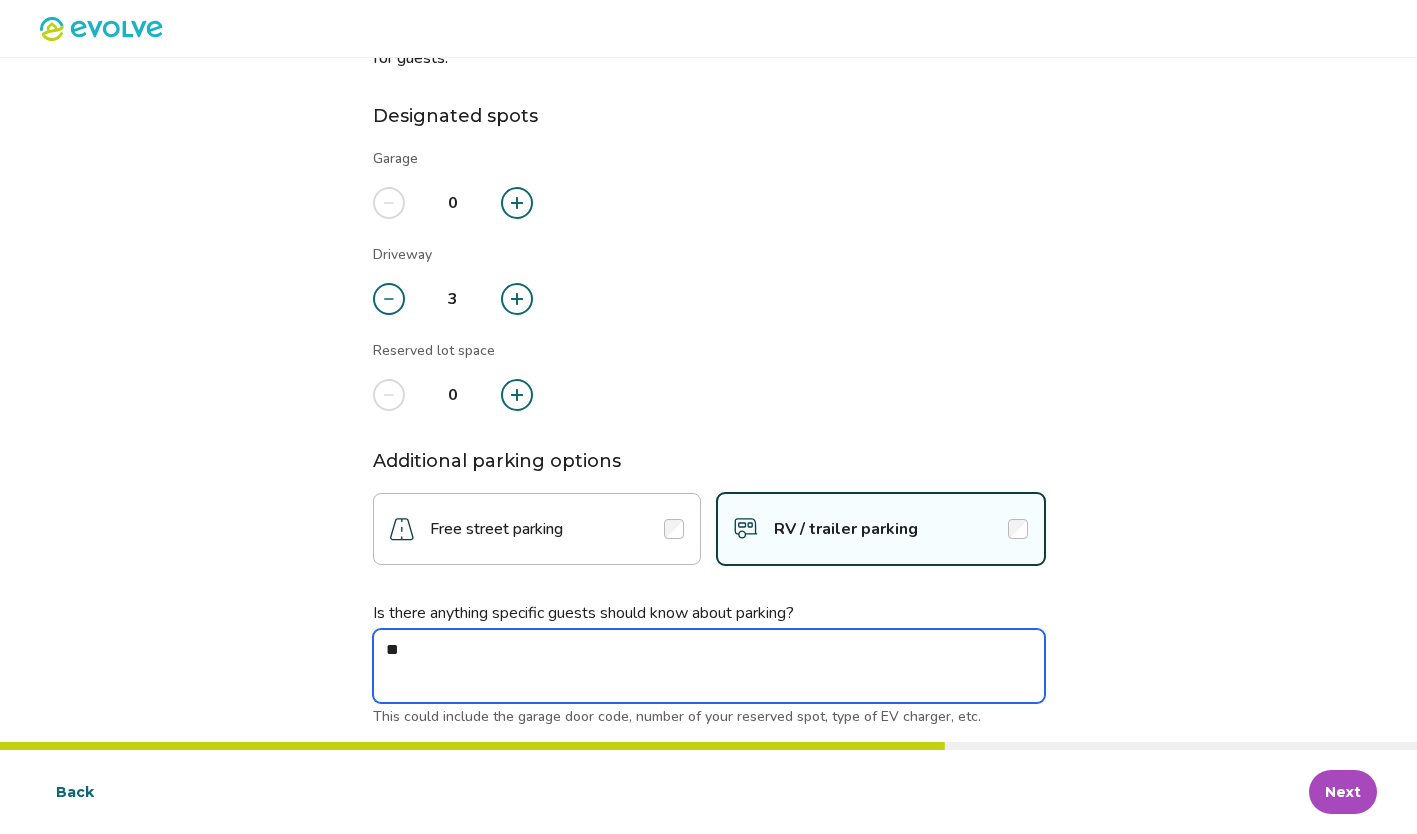 type on "*" 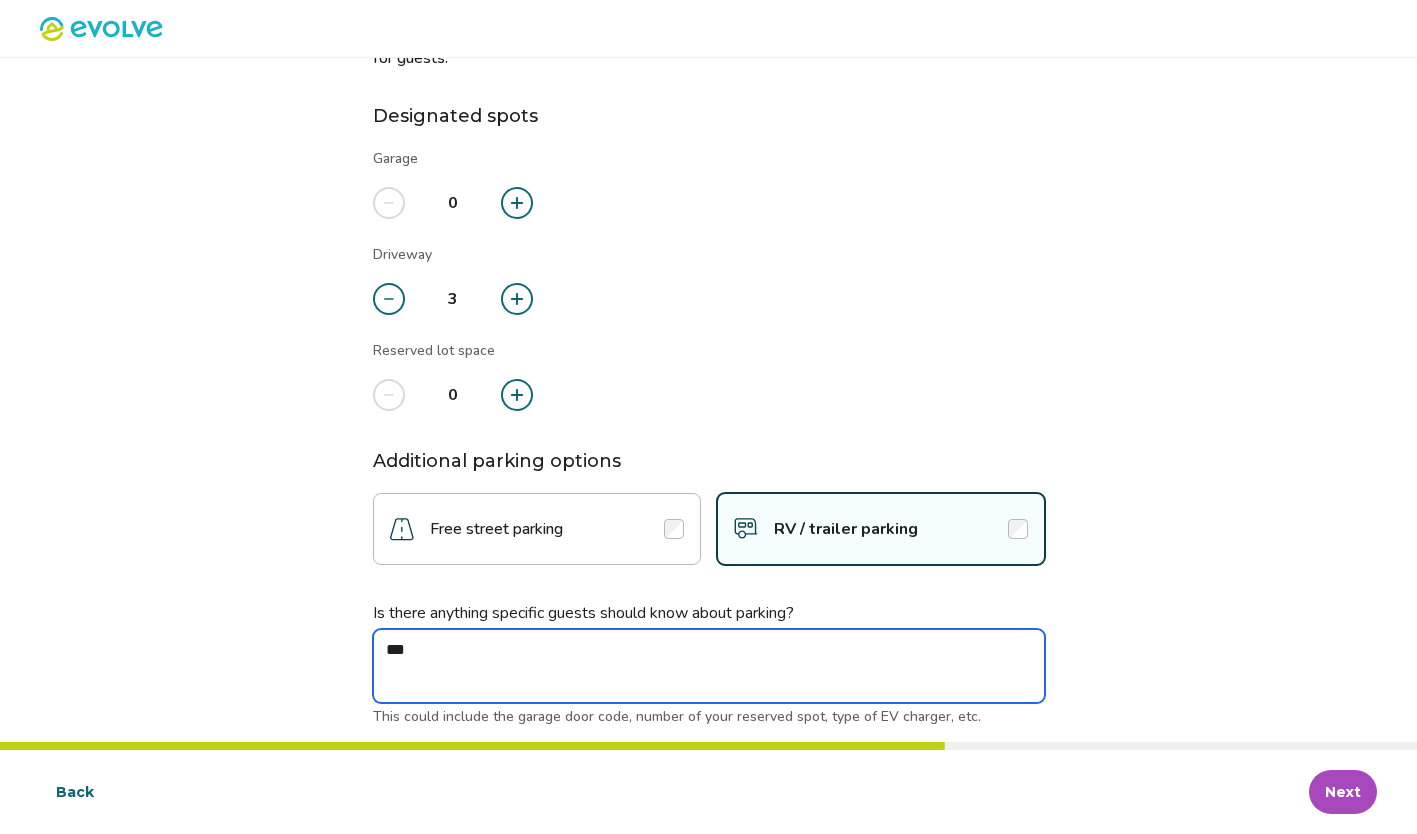 type on "*" 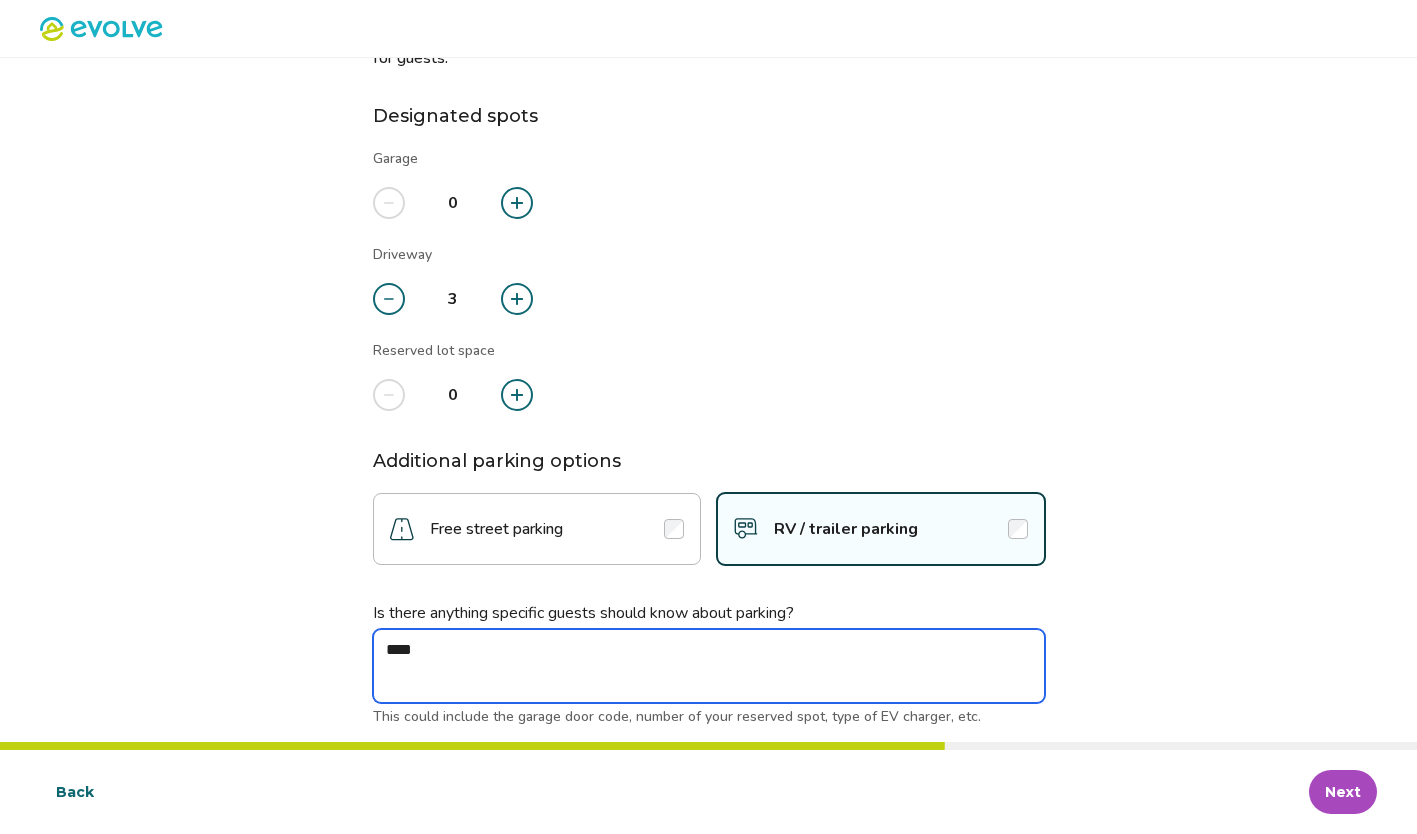 type on "*" 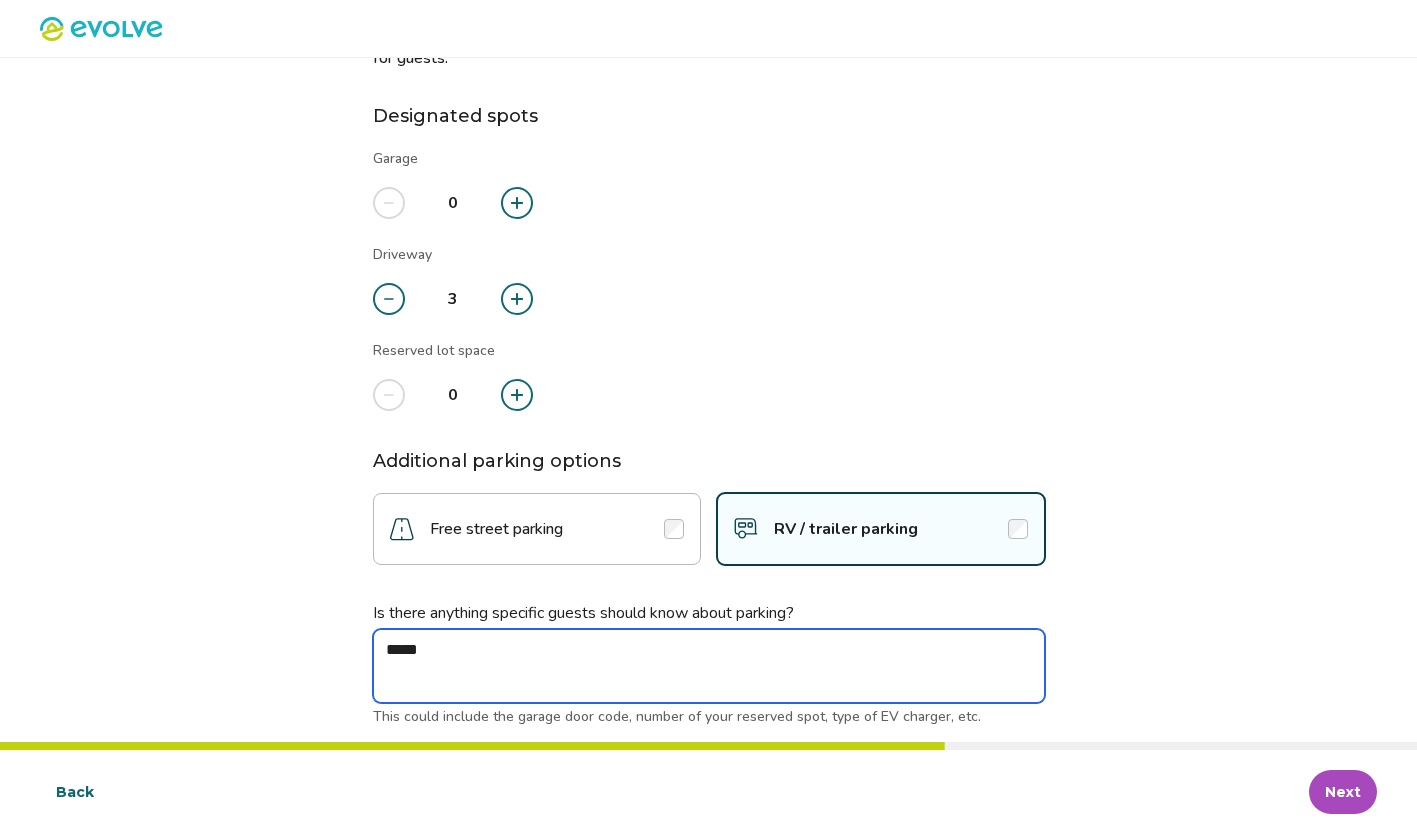 type on "*" 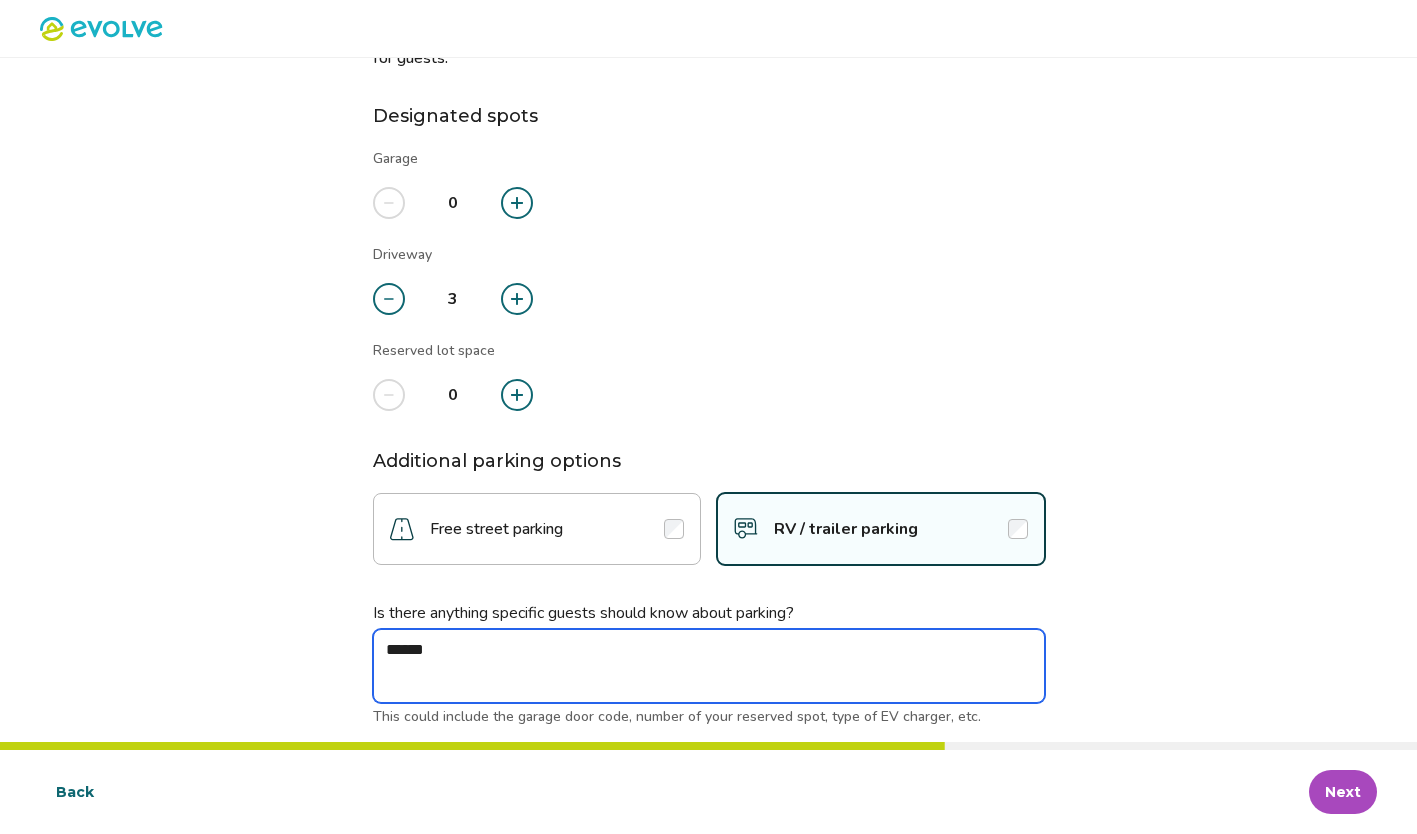 type on "*" 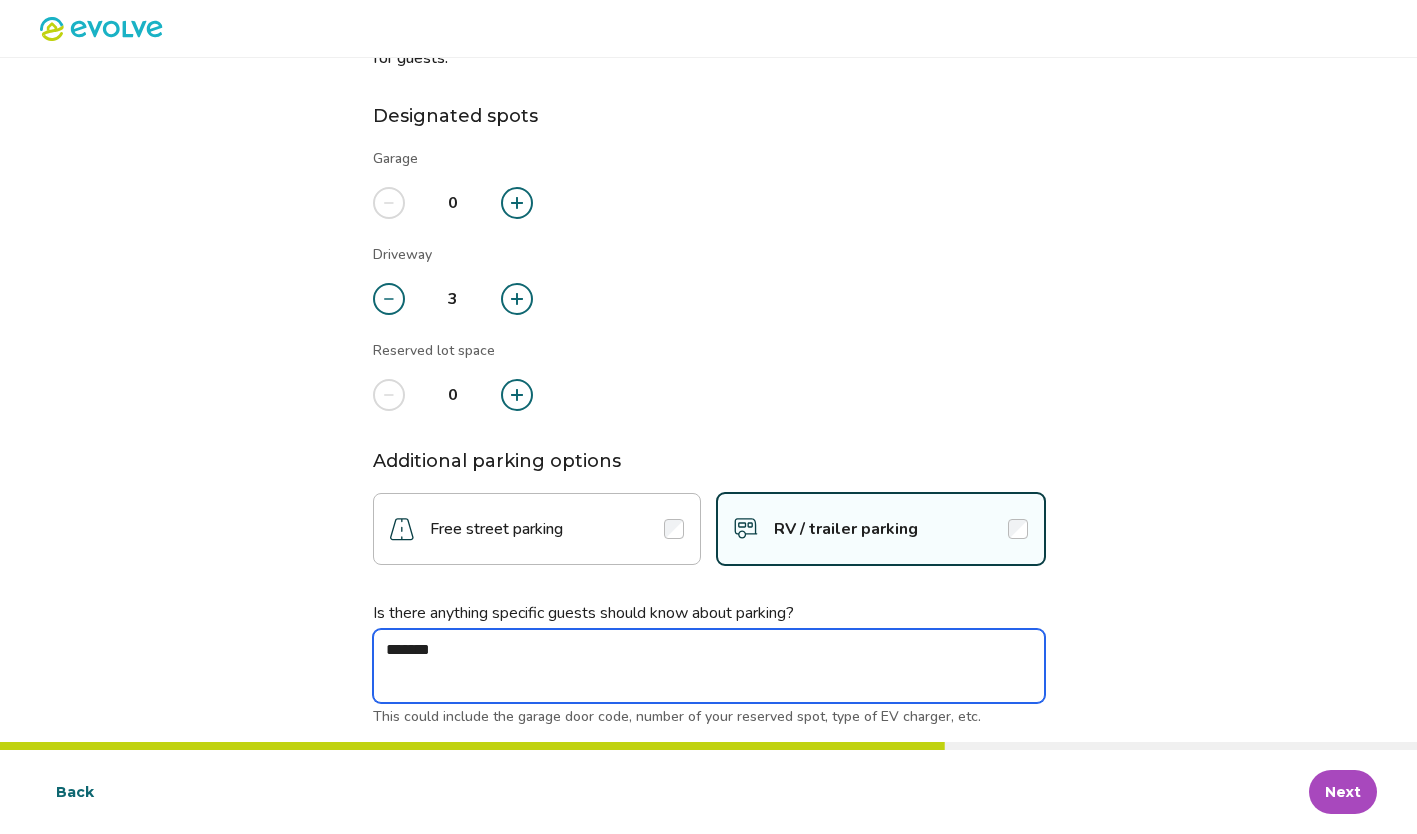 type on "*" 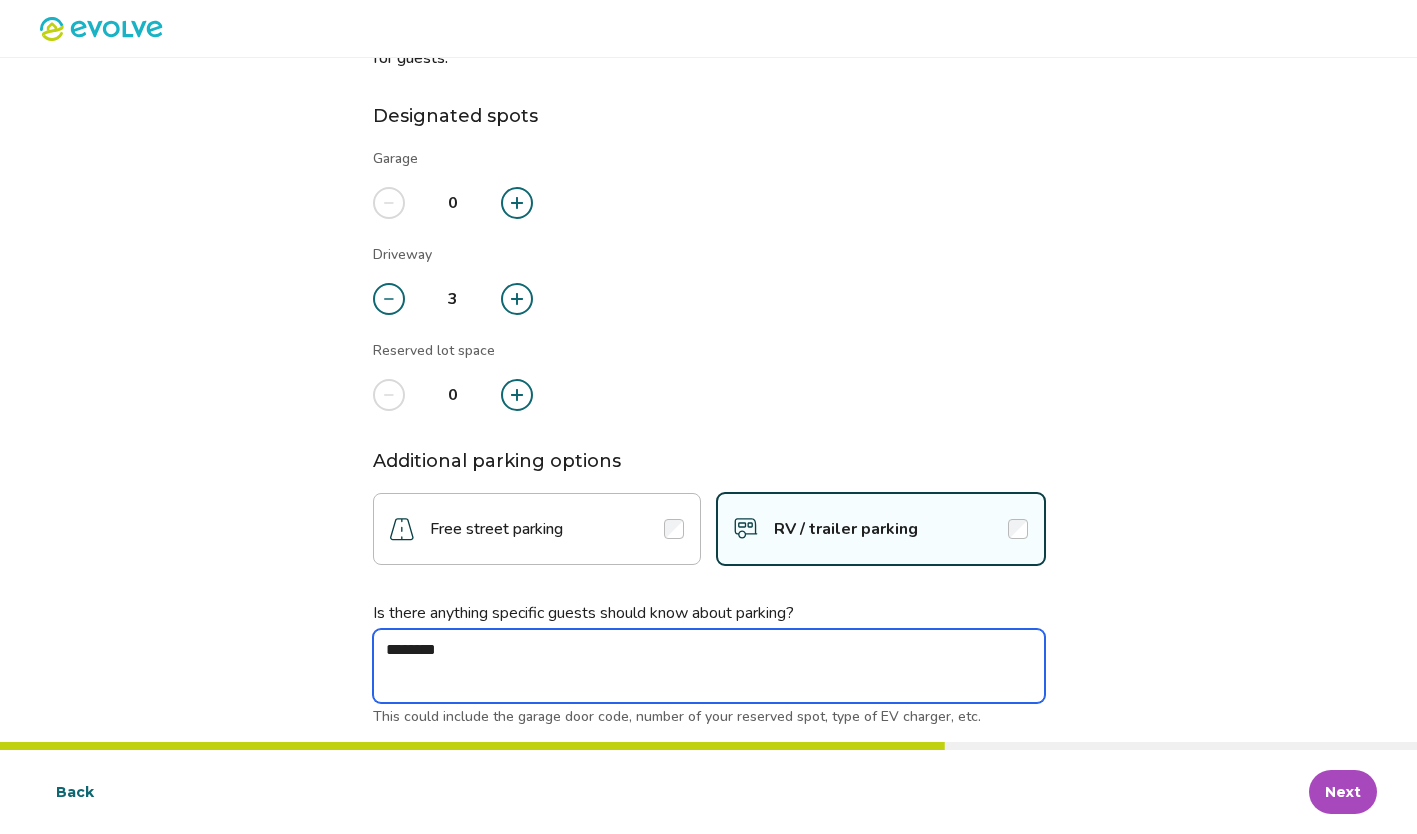 type on "*" 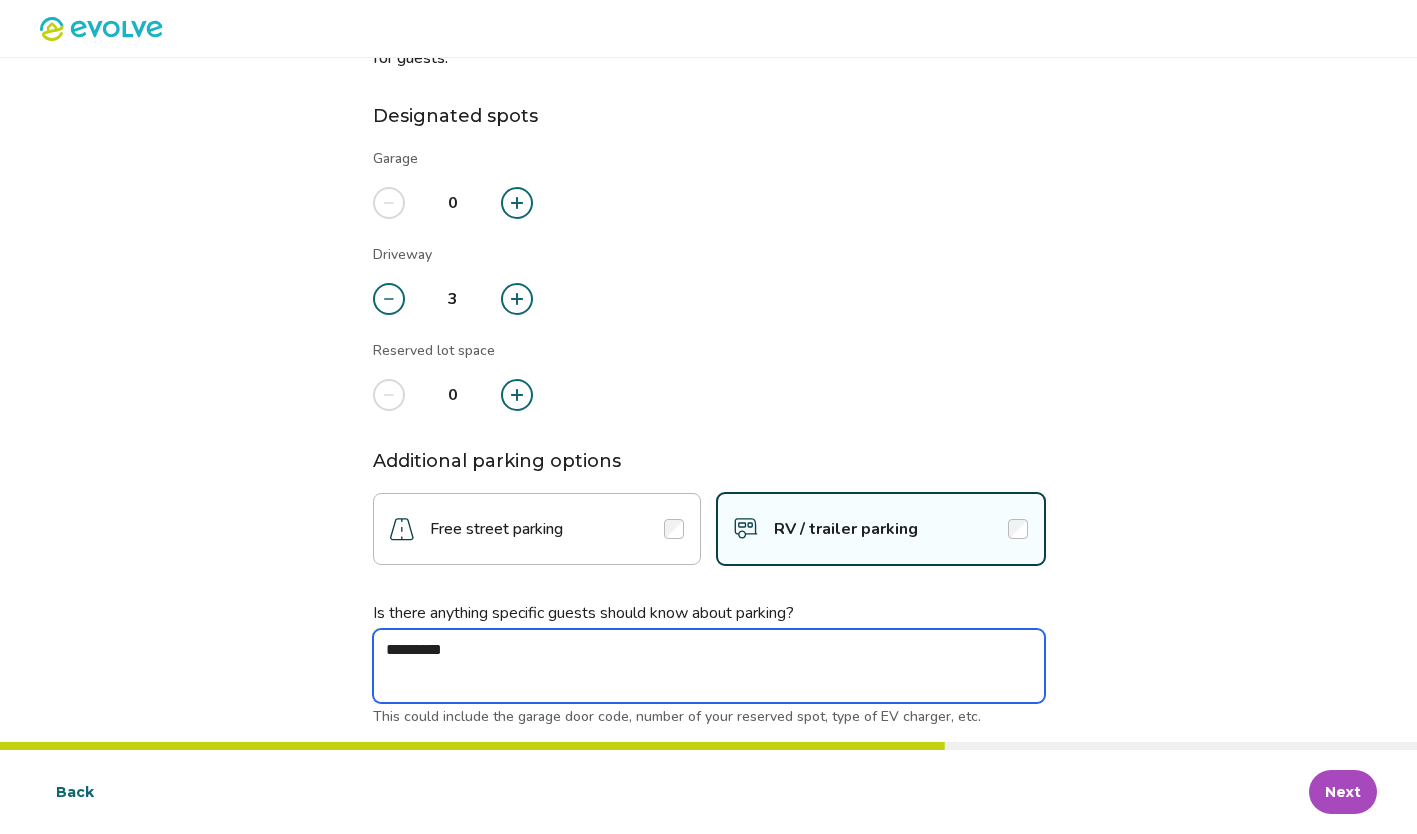 type on "*" 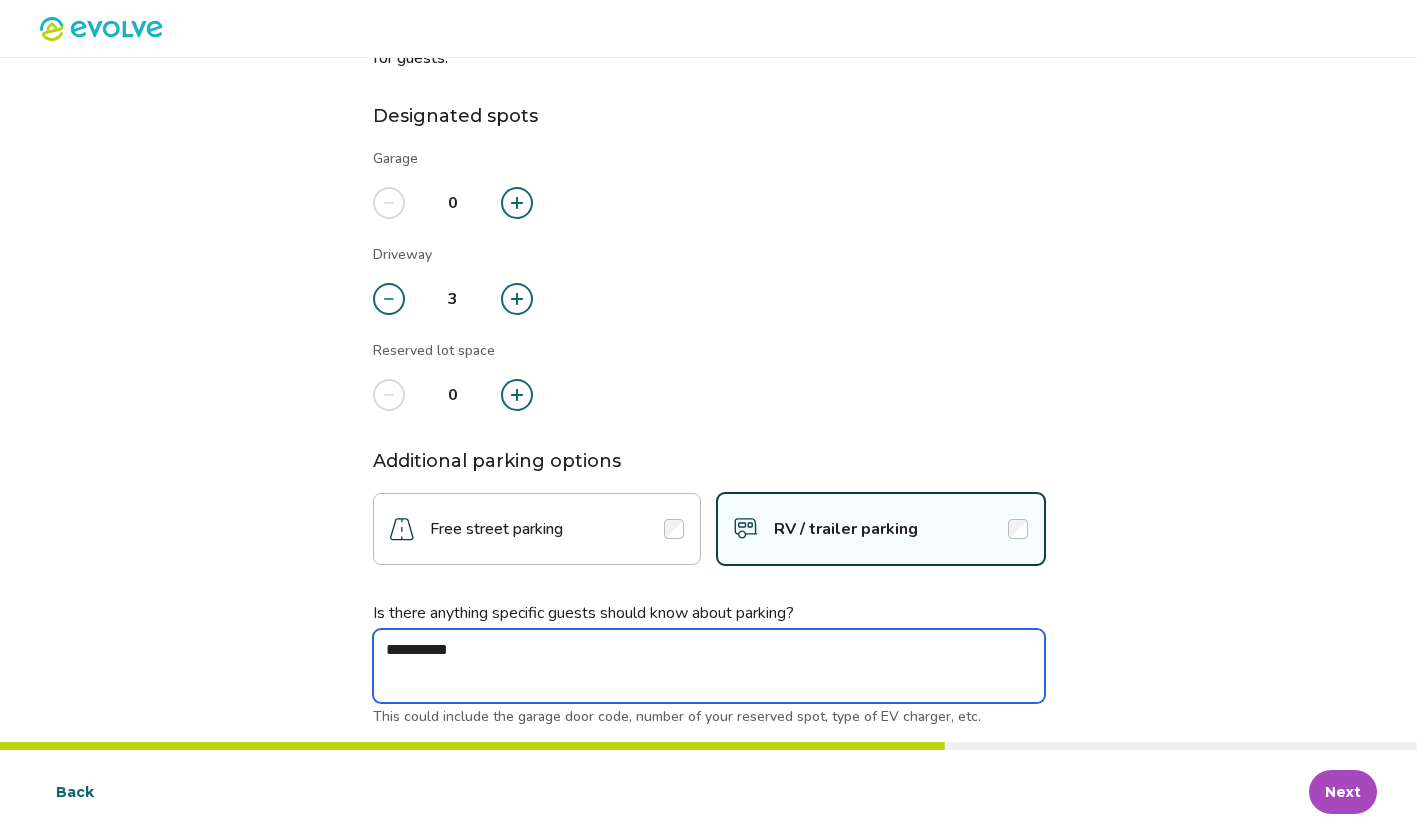type on "*" 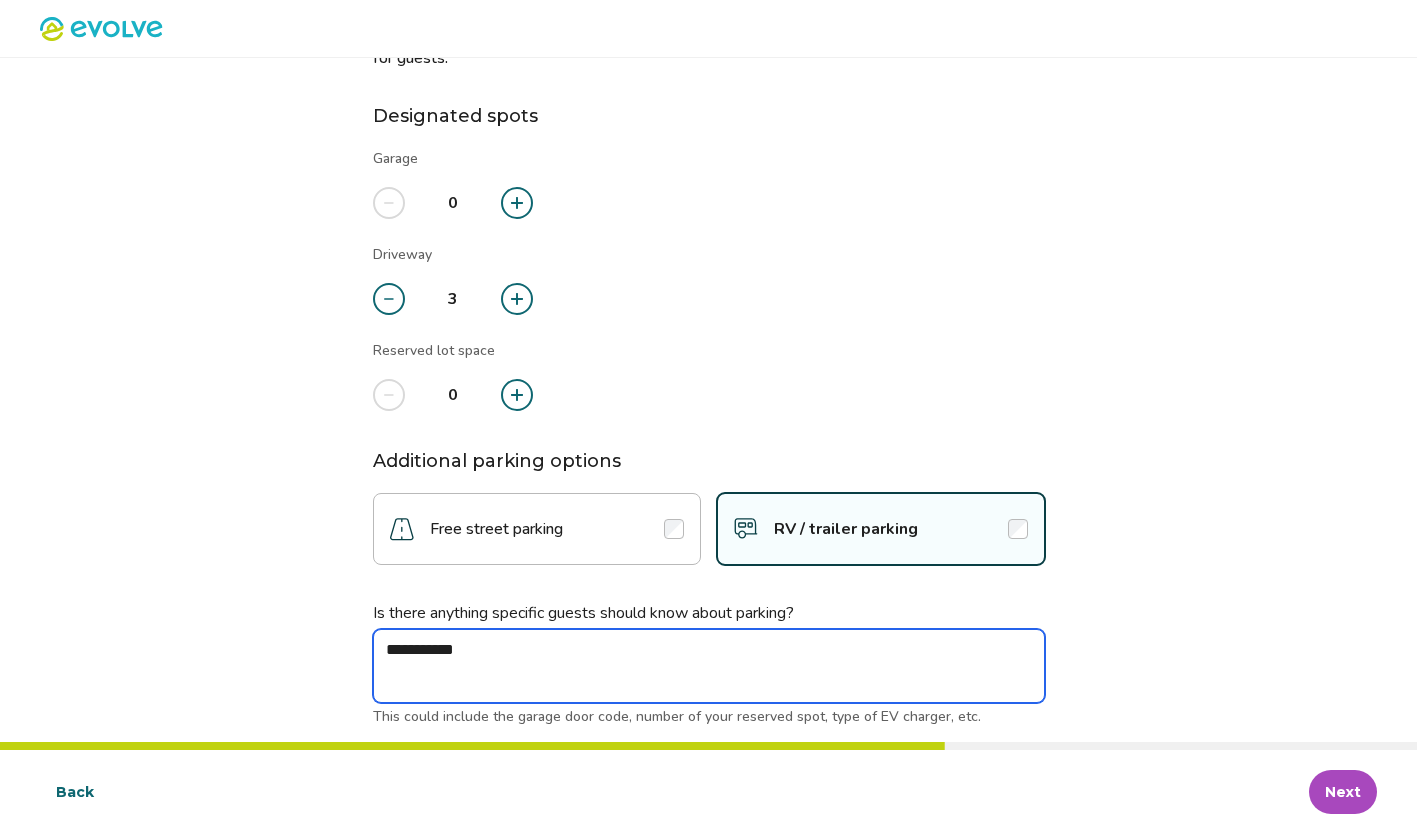 type on "*" 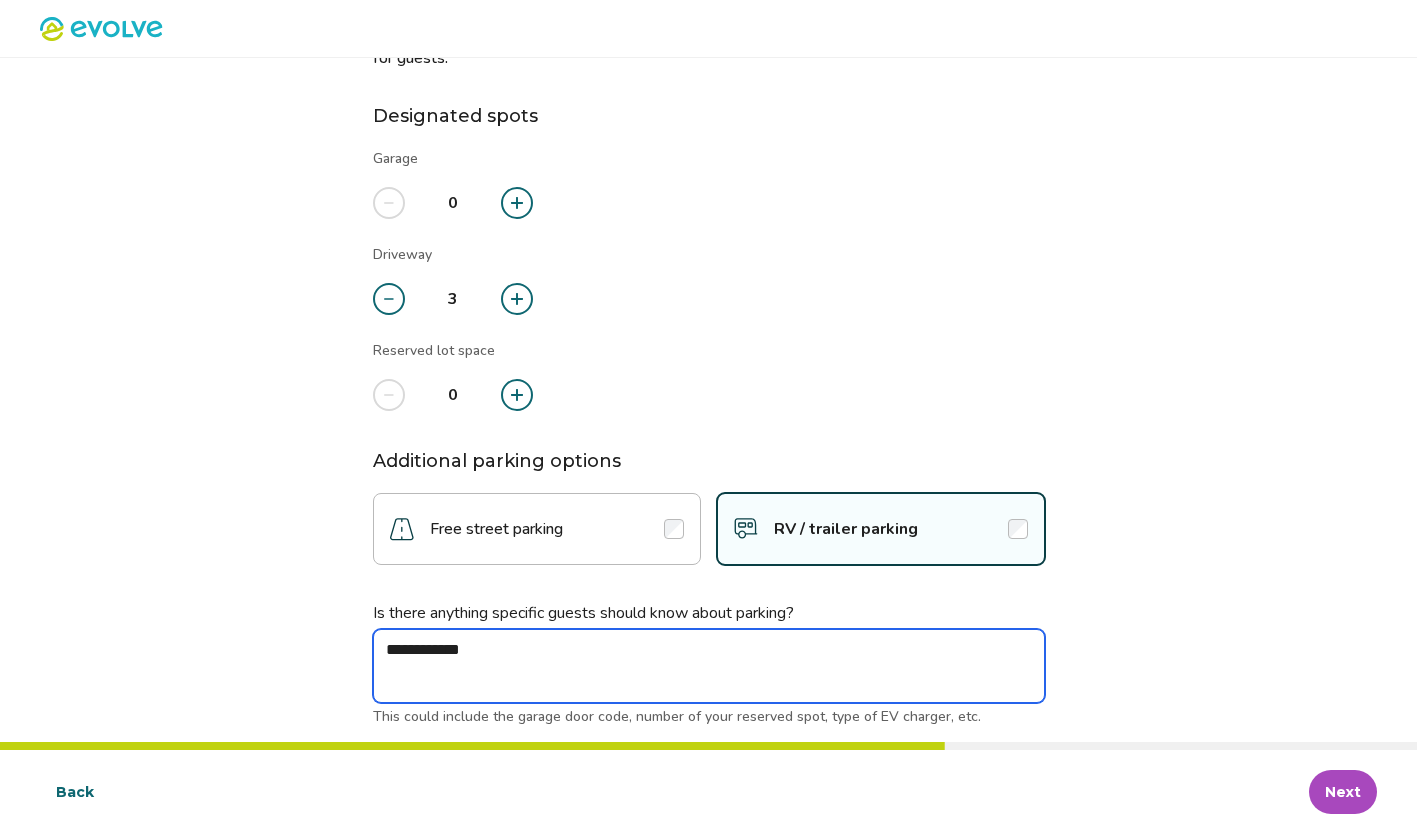 type on "*" 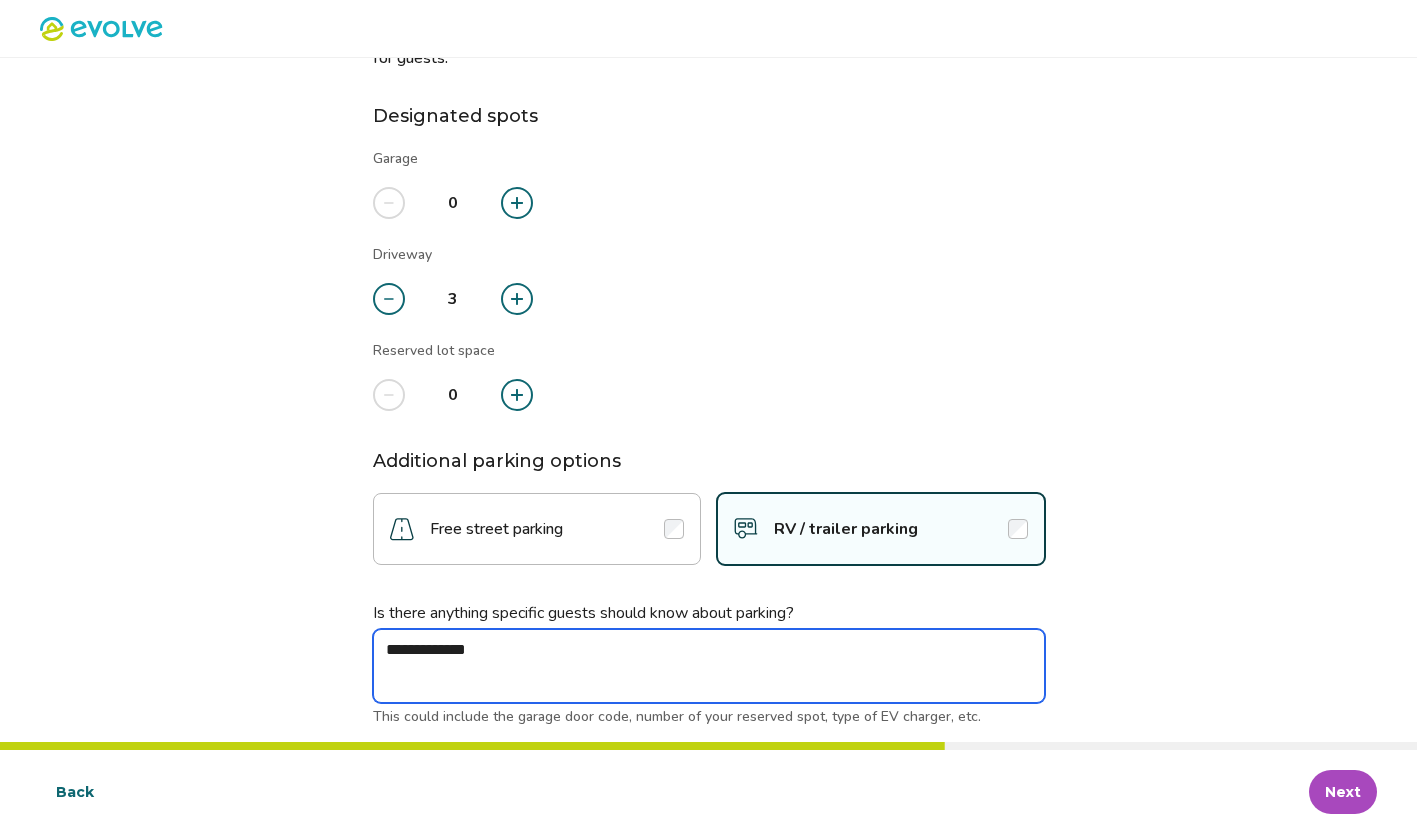 type on "*" 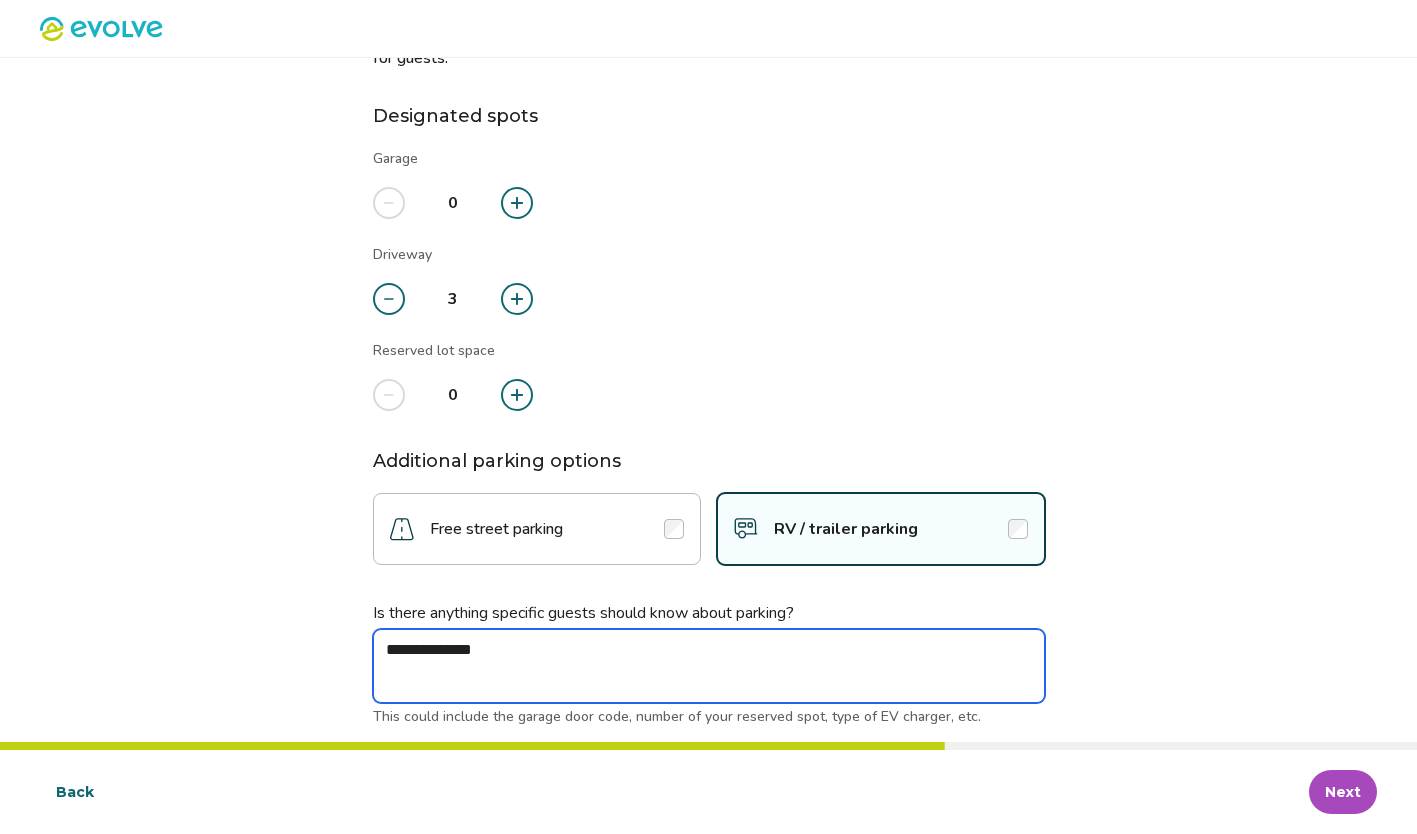 type on "*" 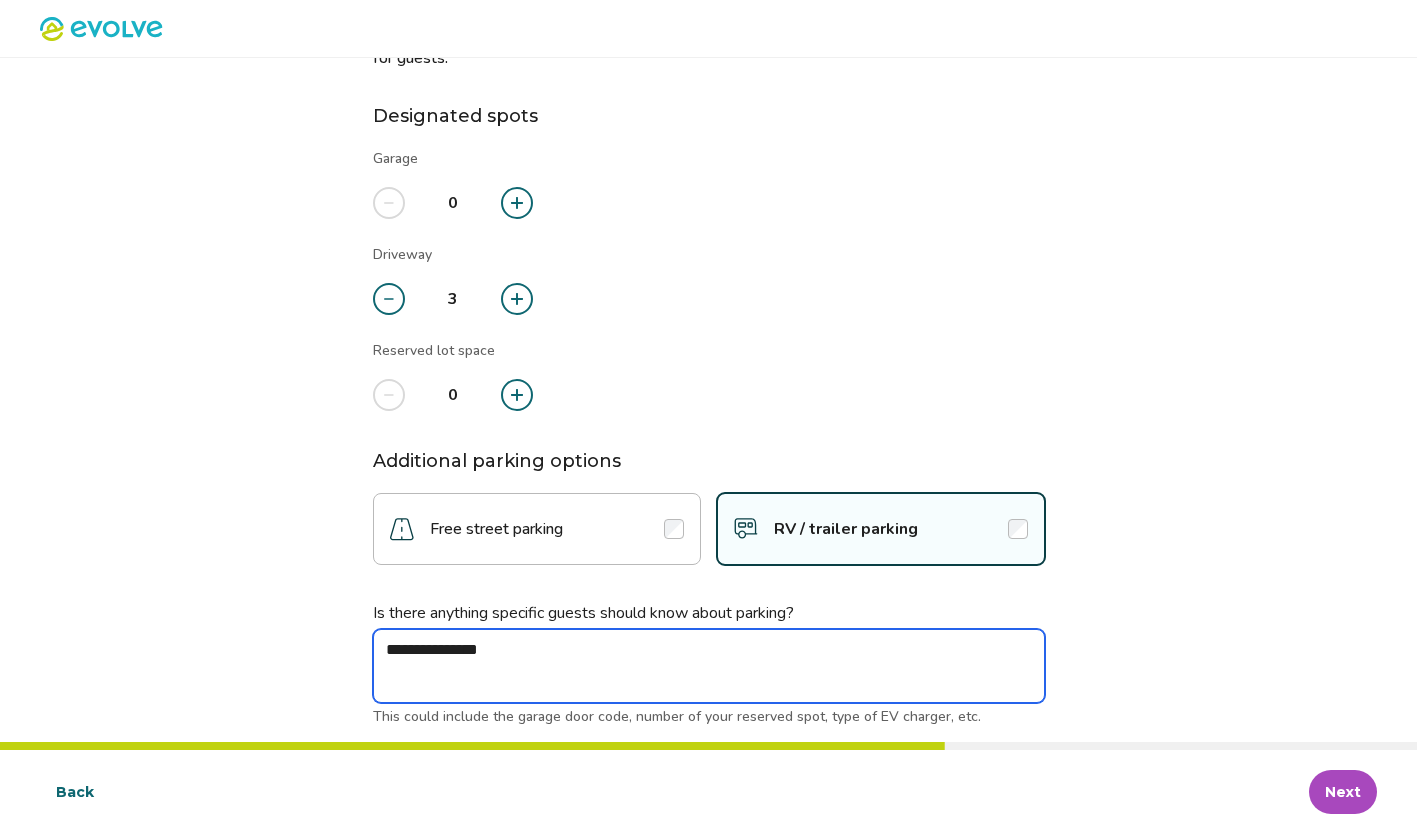type on "*" 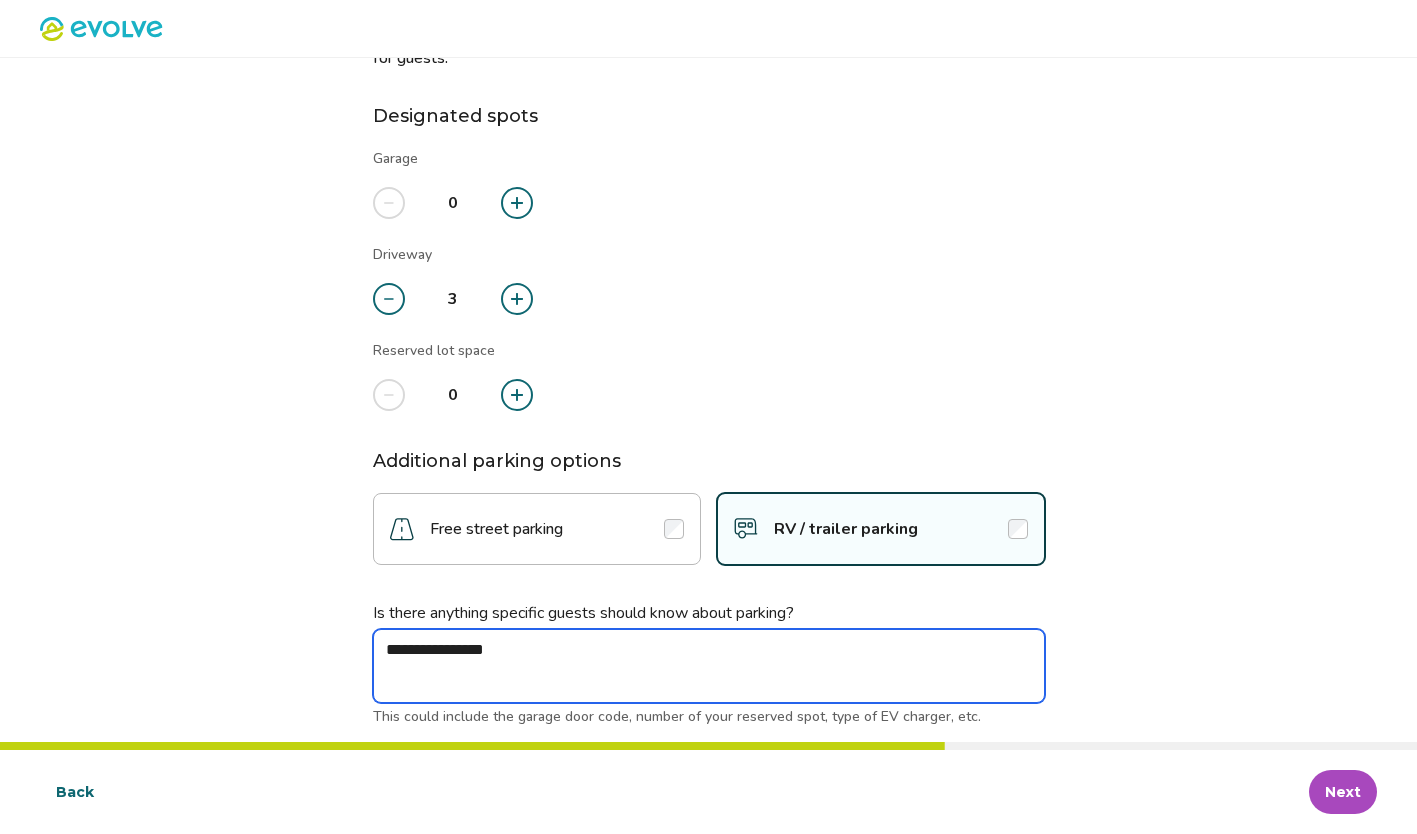 type on "*" 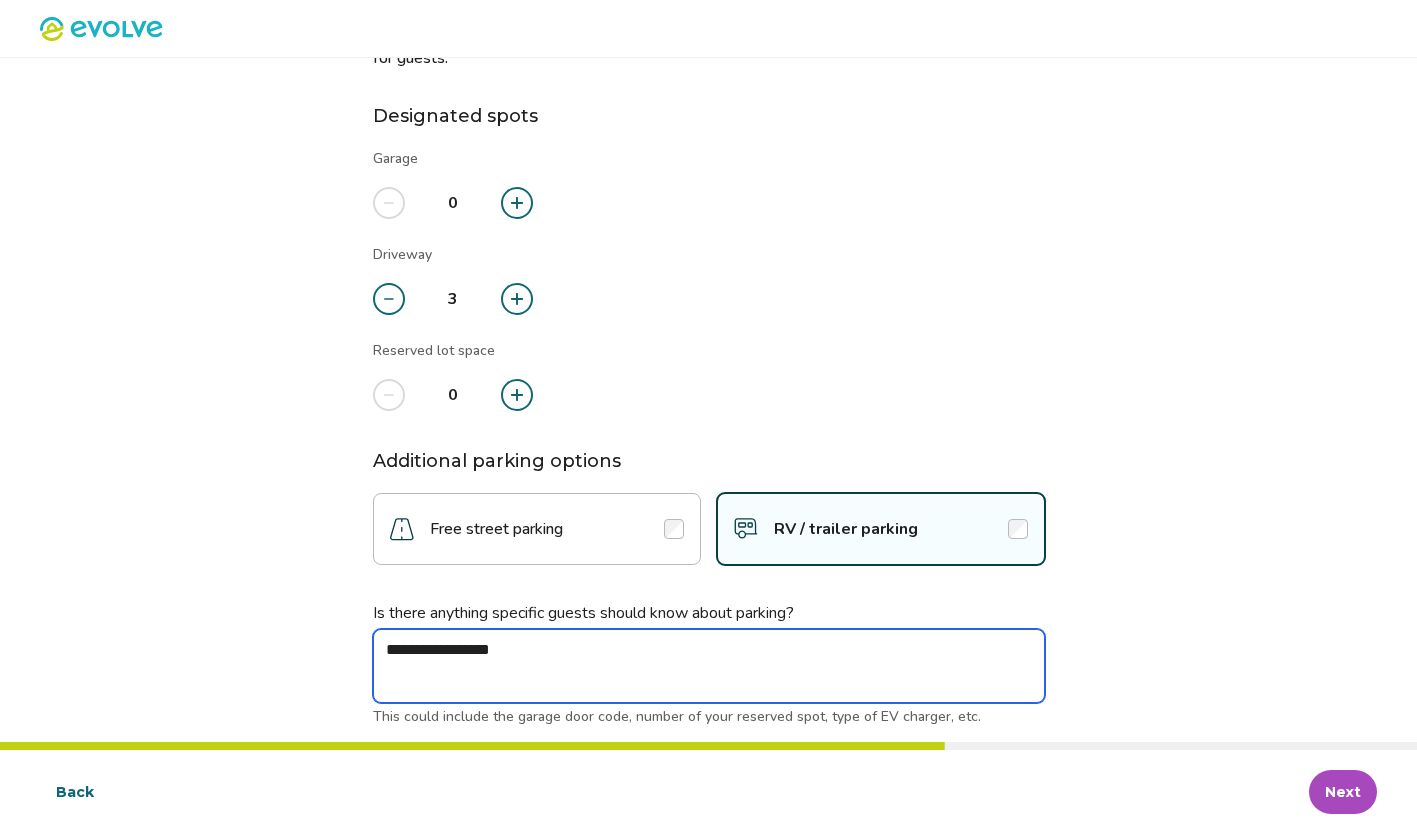 type on "*" 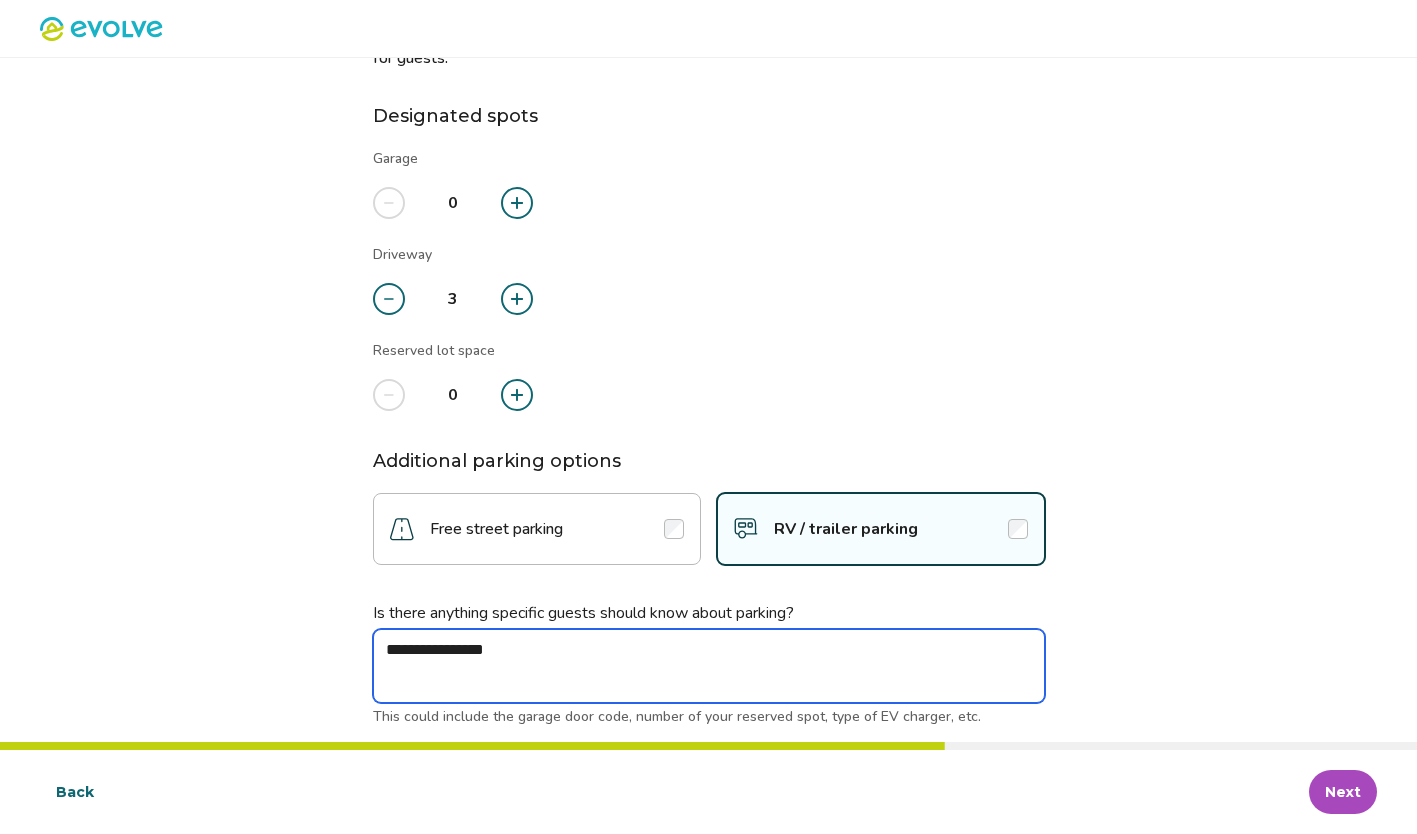 type on "*" 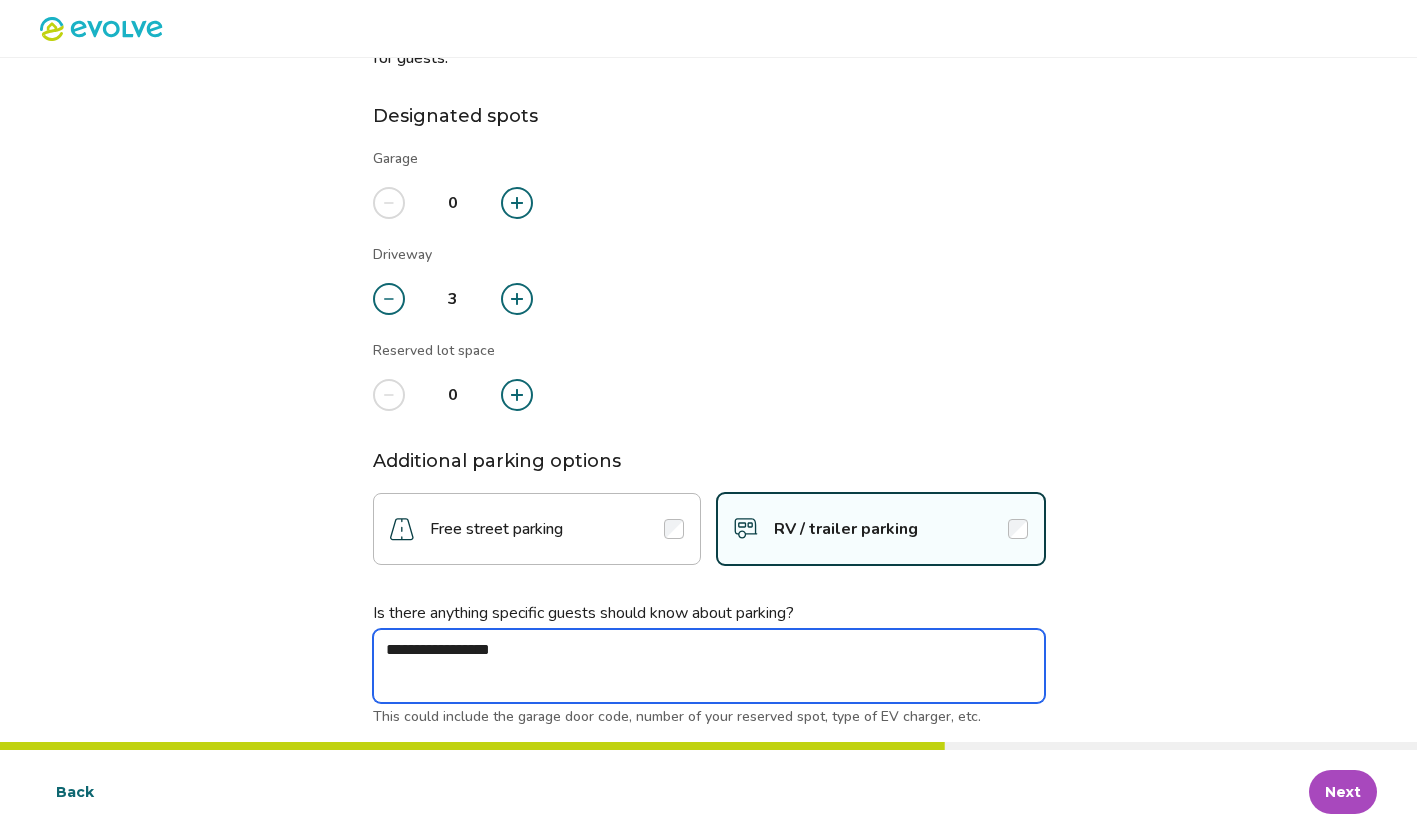 type on "*" 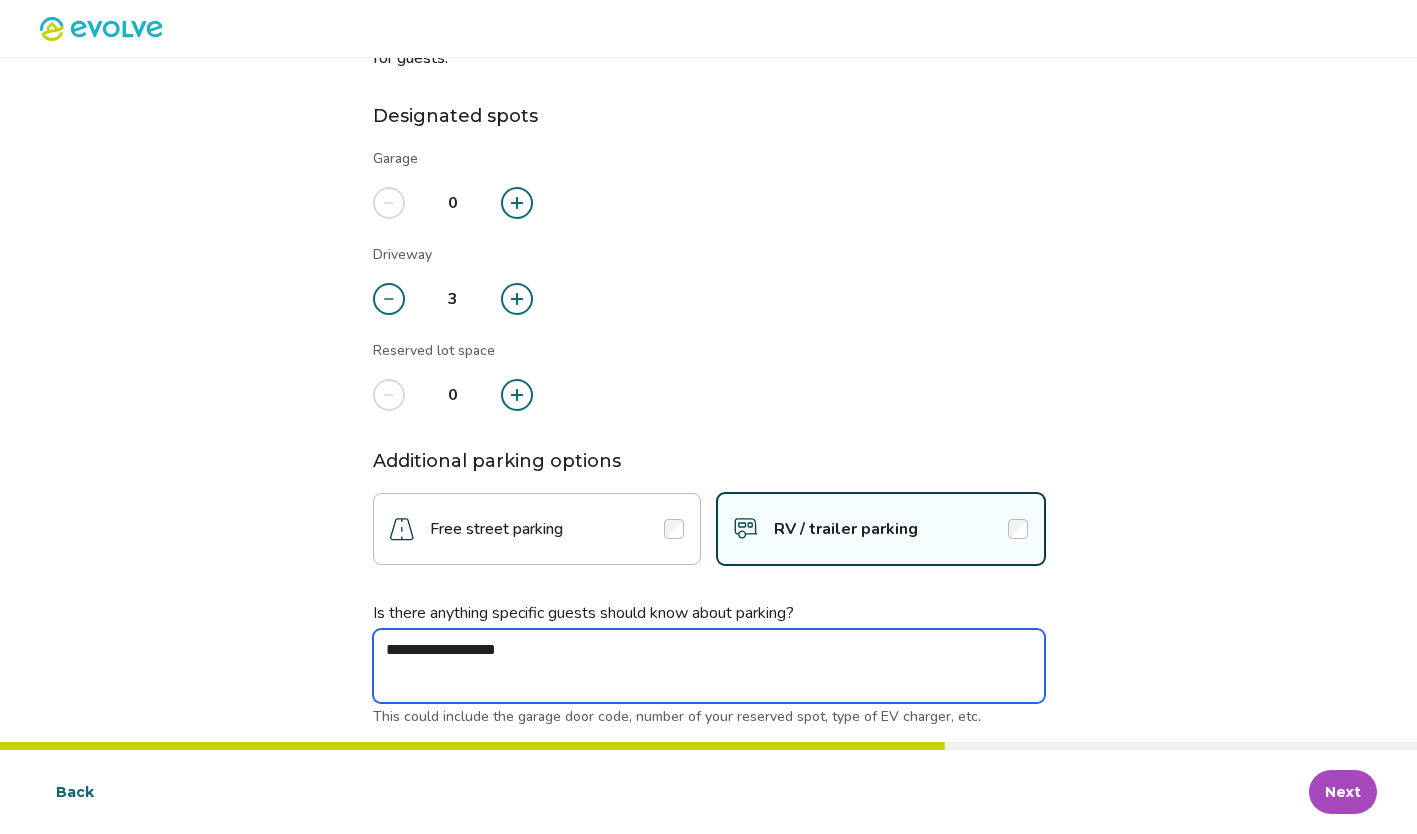 type on "*" 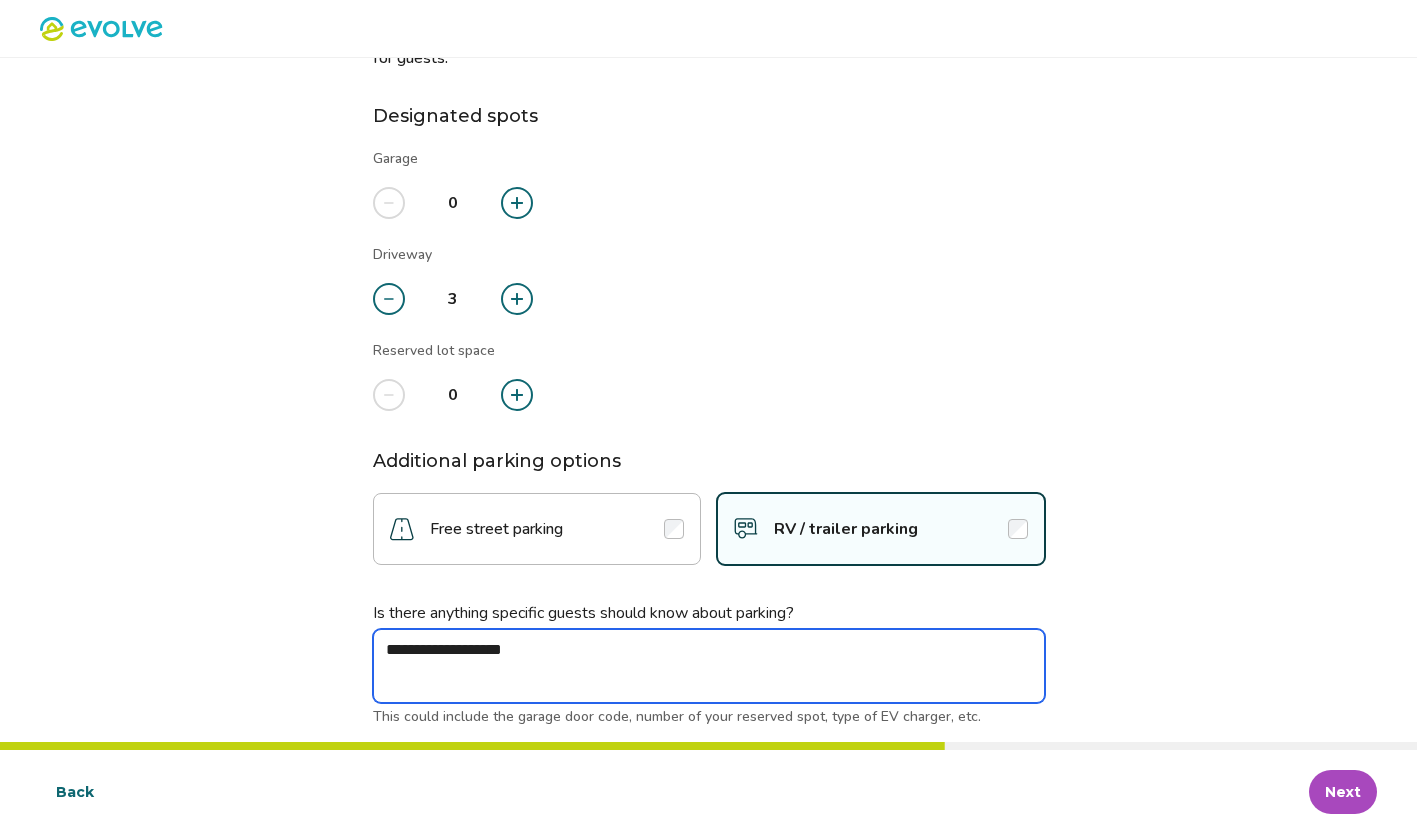 type on "*" 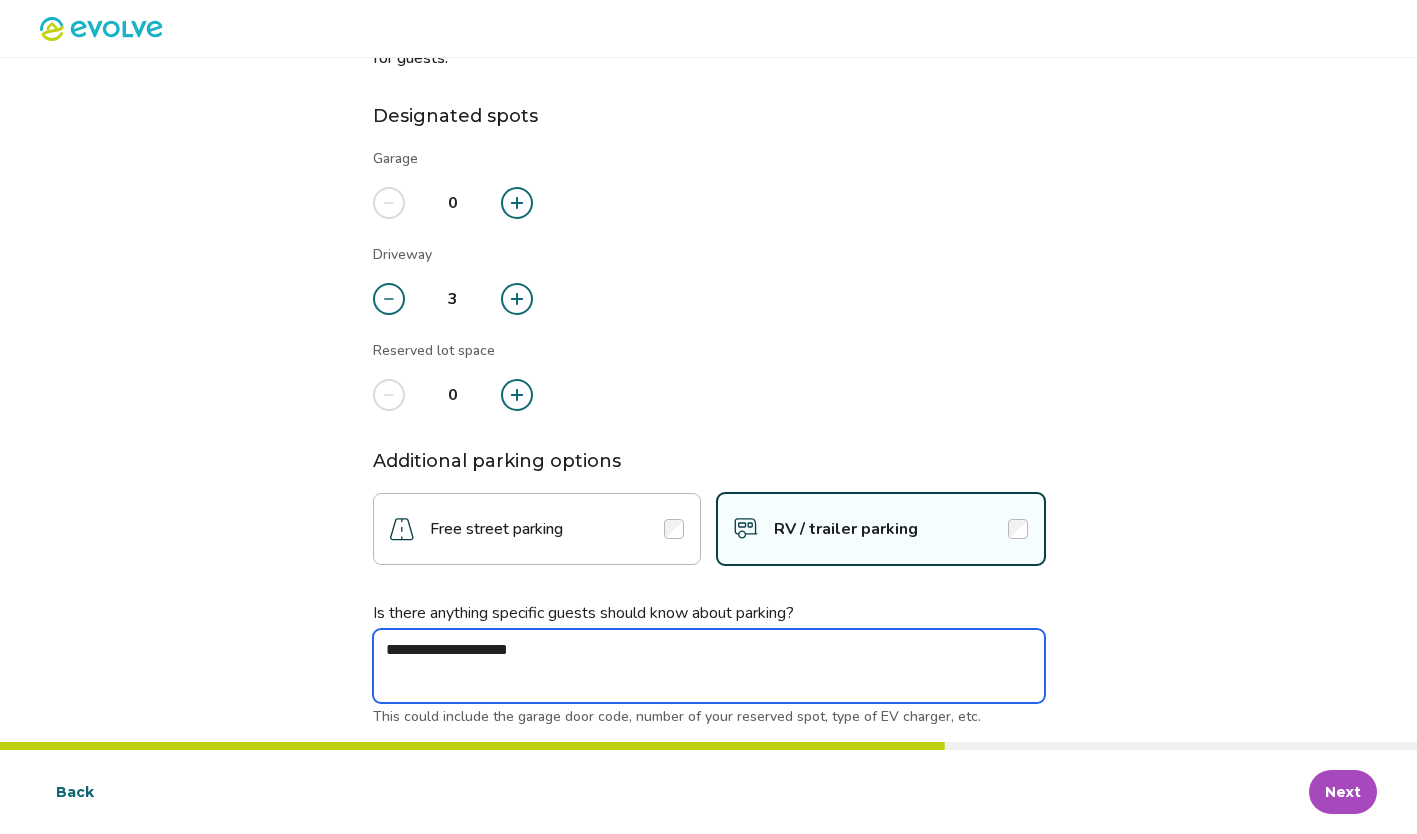 type on "*" 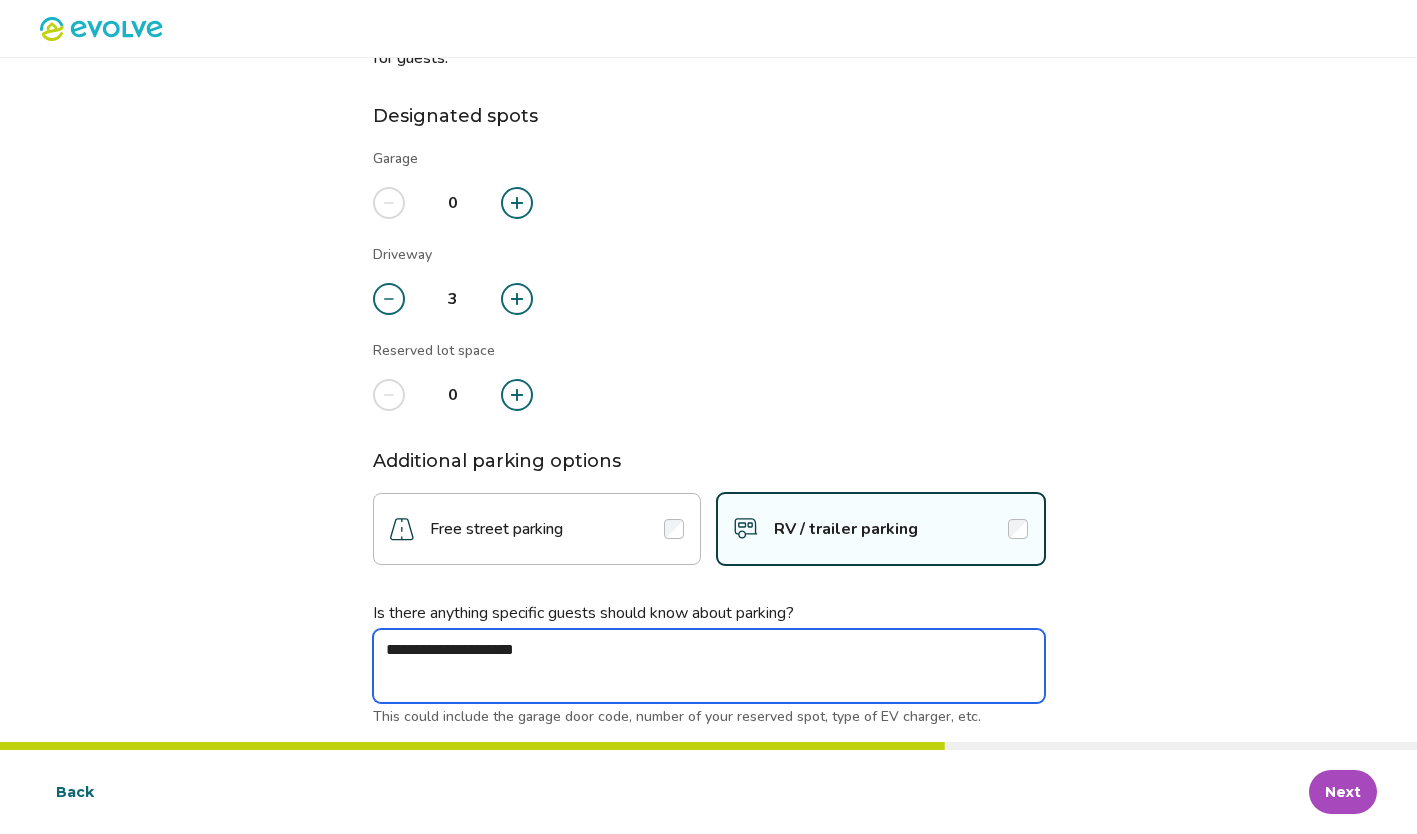 type on "*" 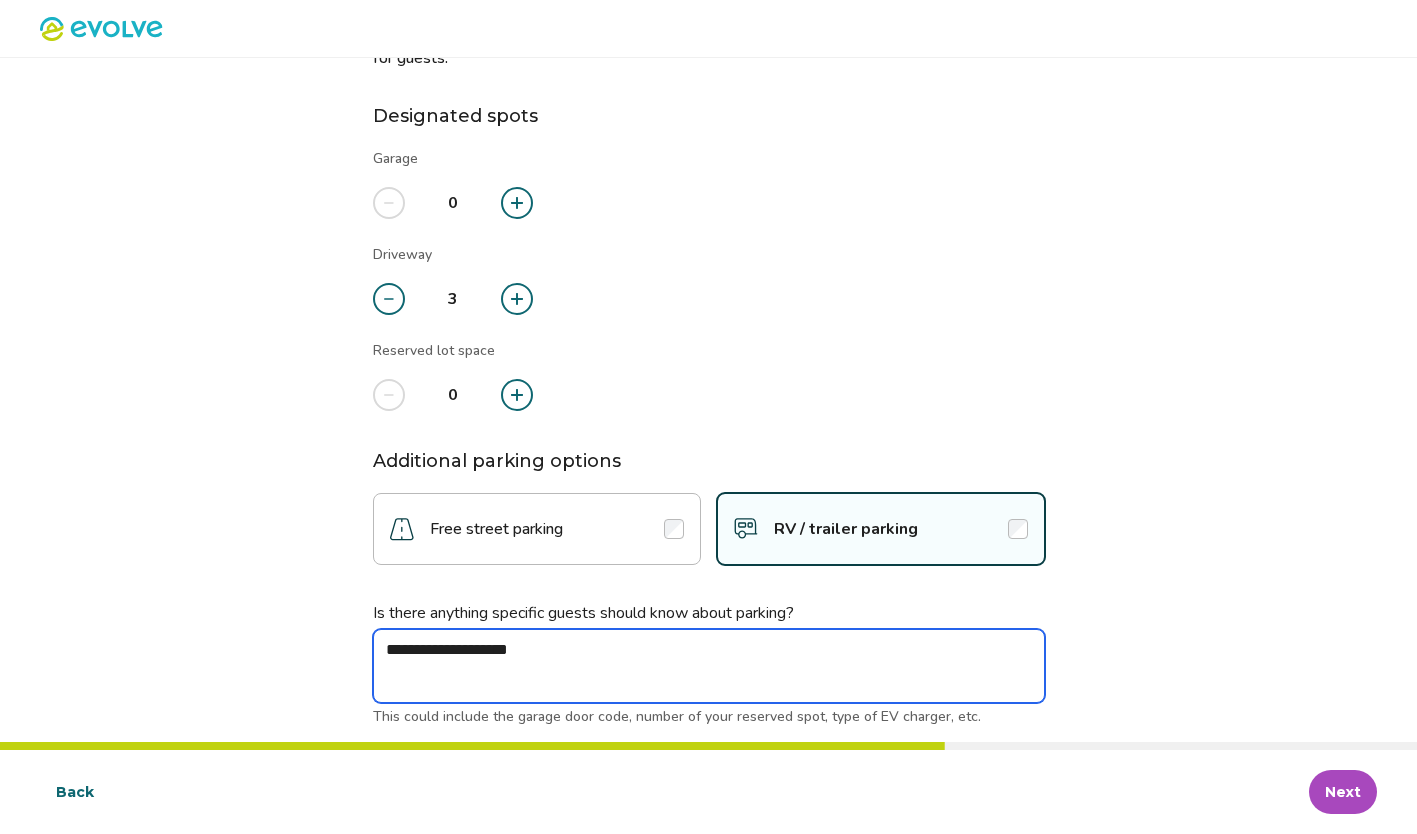 type on "*" 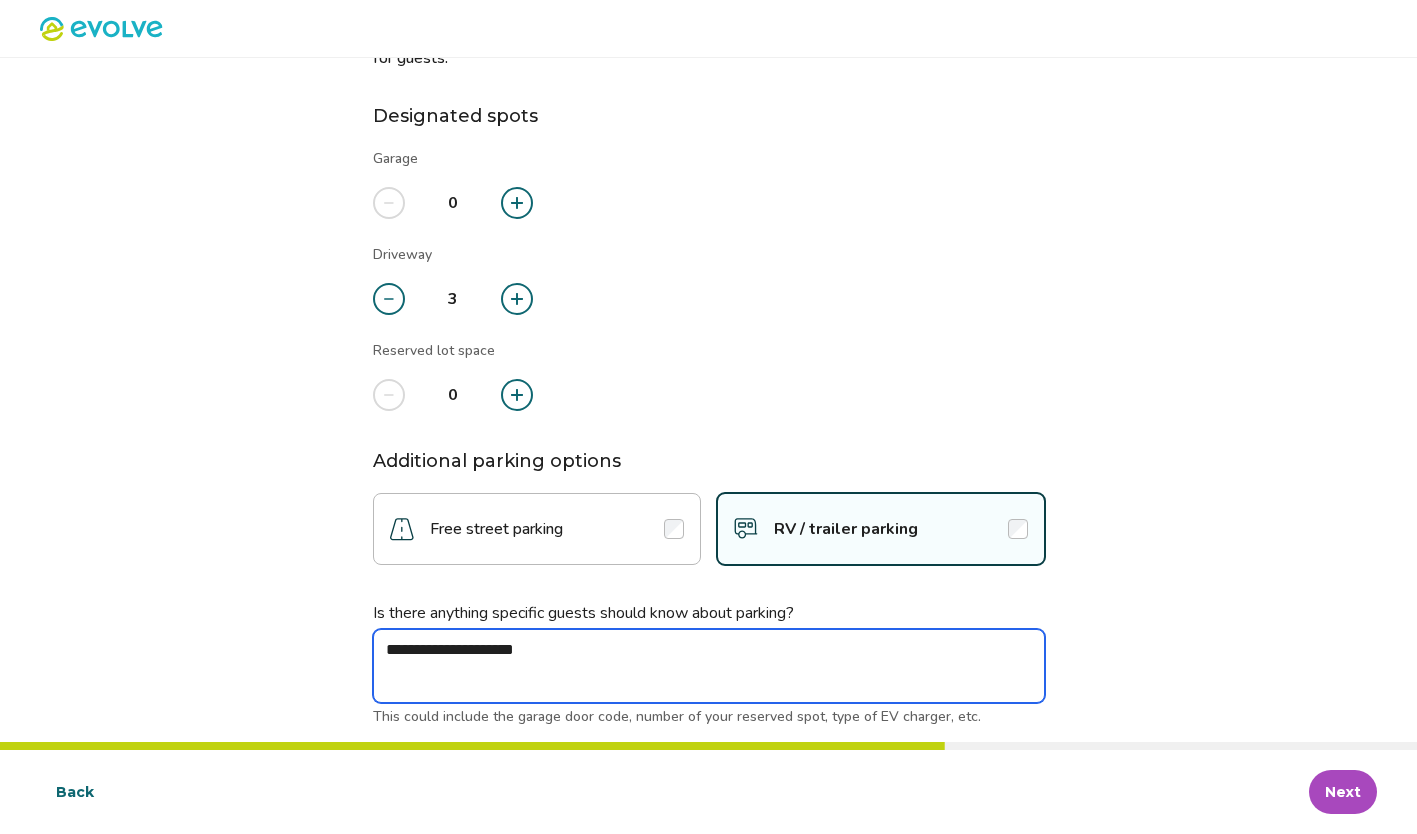 type on "*" 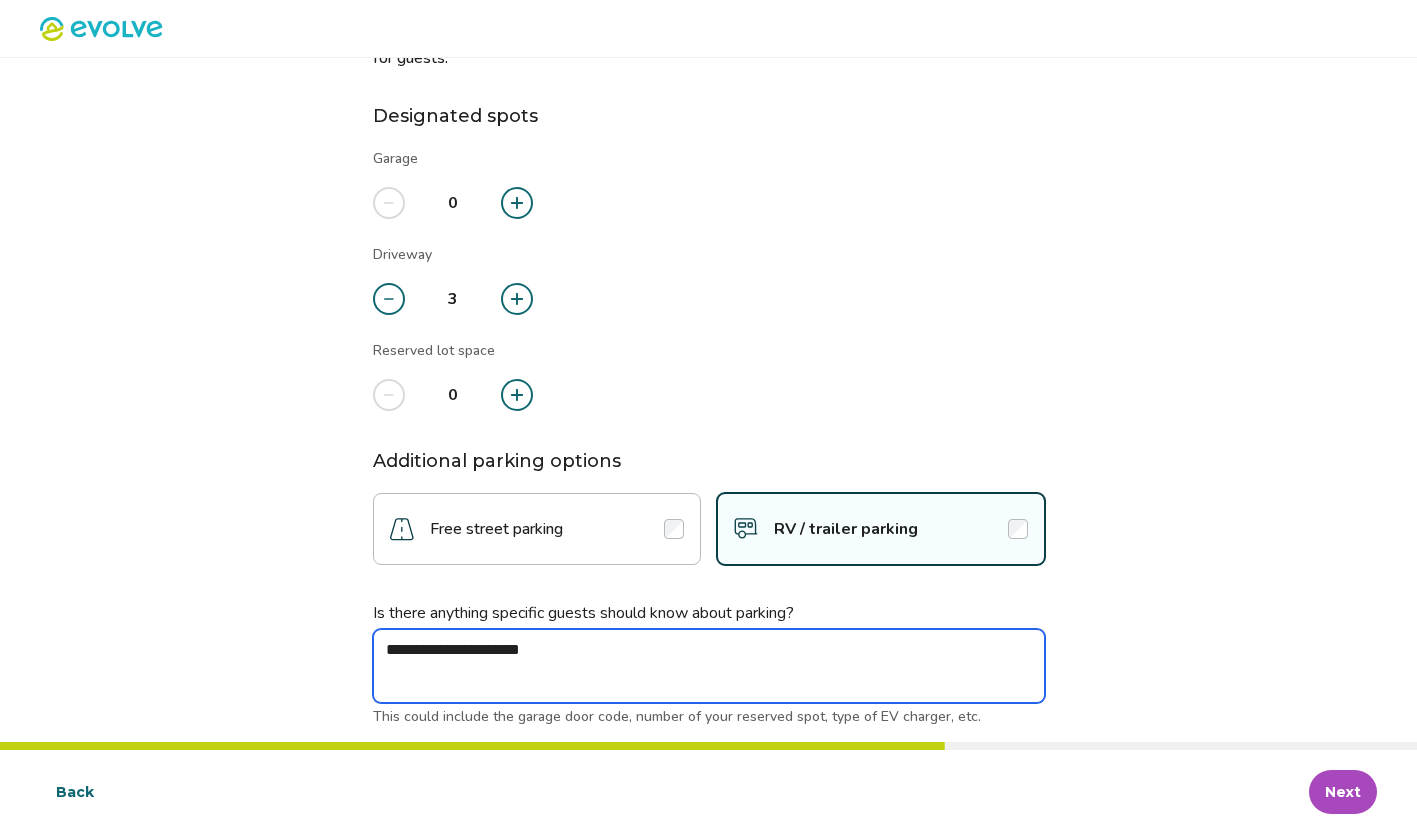 type on "*" 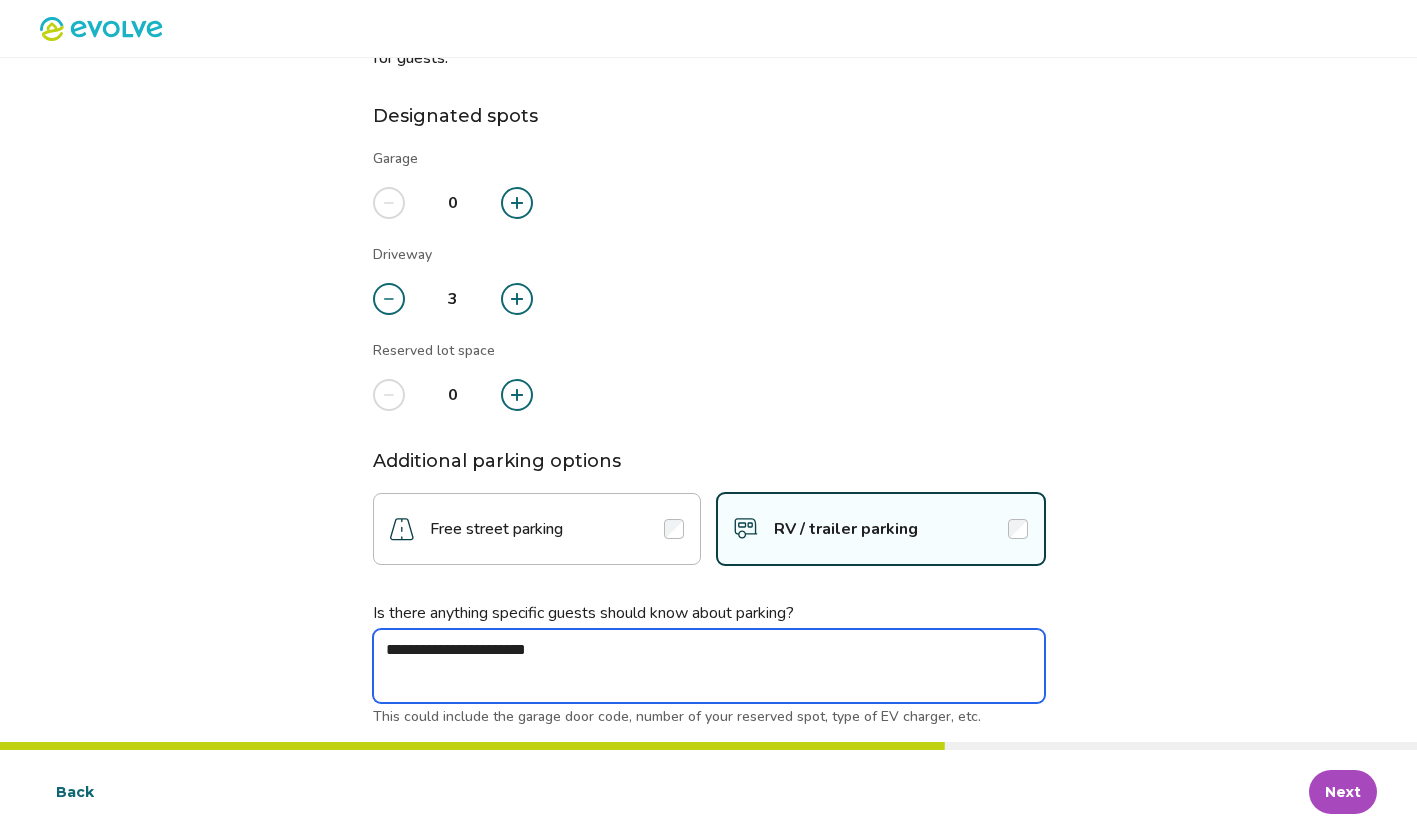 type on "**********" 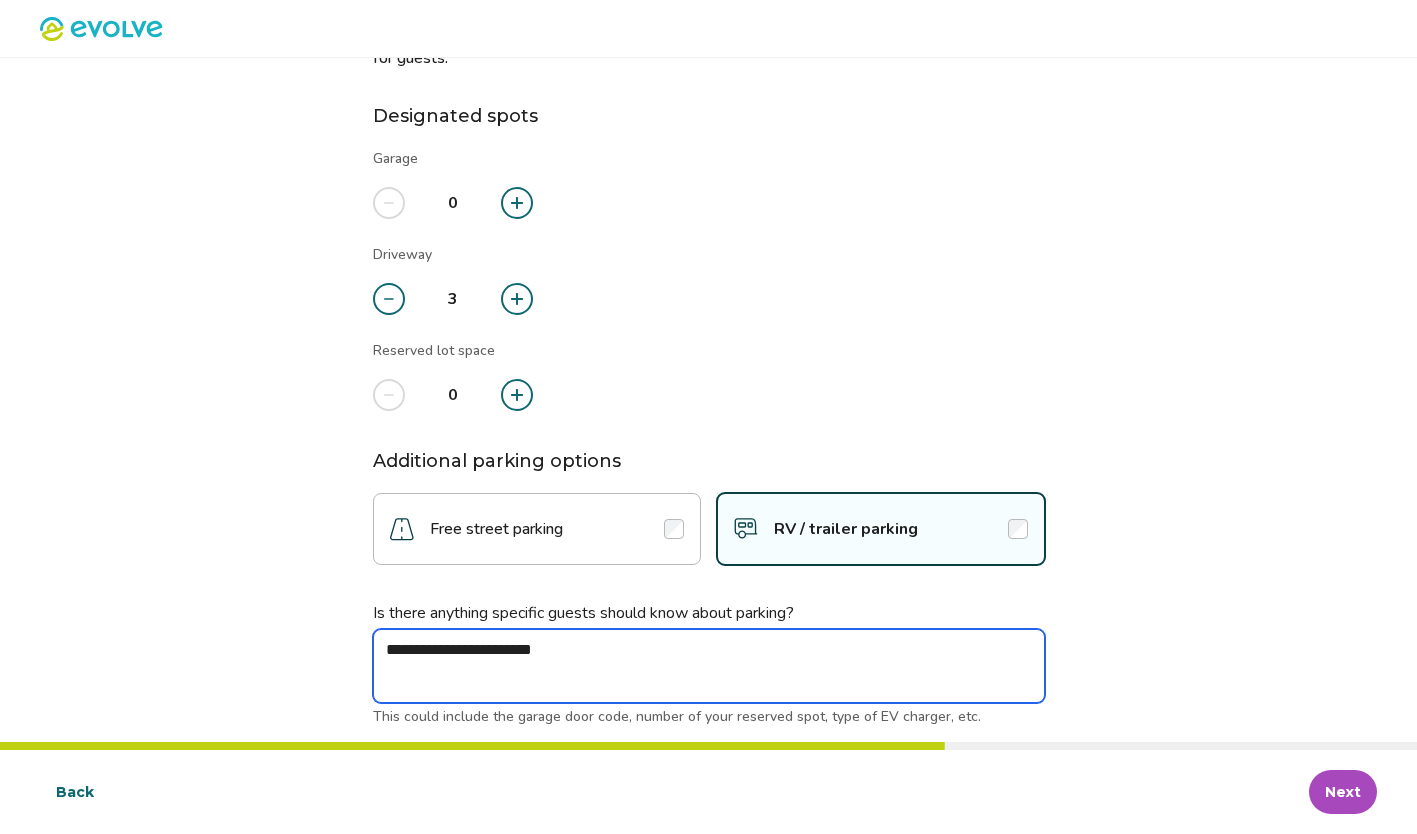 type on "*" 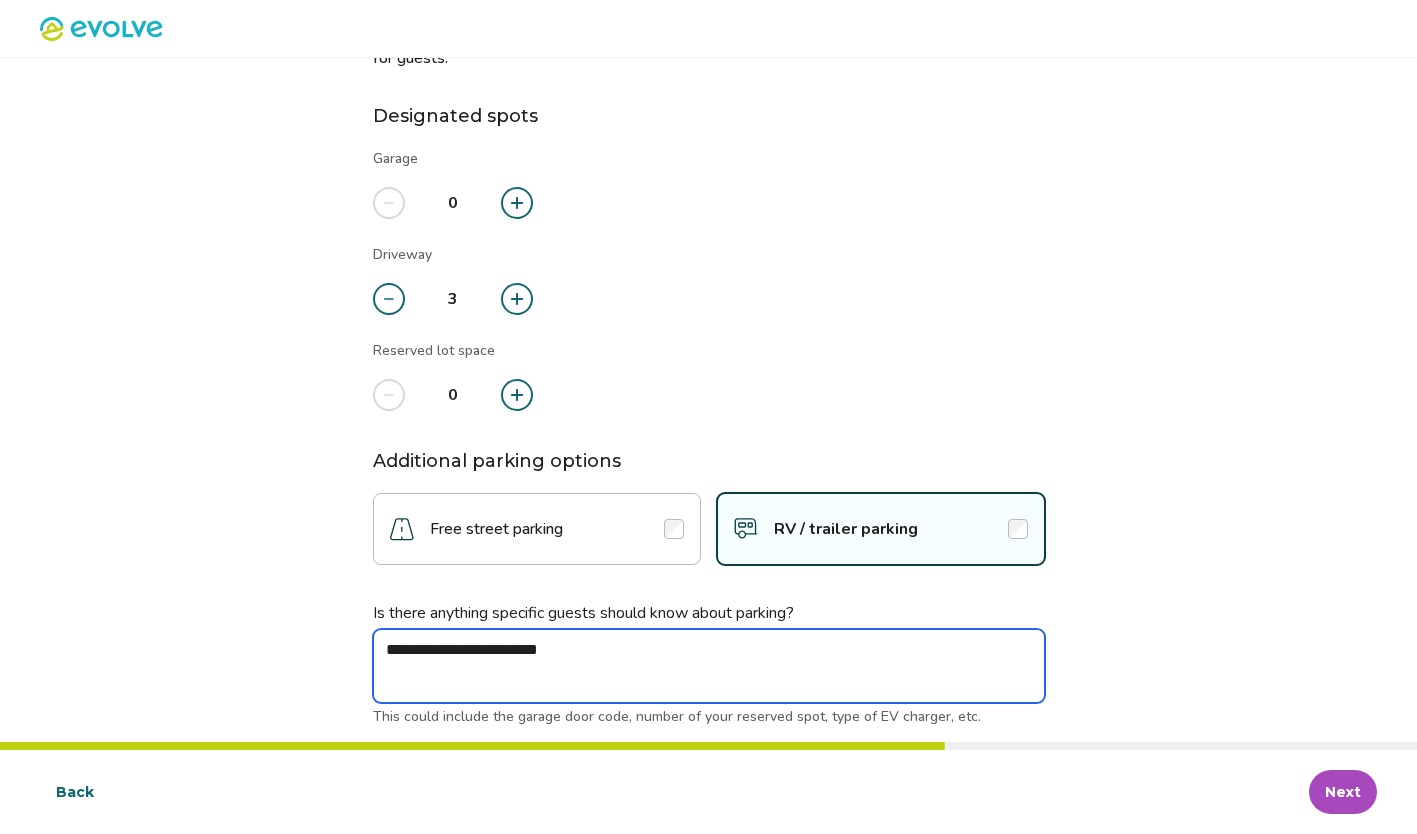 type on "*" 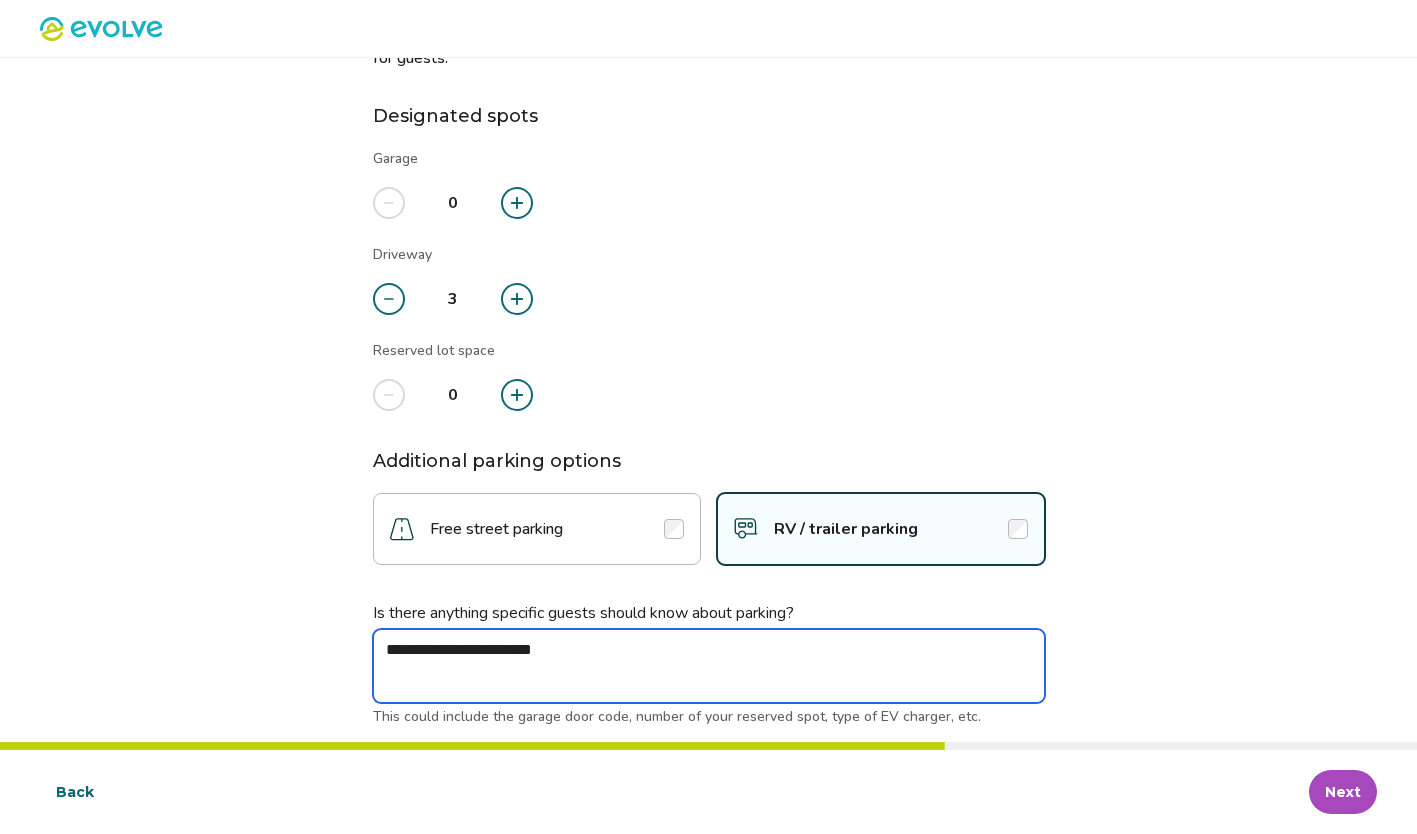 type on "*" 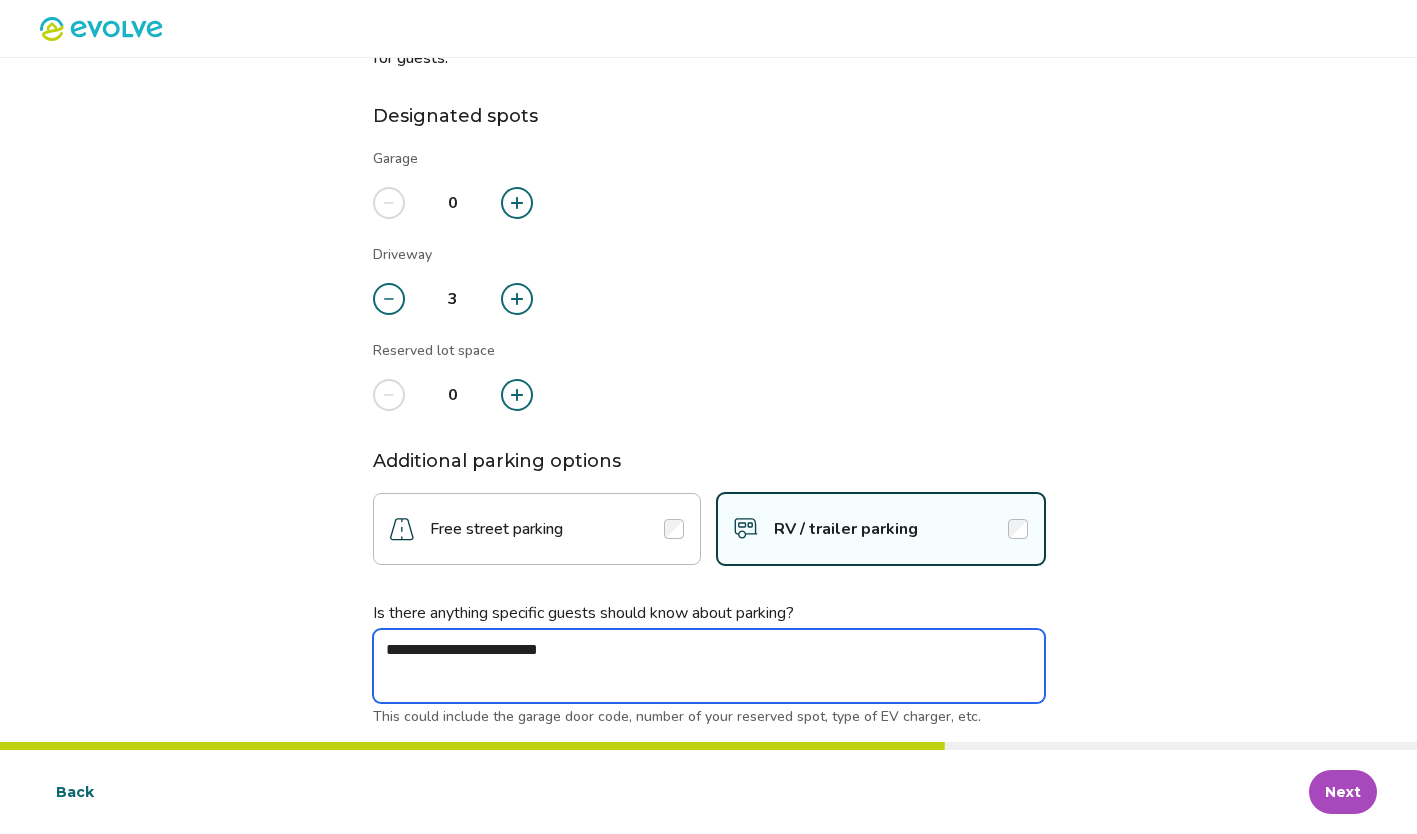 type on "*" 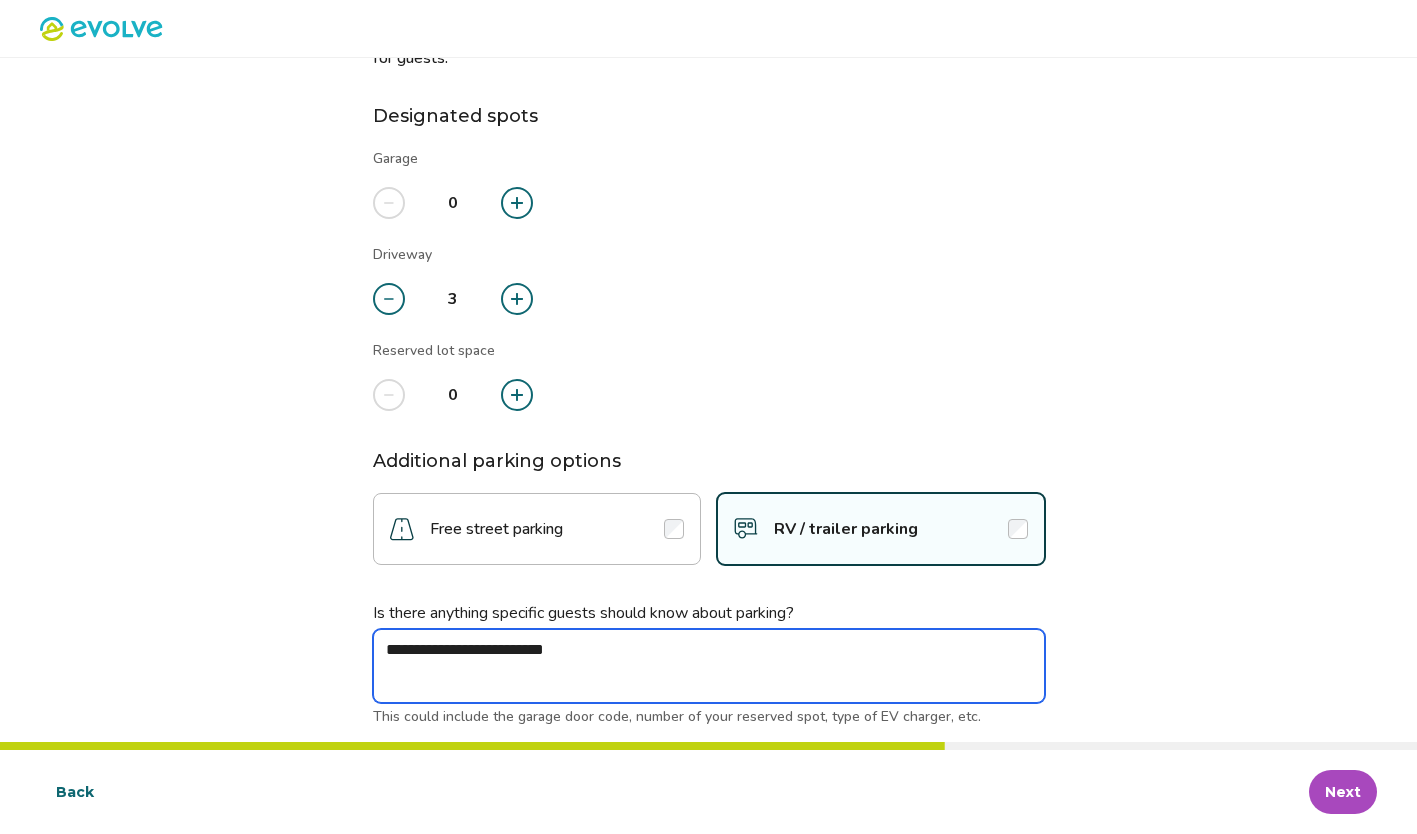 type on "*" 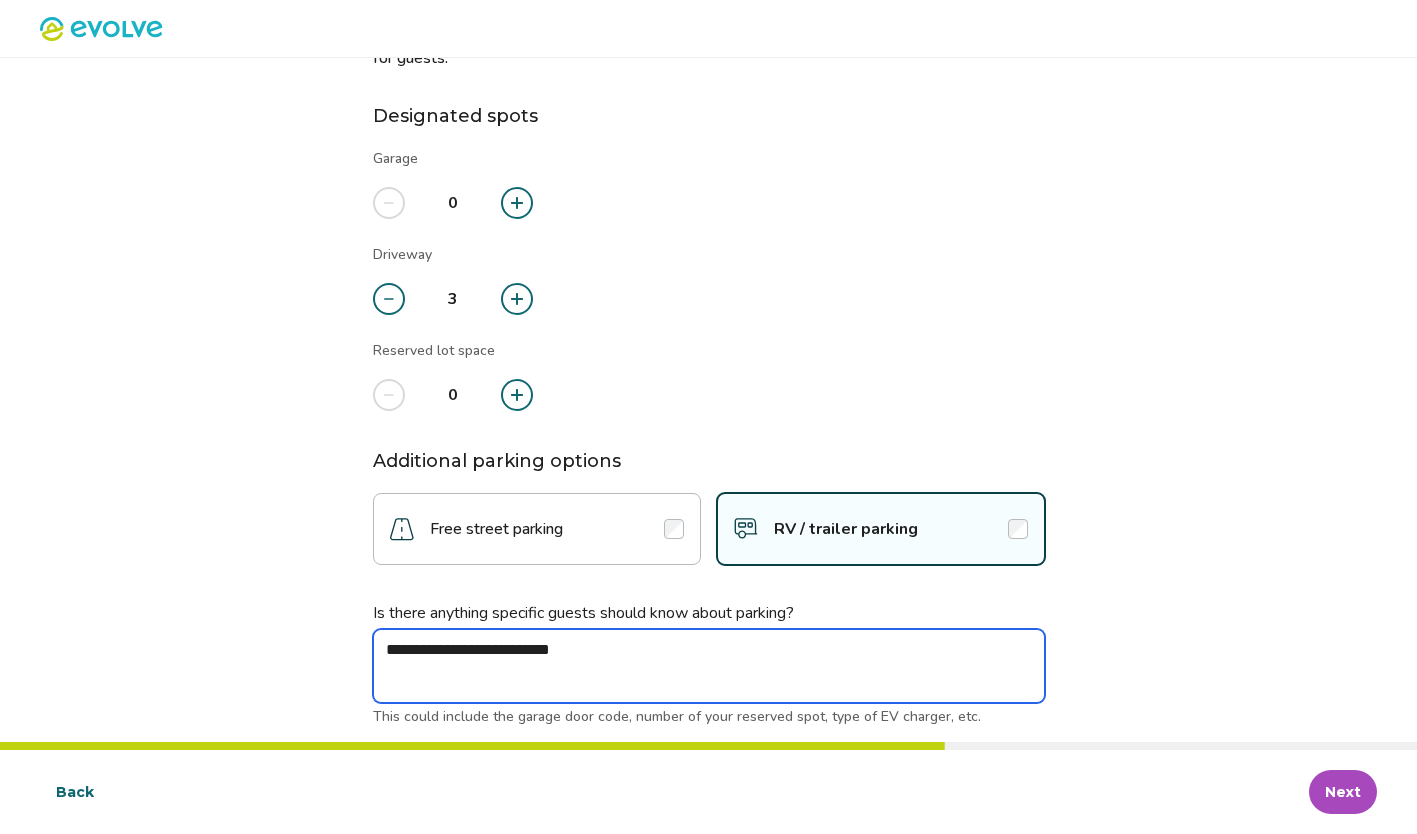 type on "*" 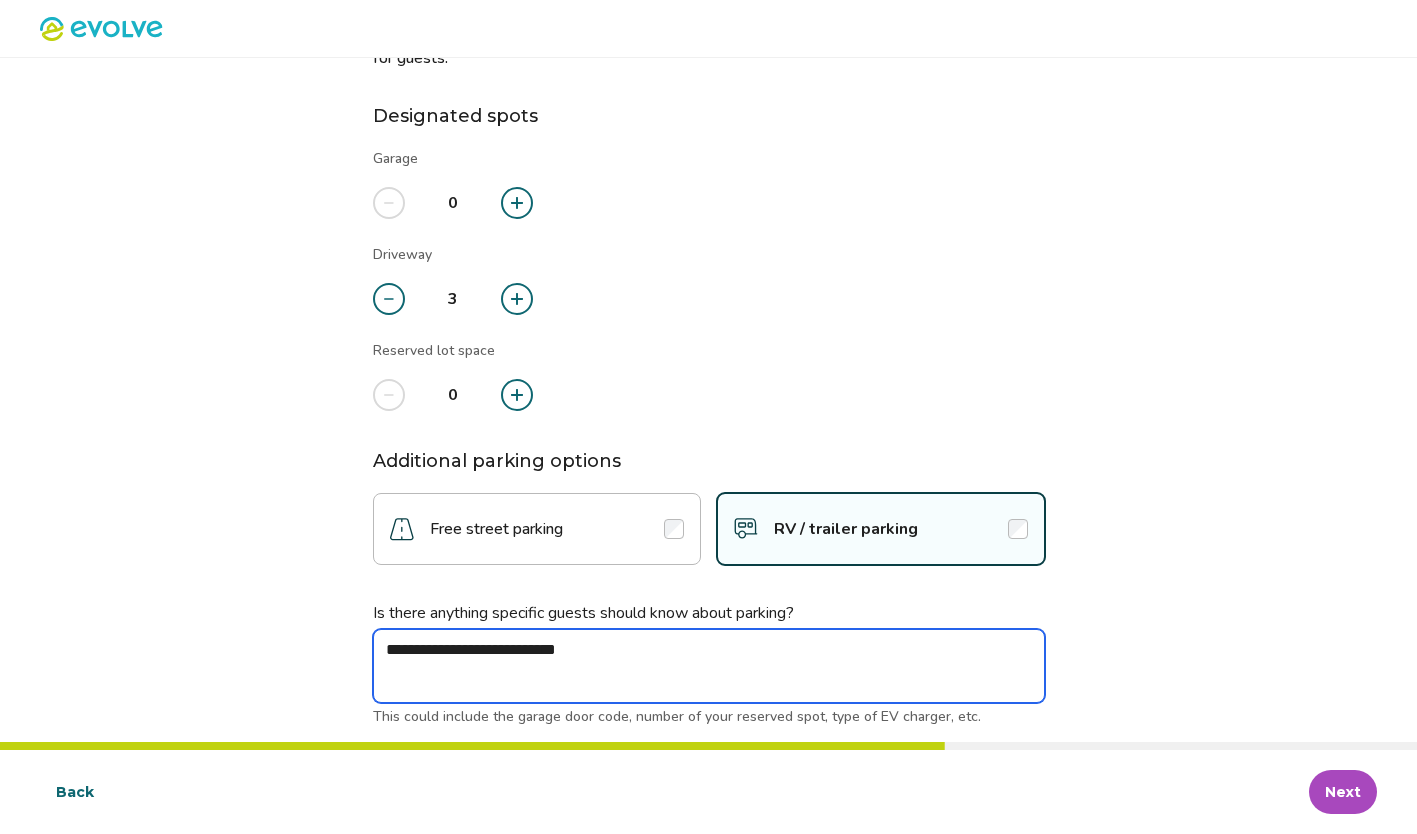type on "*" 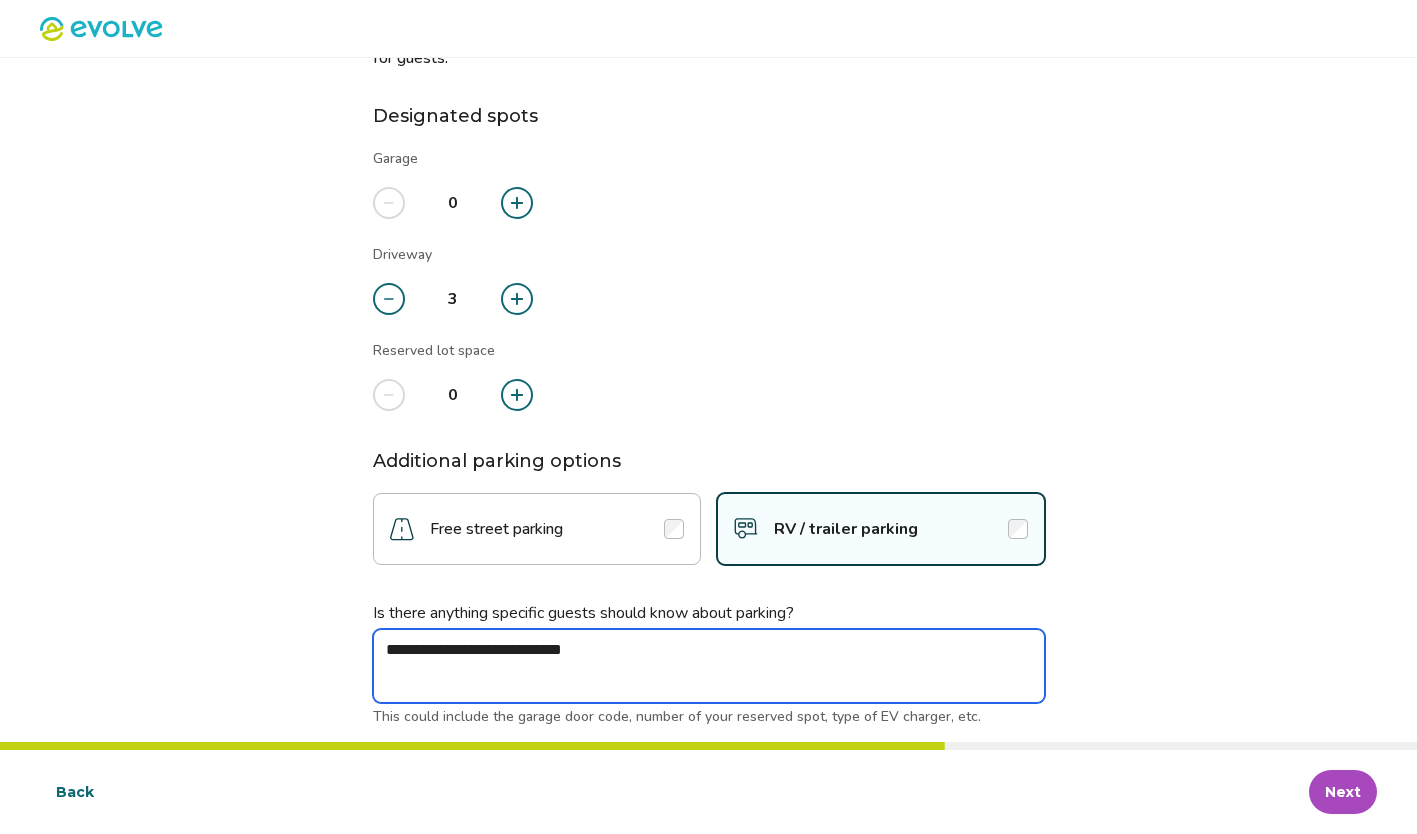 type on "*" 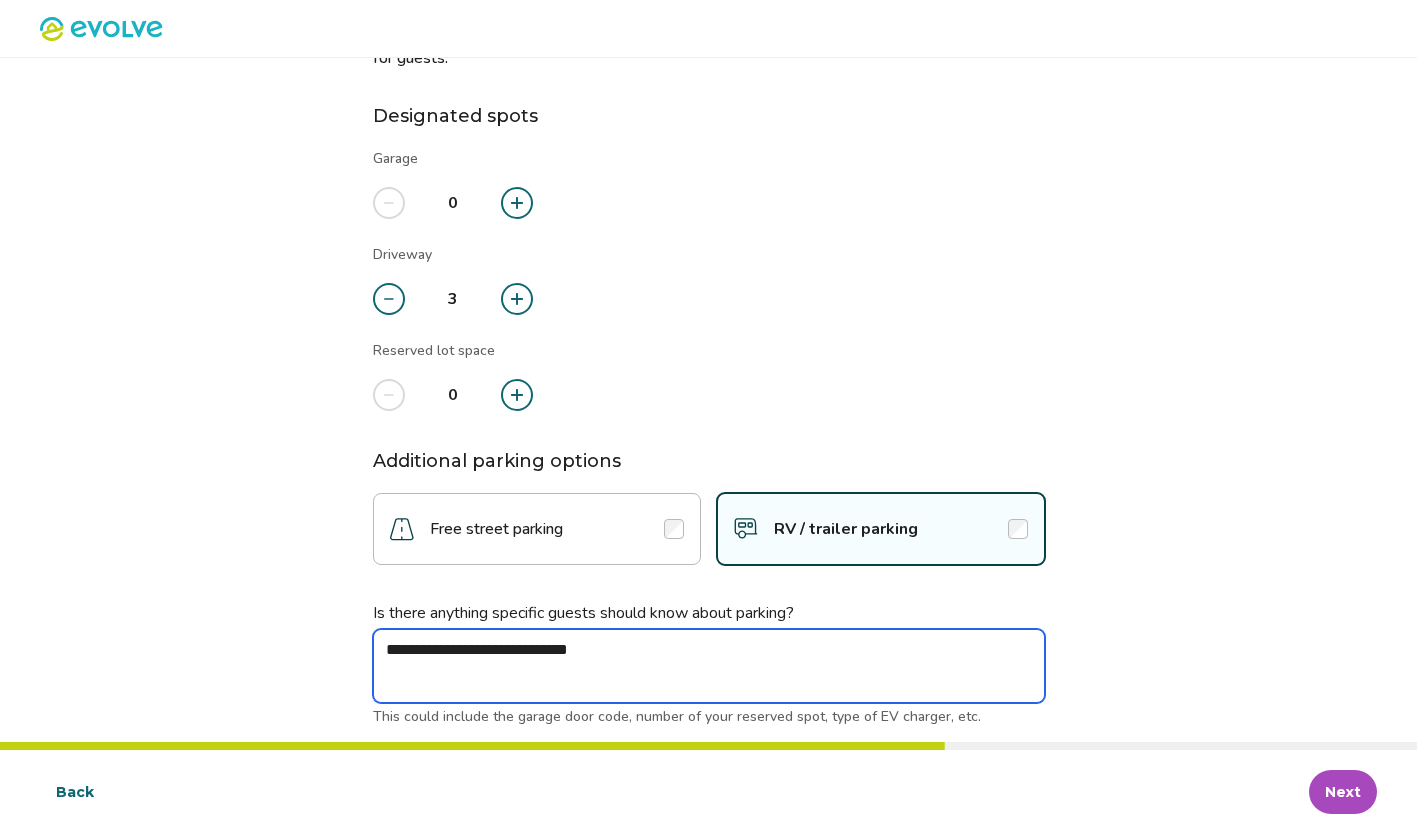 type on "*" 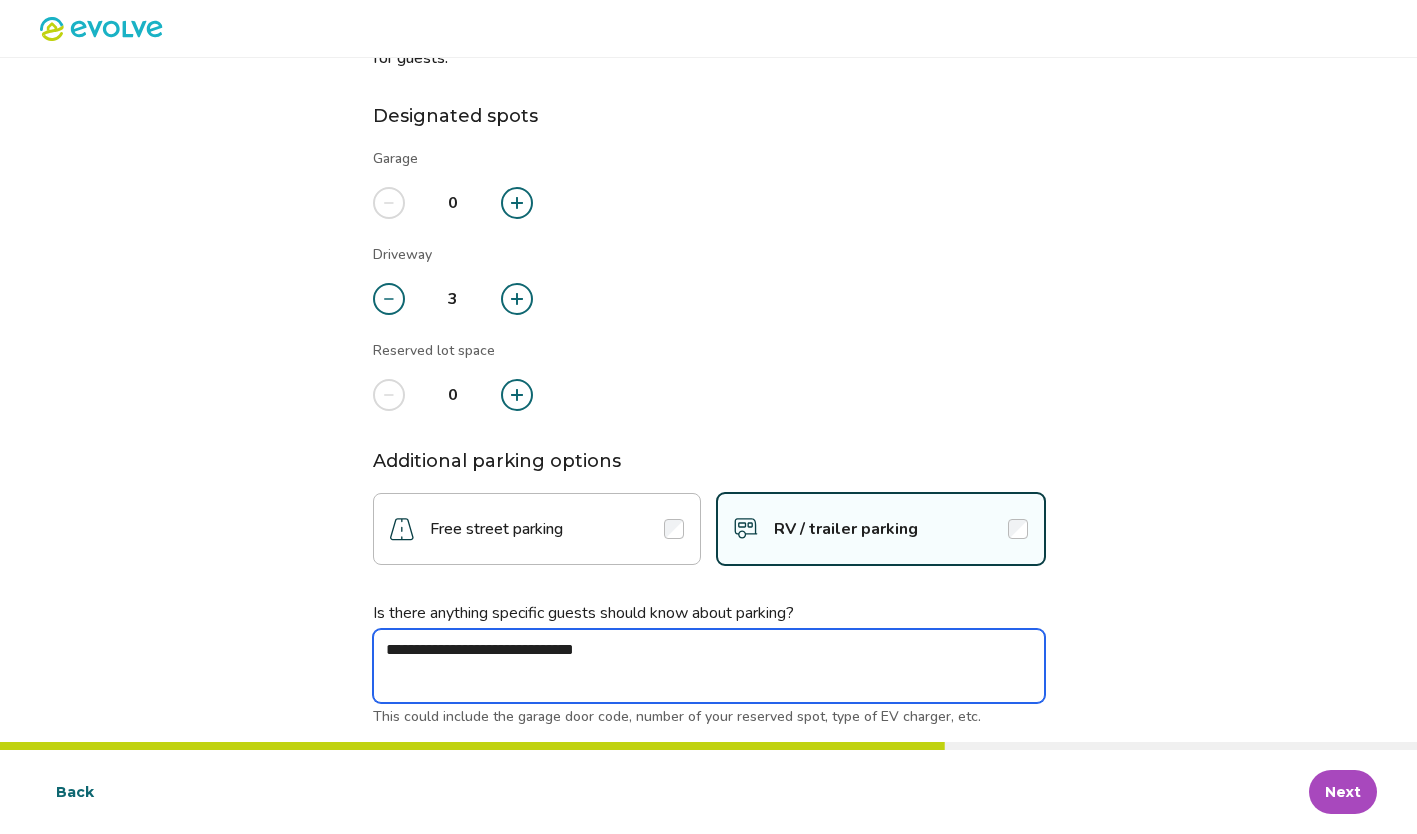 type on "*" 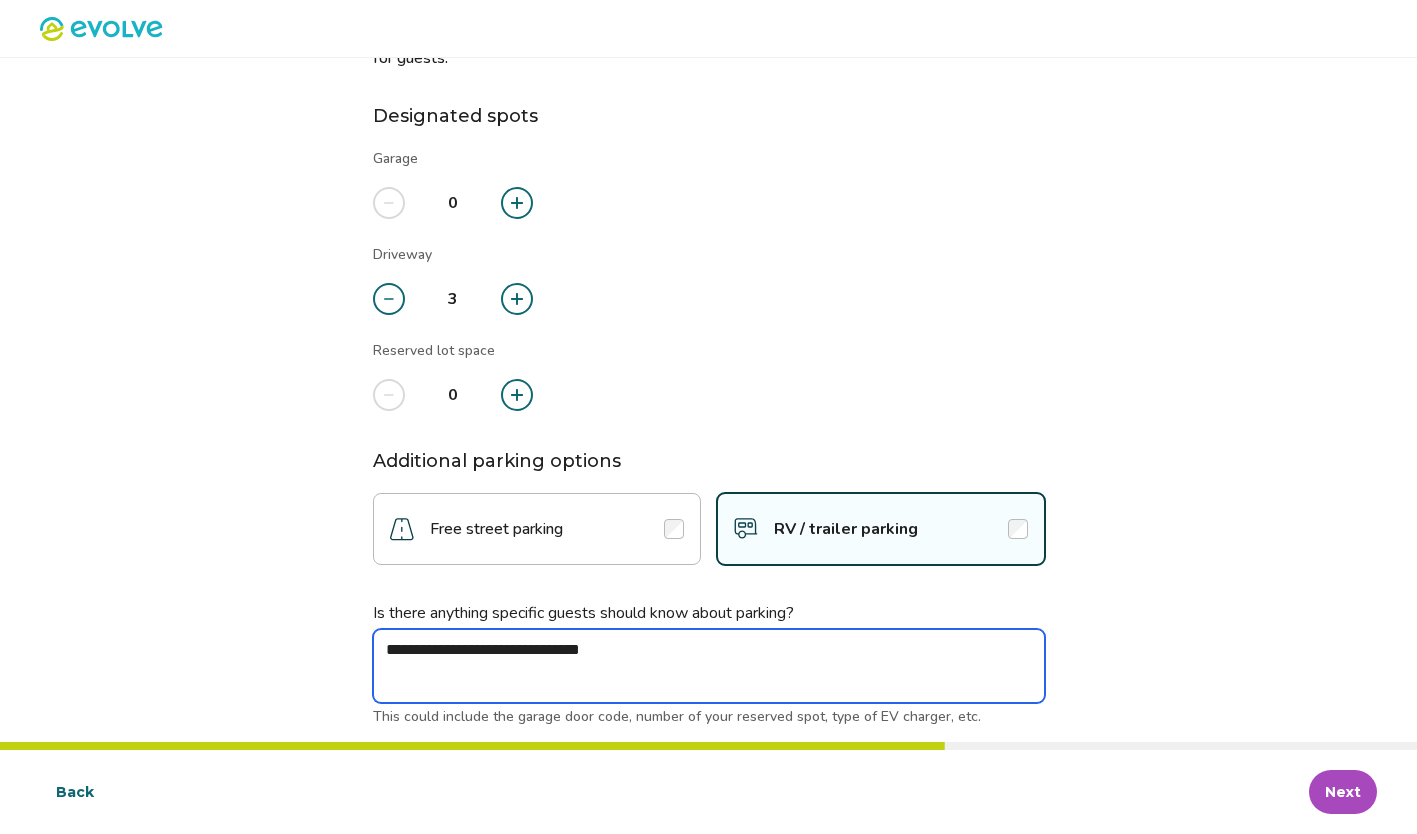 type on "*" 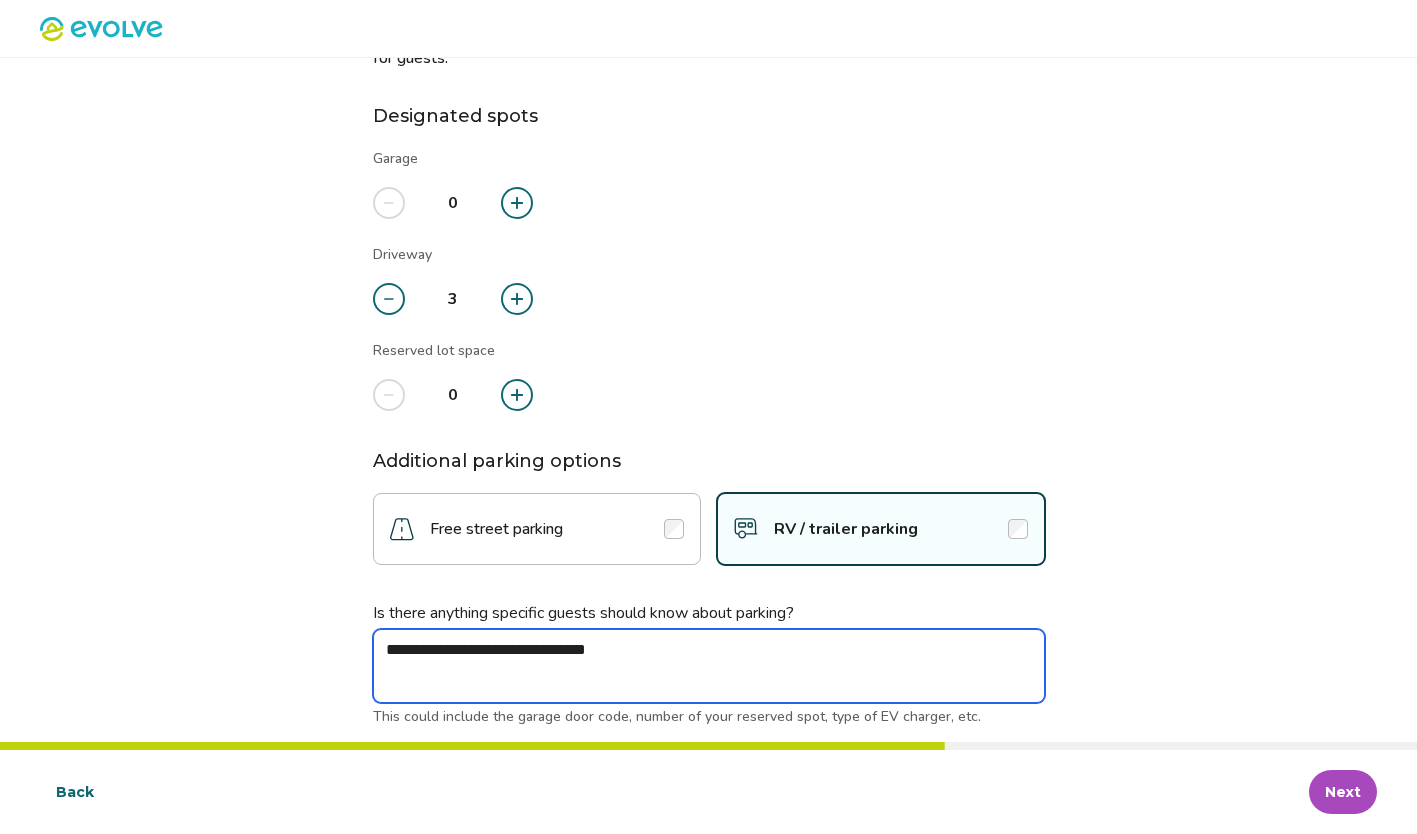 type on "*" 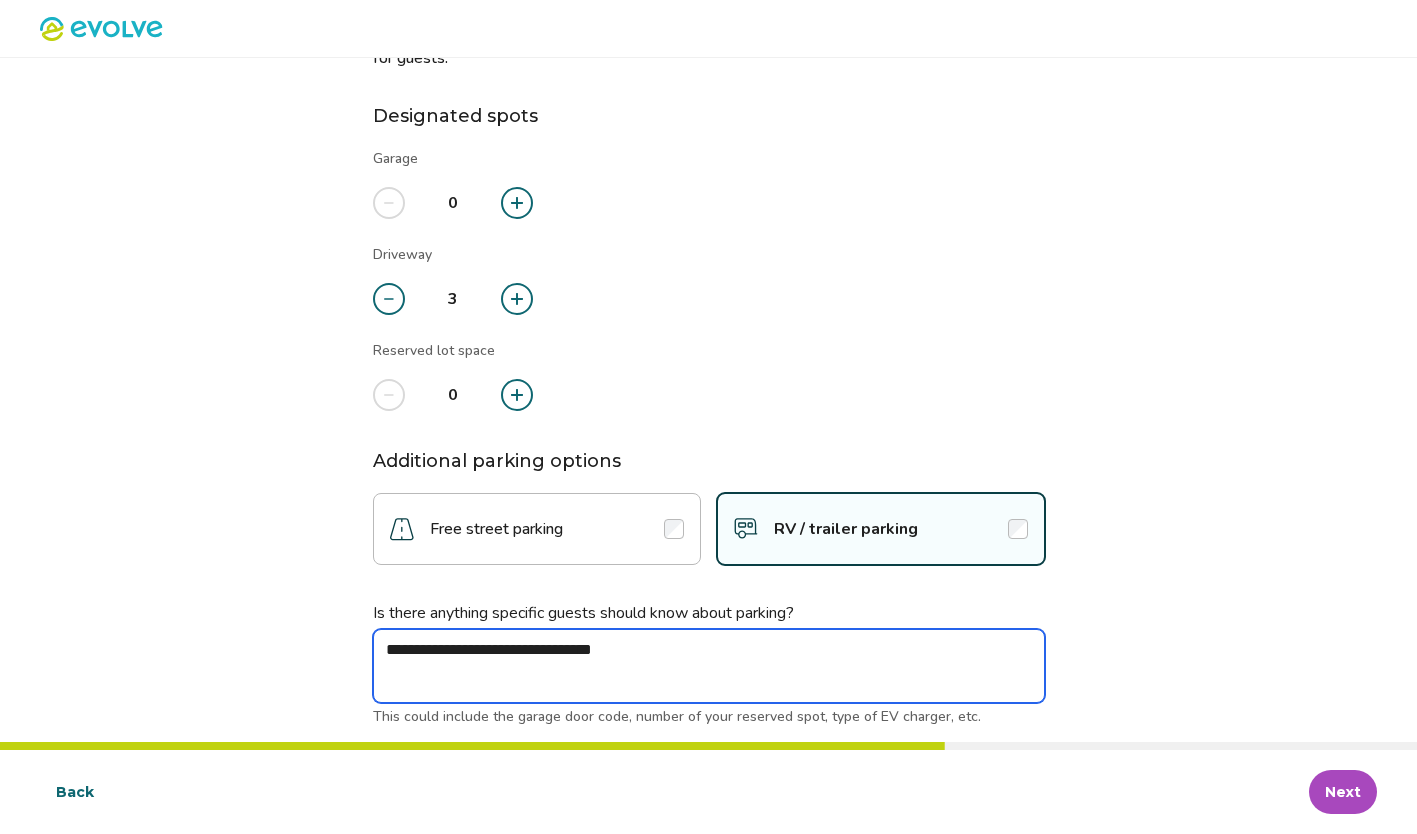 type on "*" 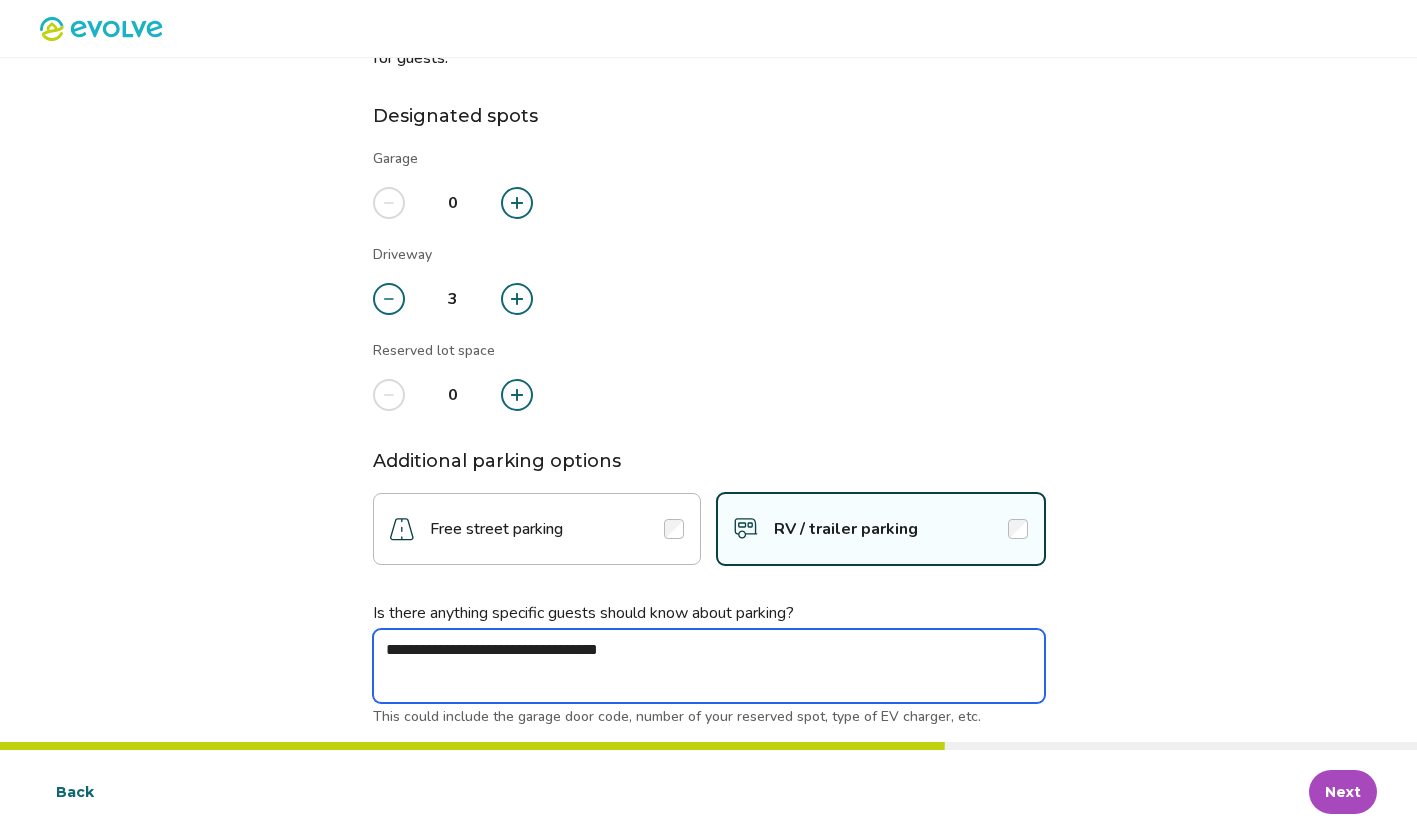 type on "*" 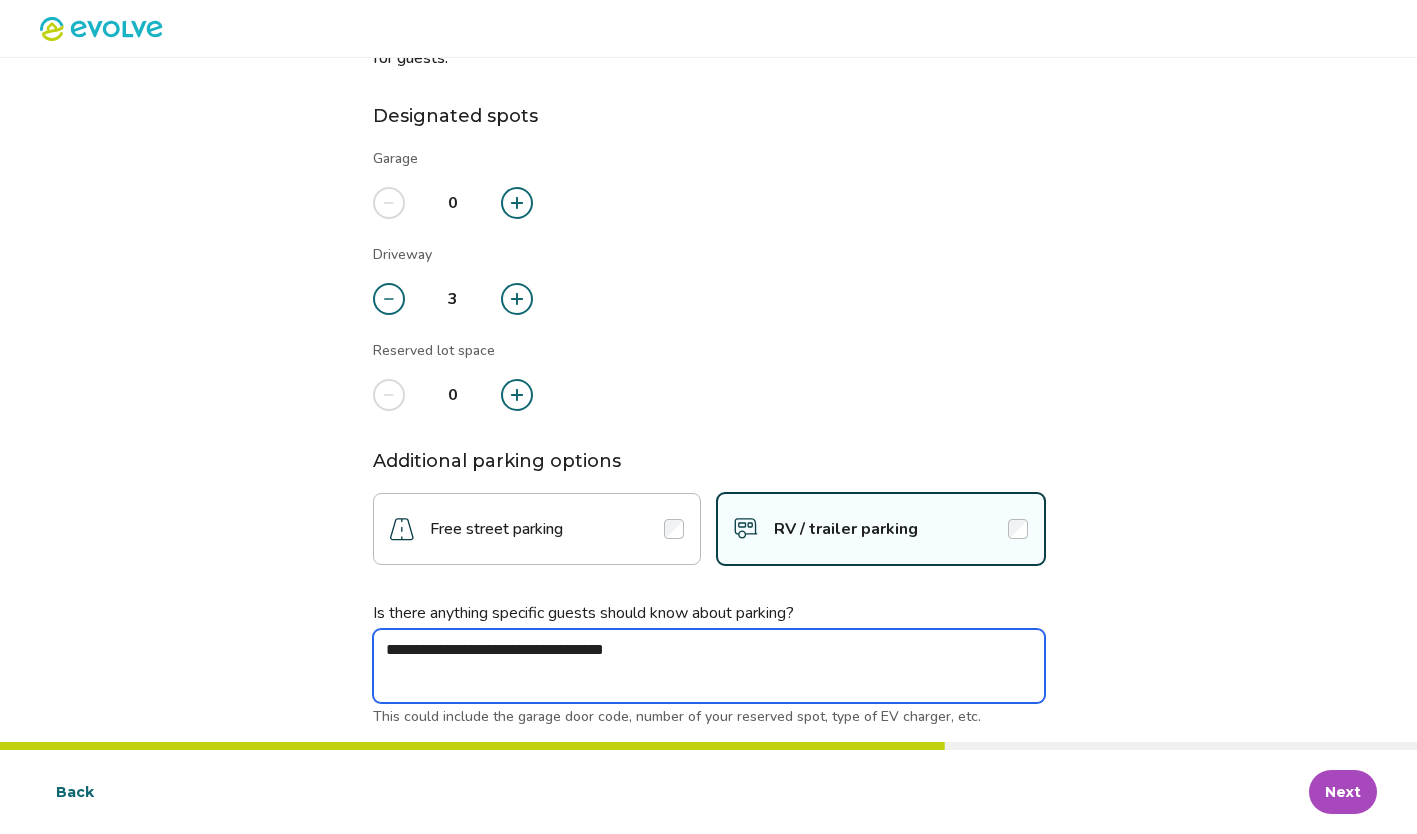 type on "*" 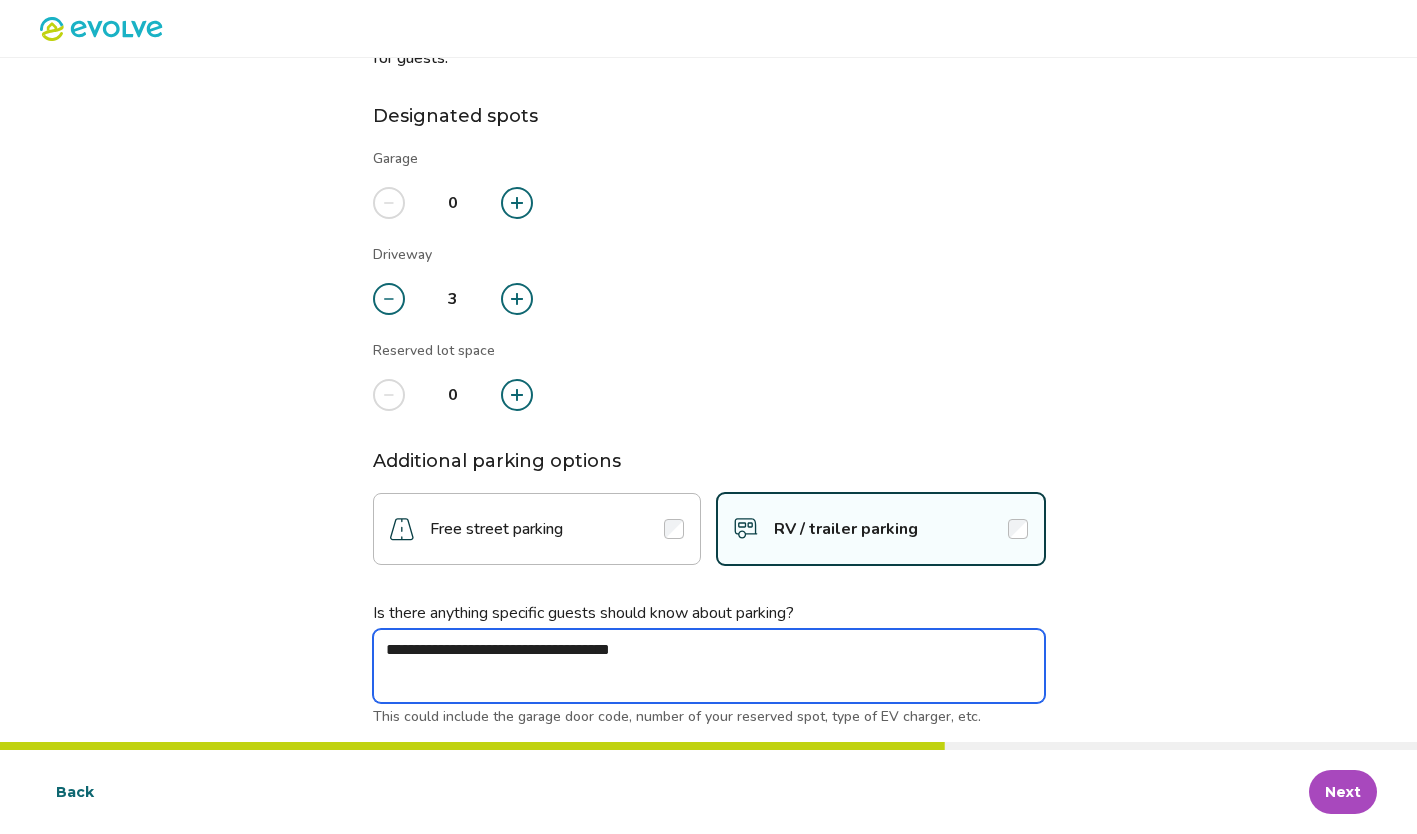 type on "*" 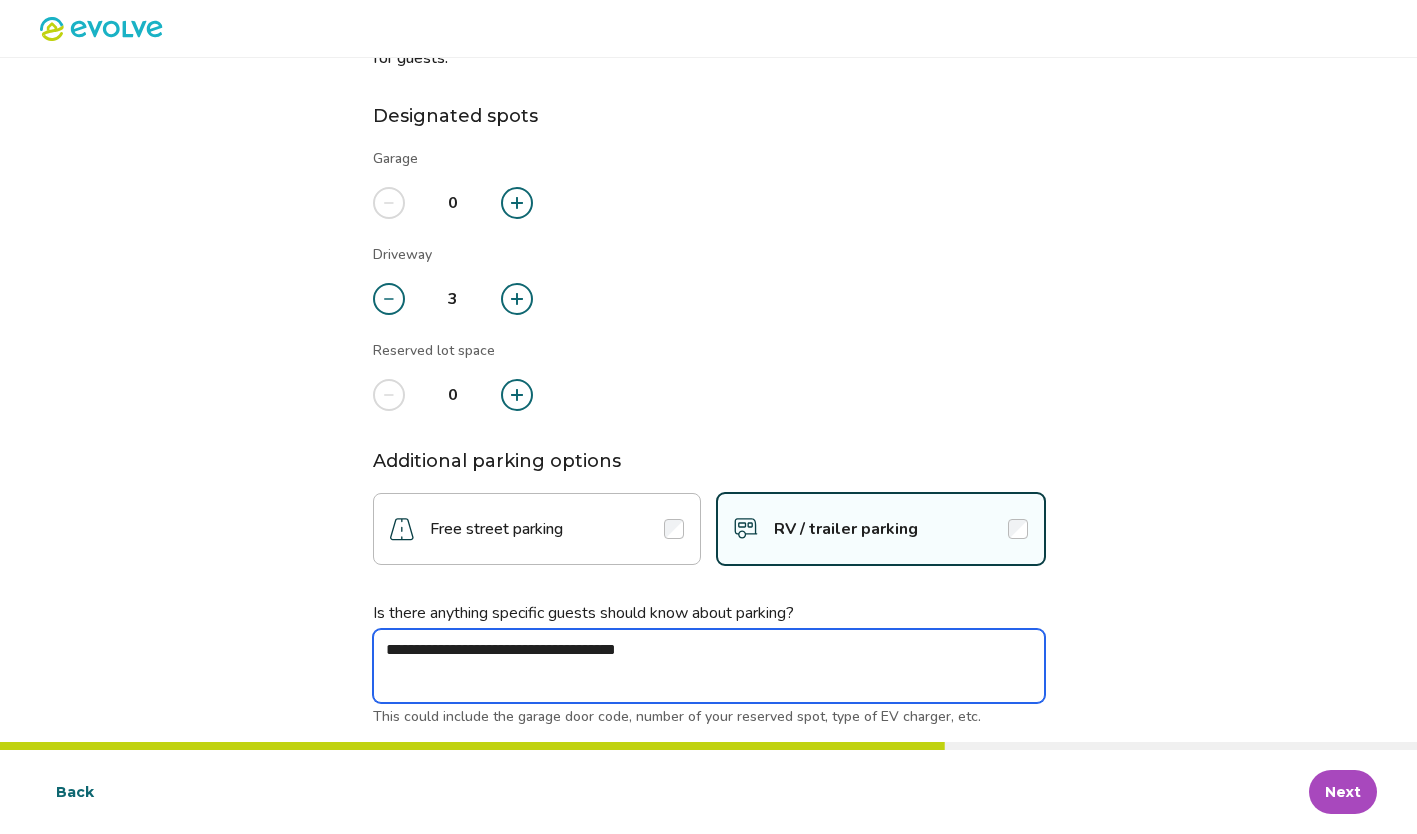 type on "*" 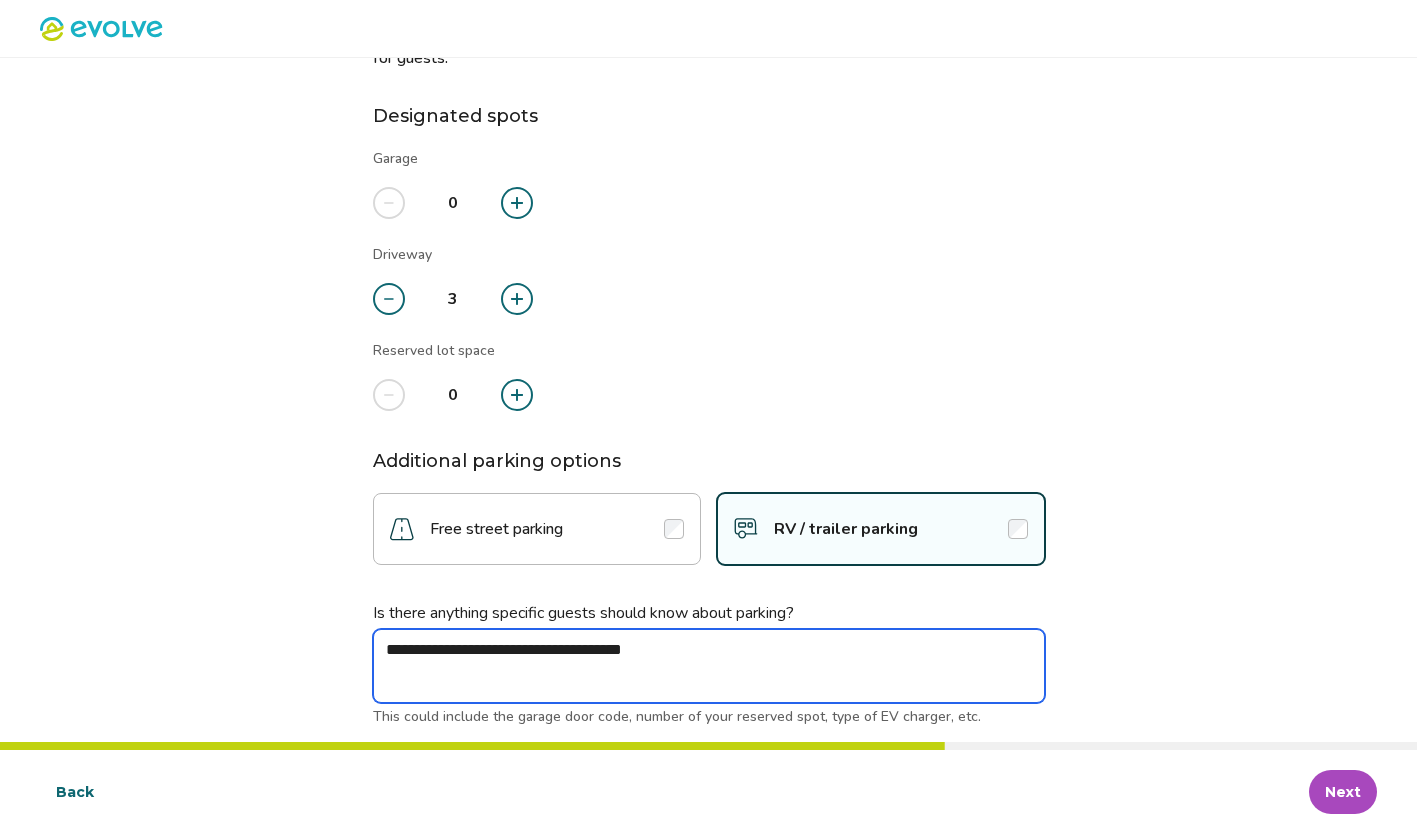 type on "*" 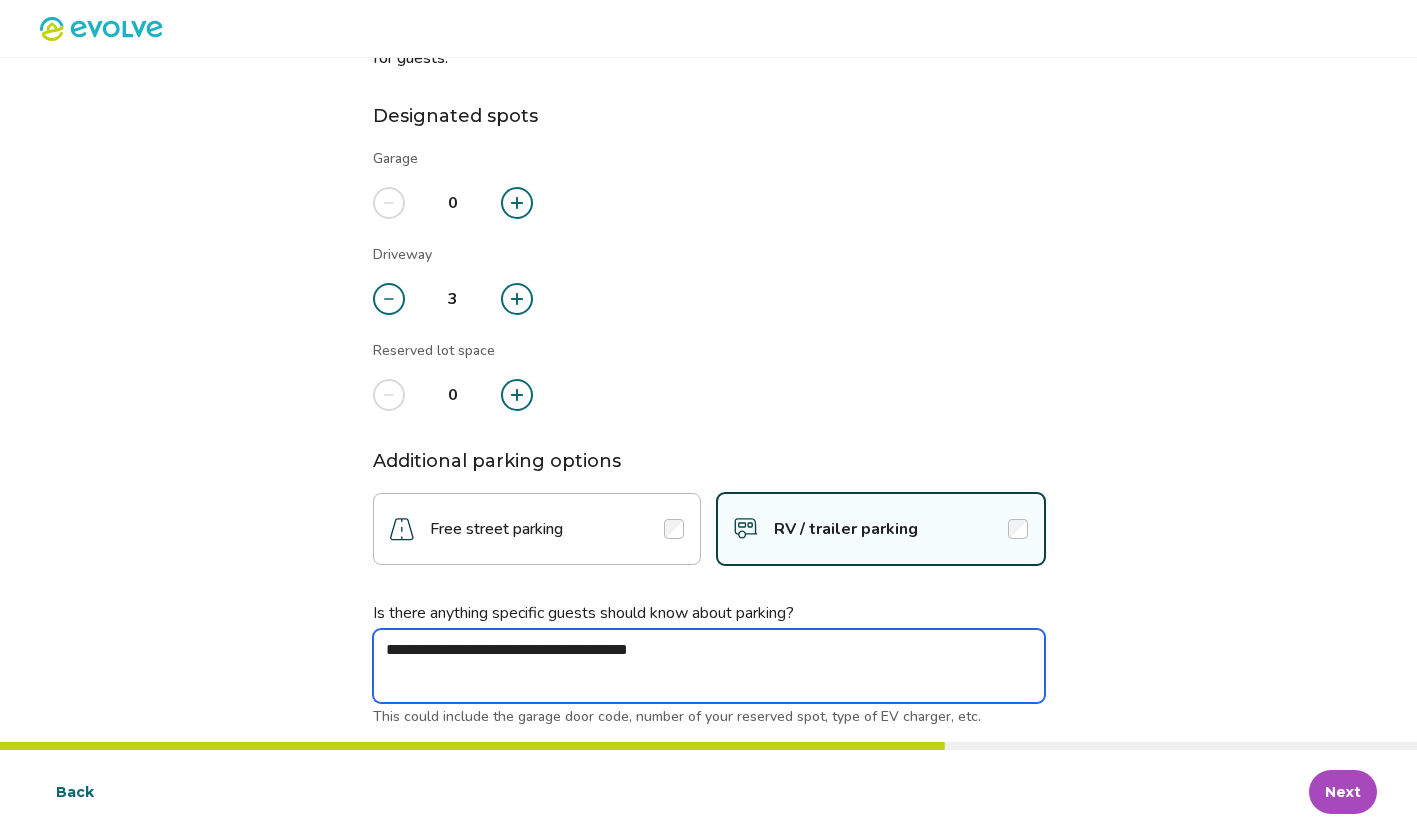type on "*" 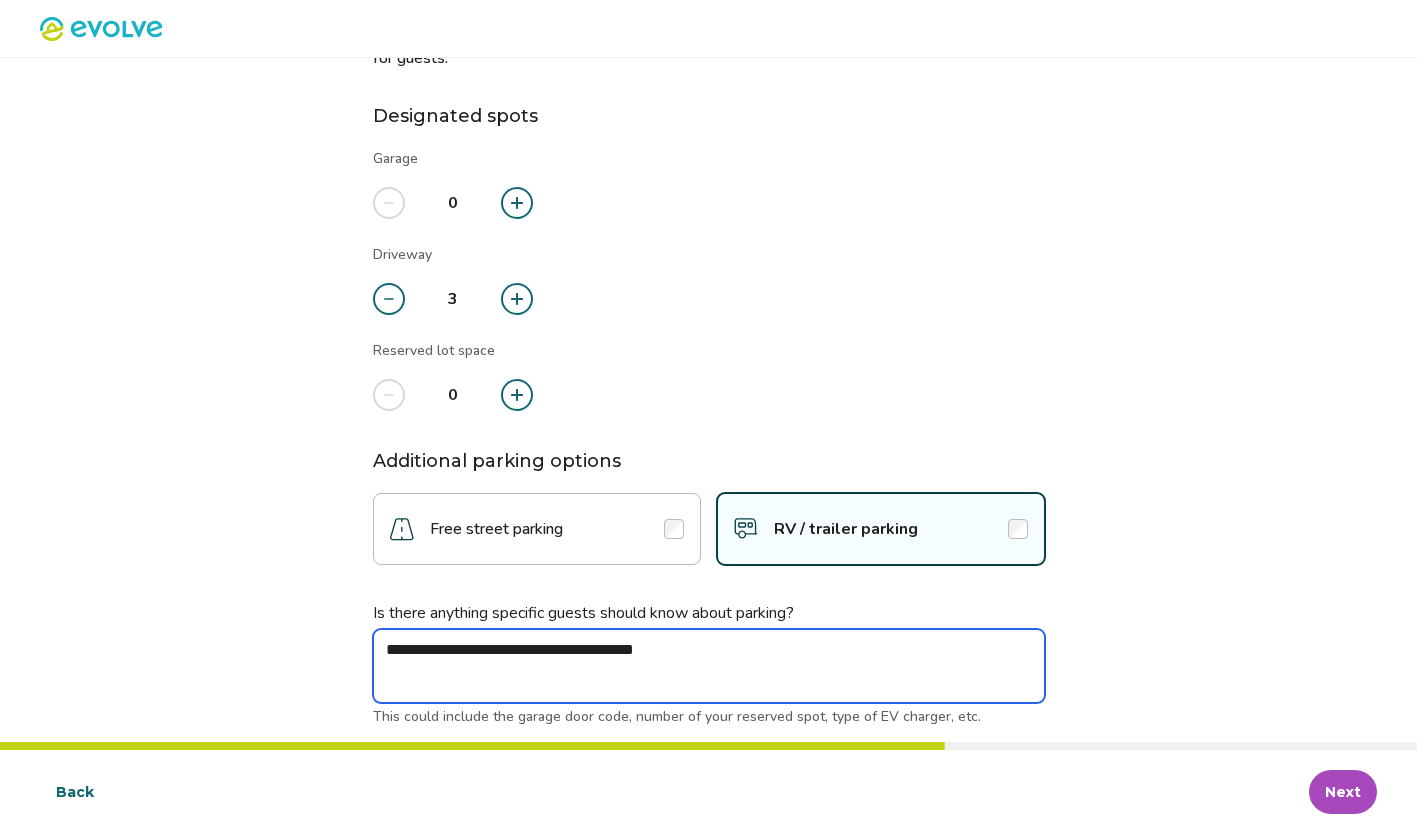 type on "*" 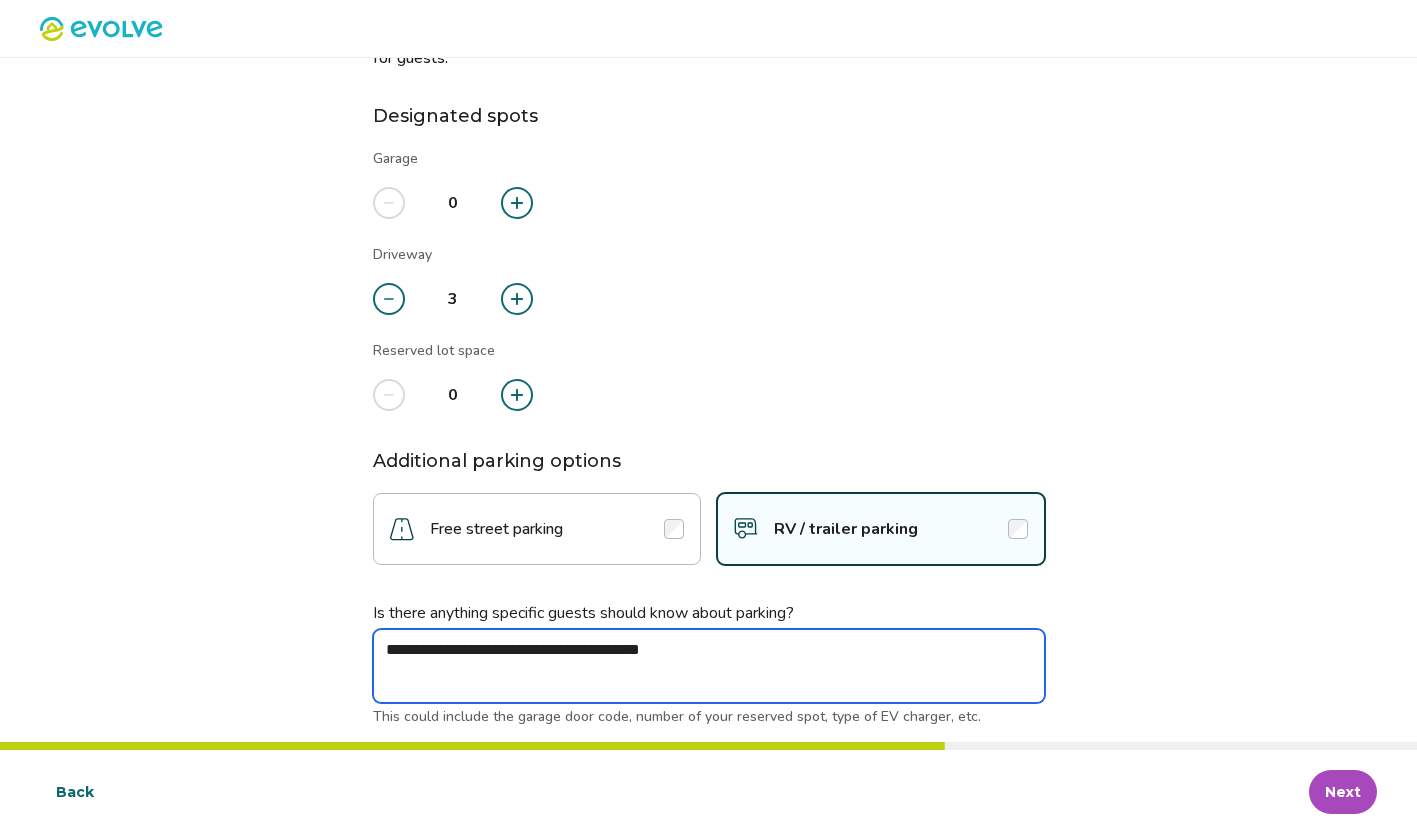 type on "*" 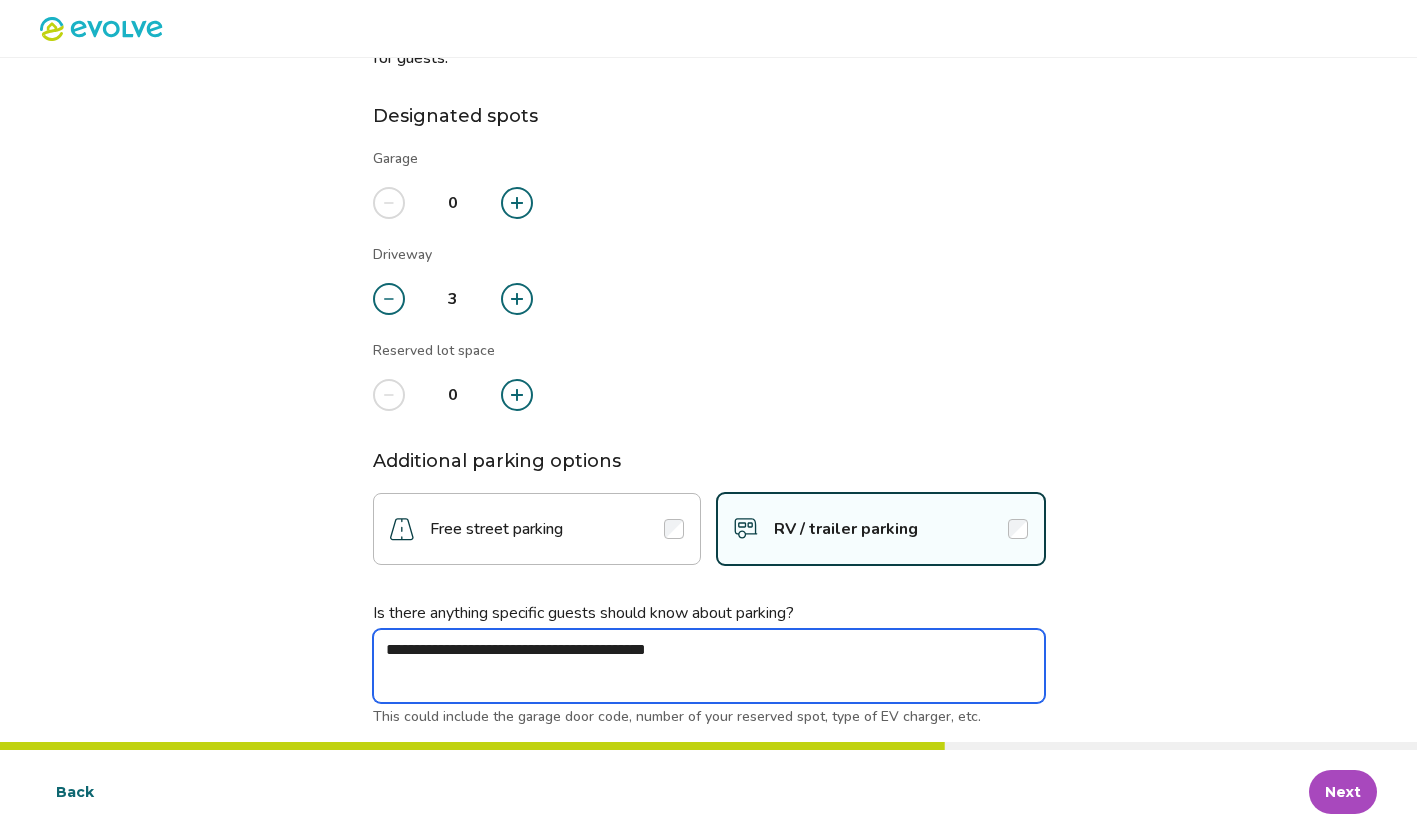 type on "*" 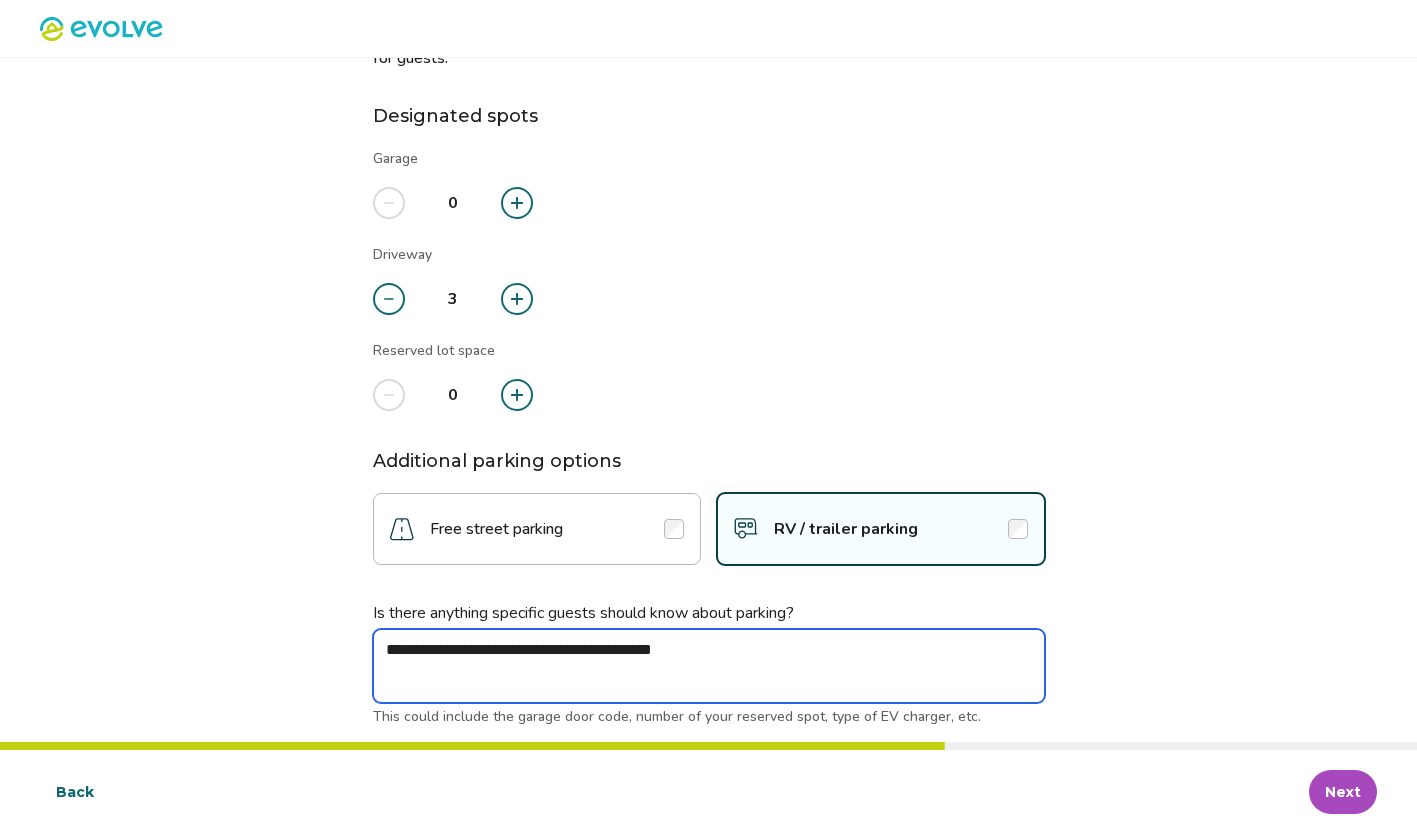 type on "*" 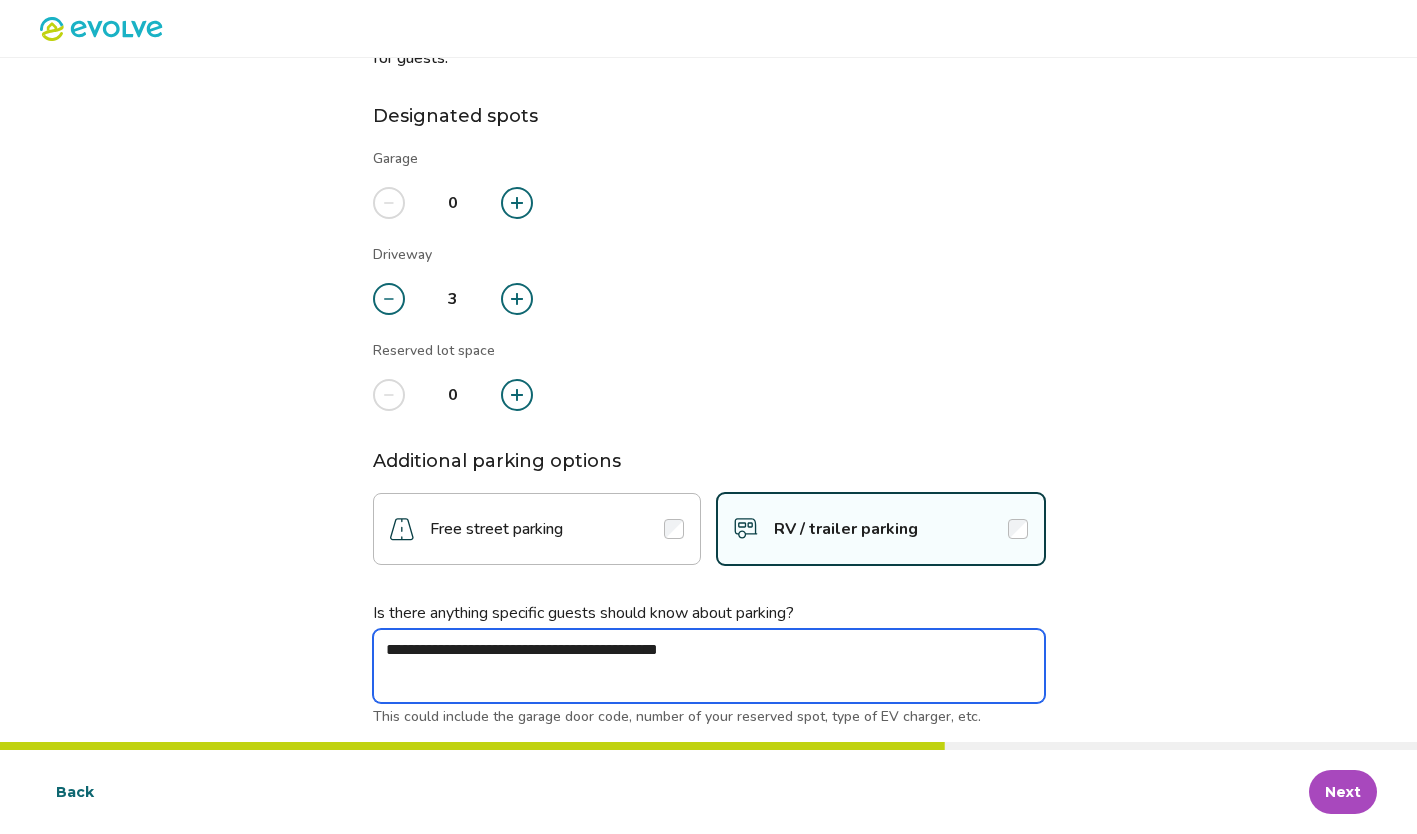 type on "*" 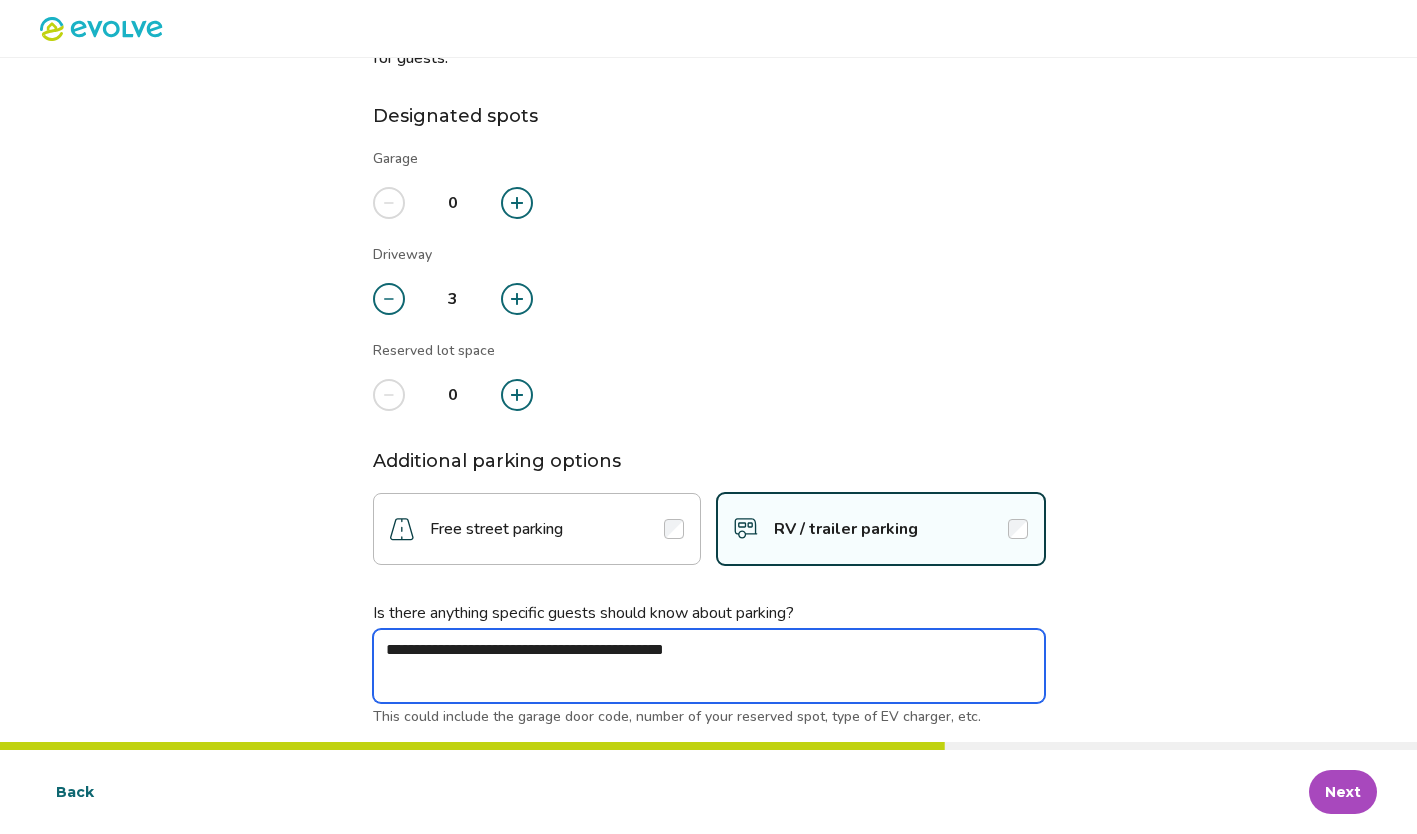 type on "*" 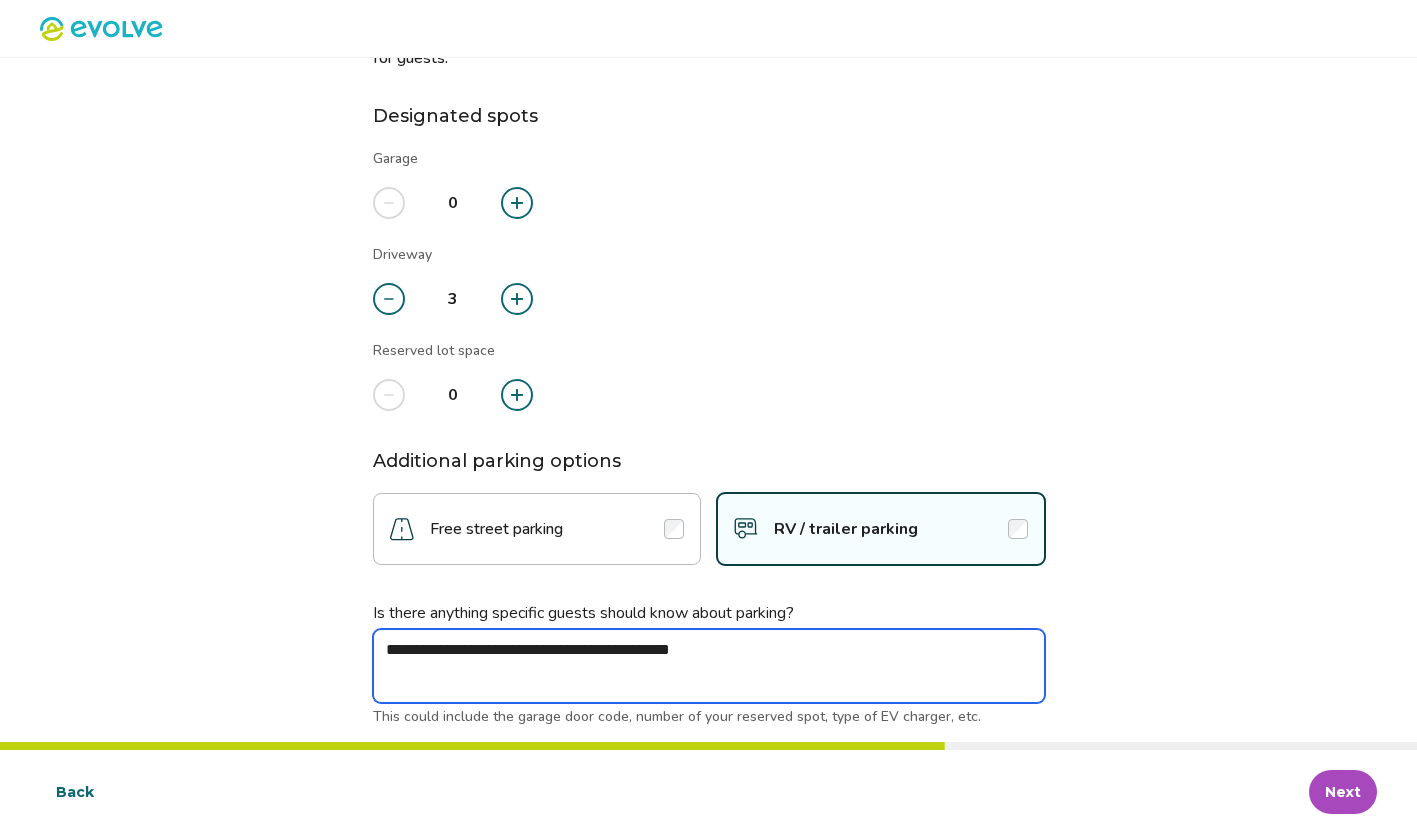 type on "*" 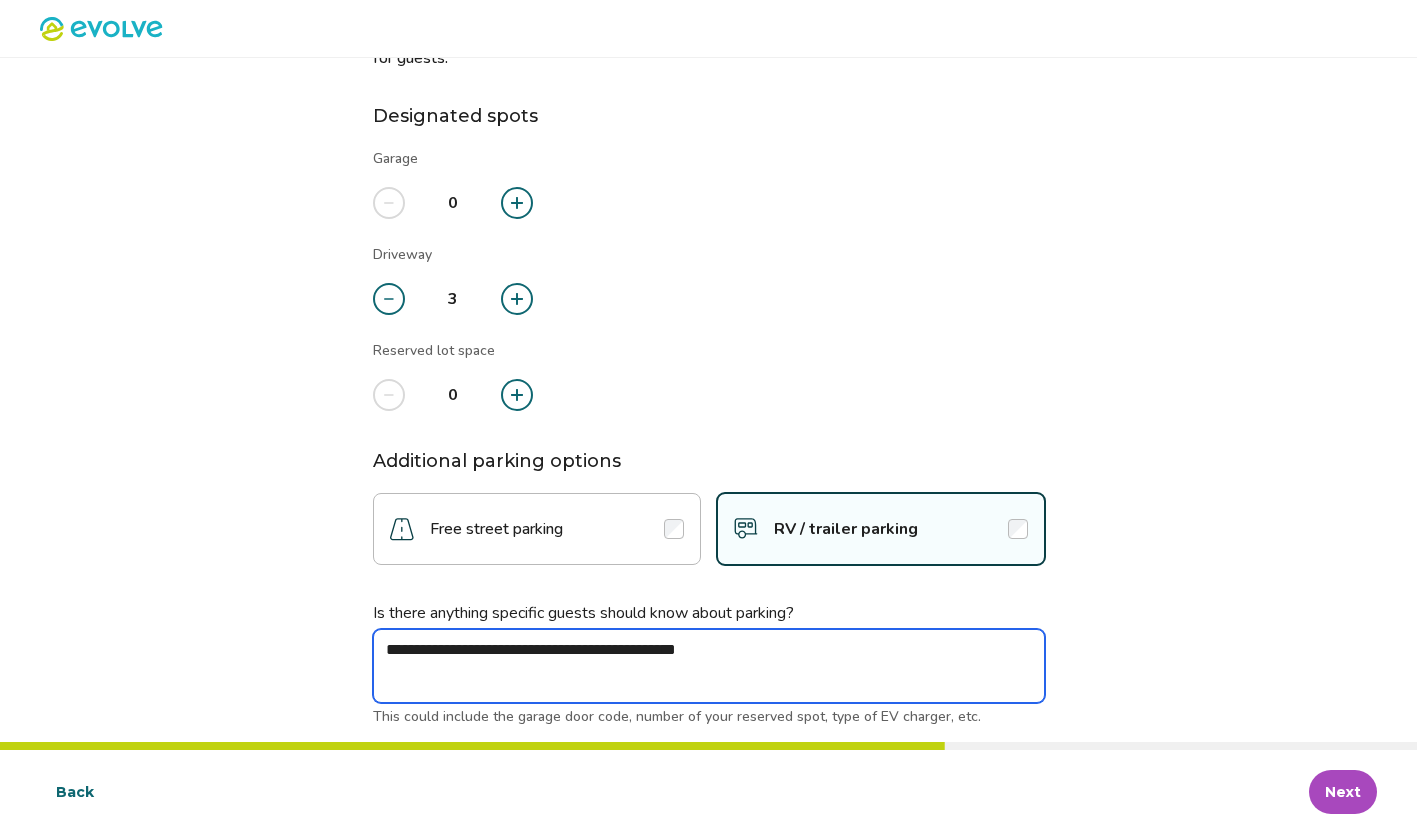 type on "*" 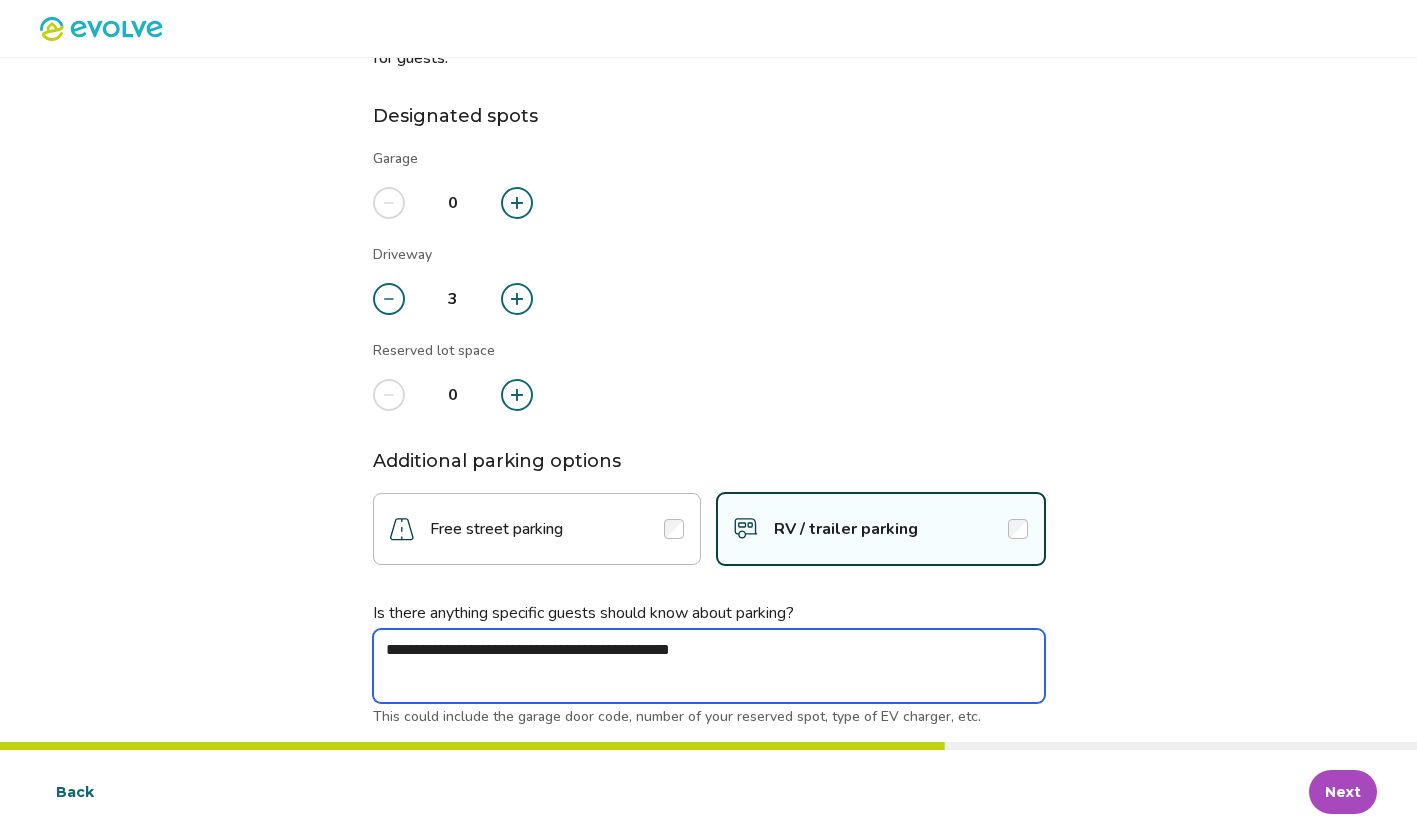 type on "*" 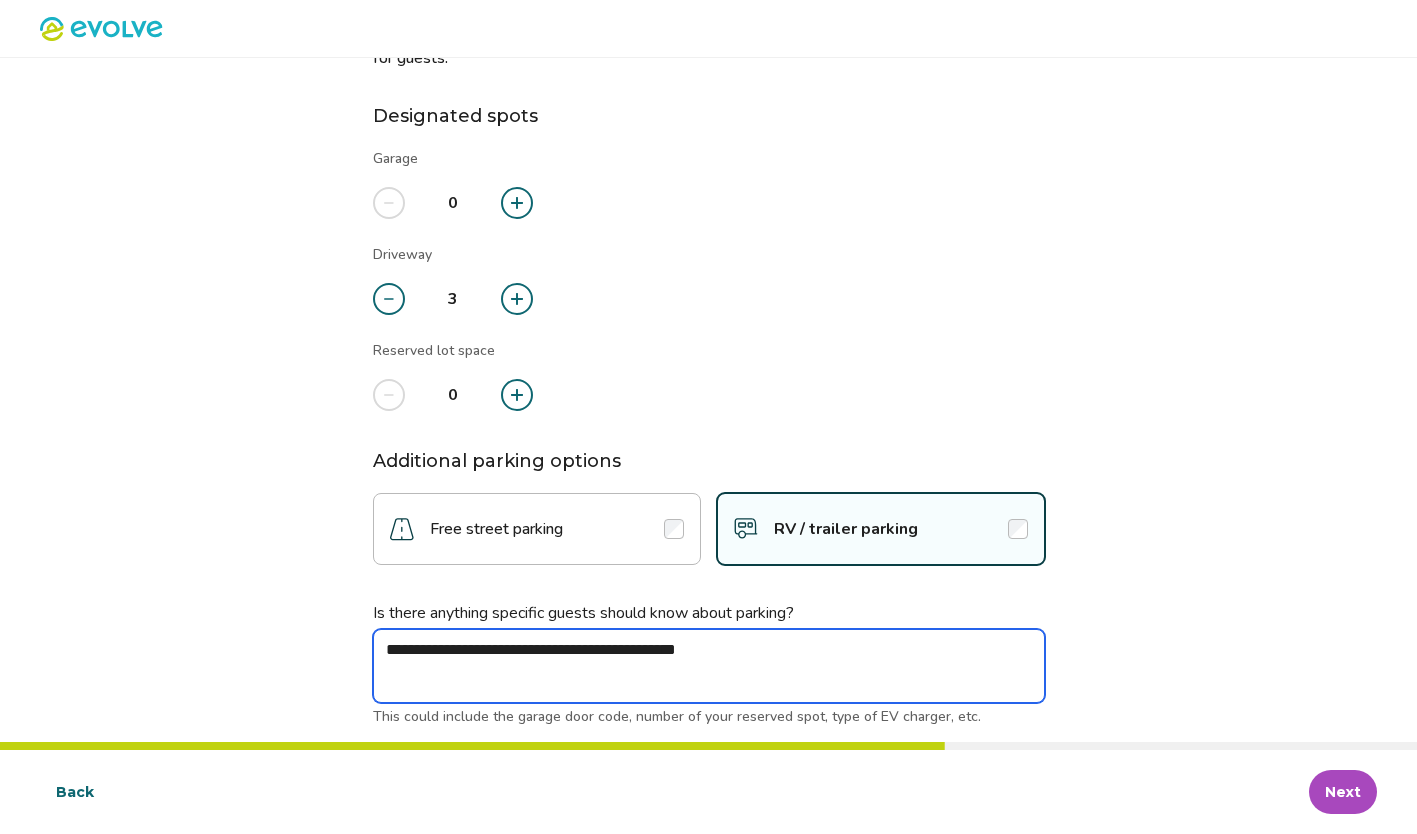type on "*" 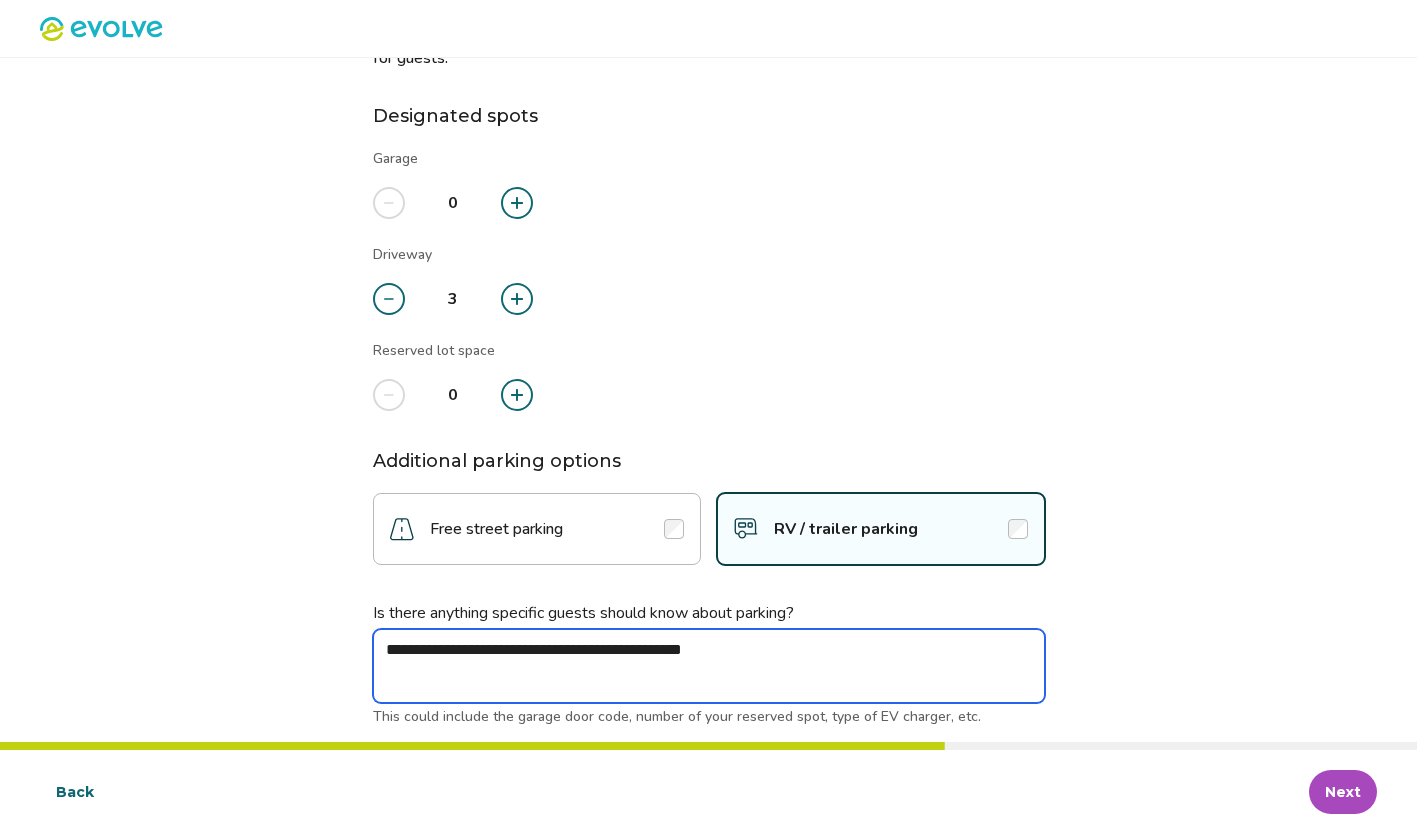 type on "*" 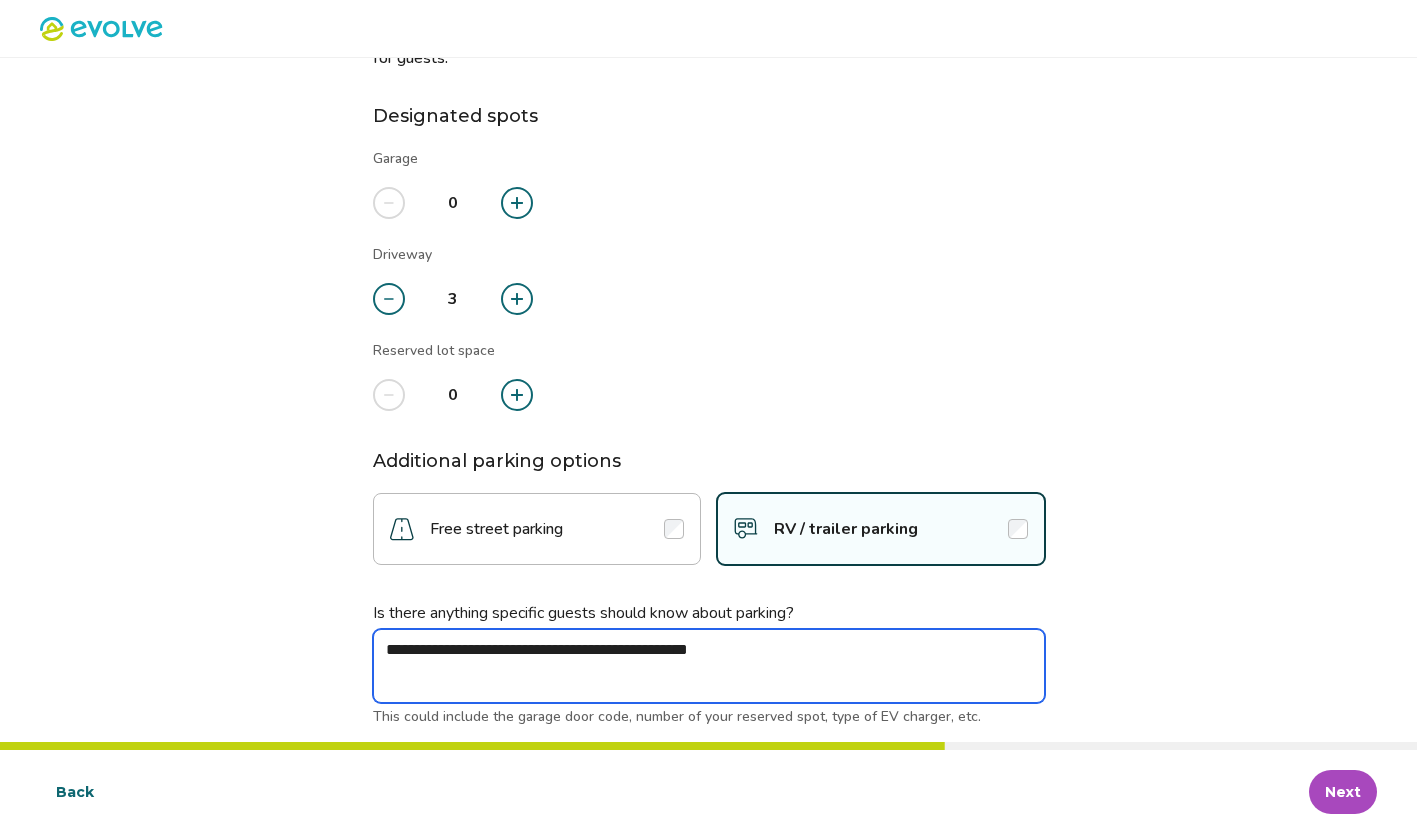 type on "*" 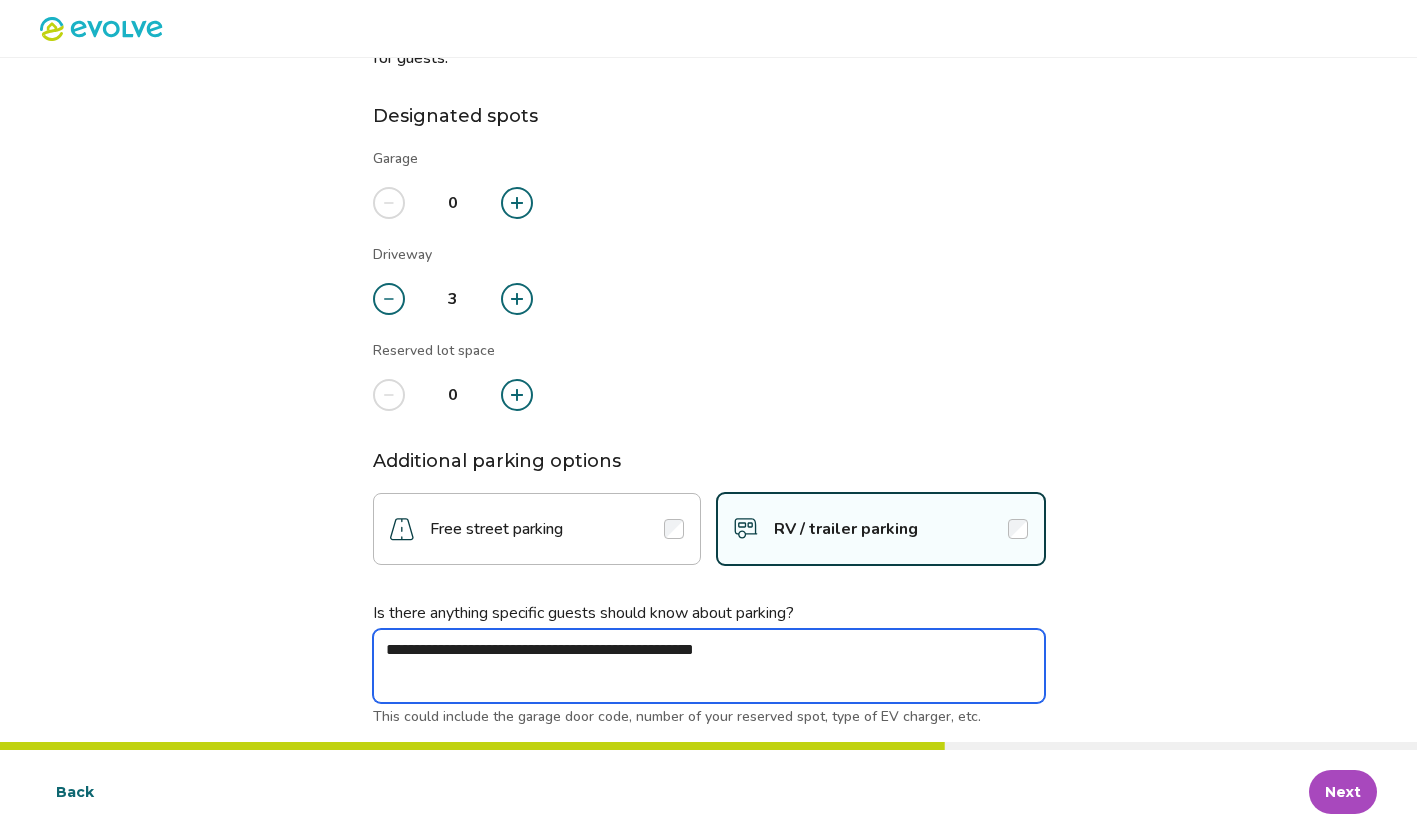 type on "*" 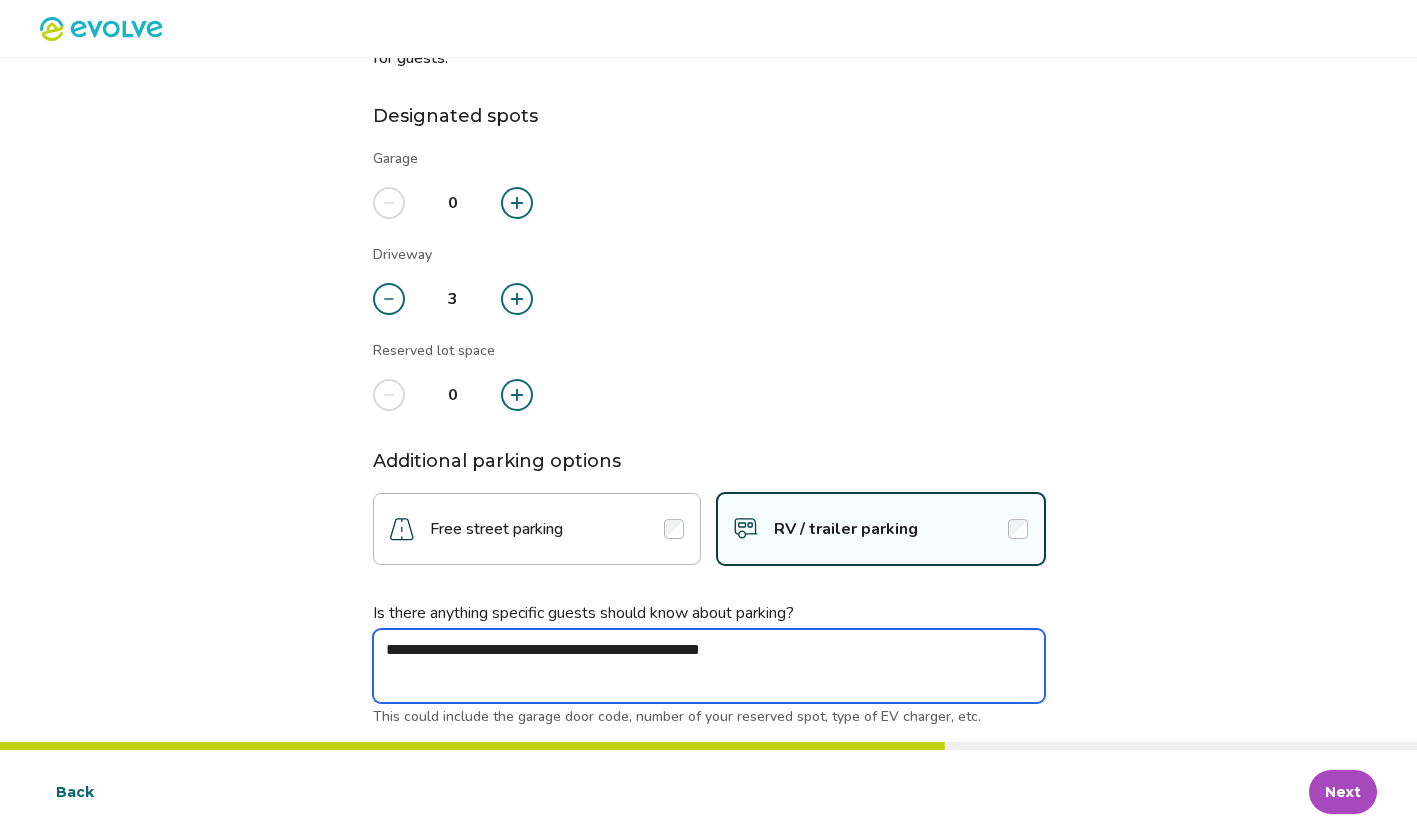 type on "*" 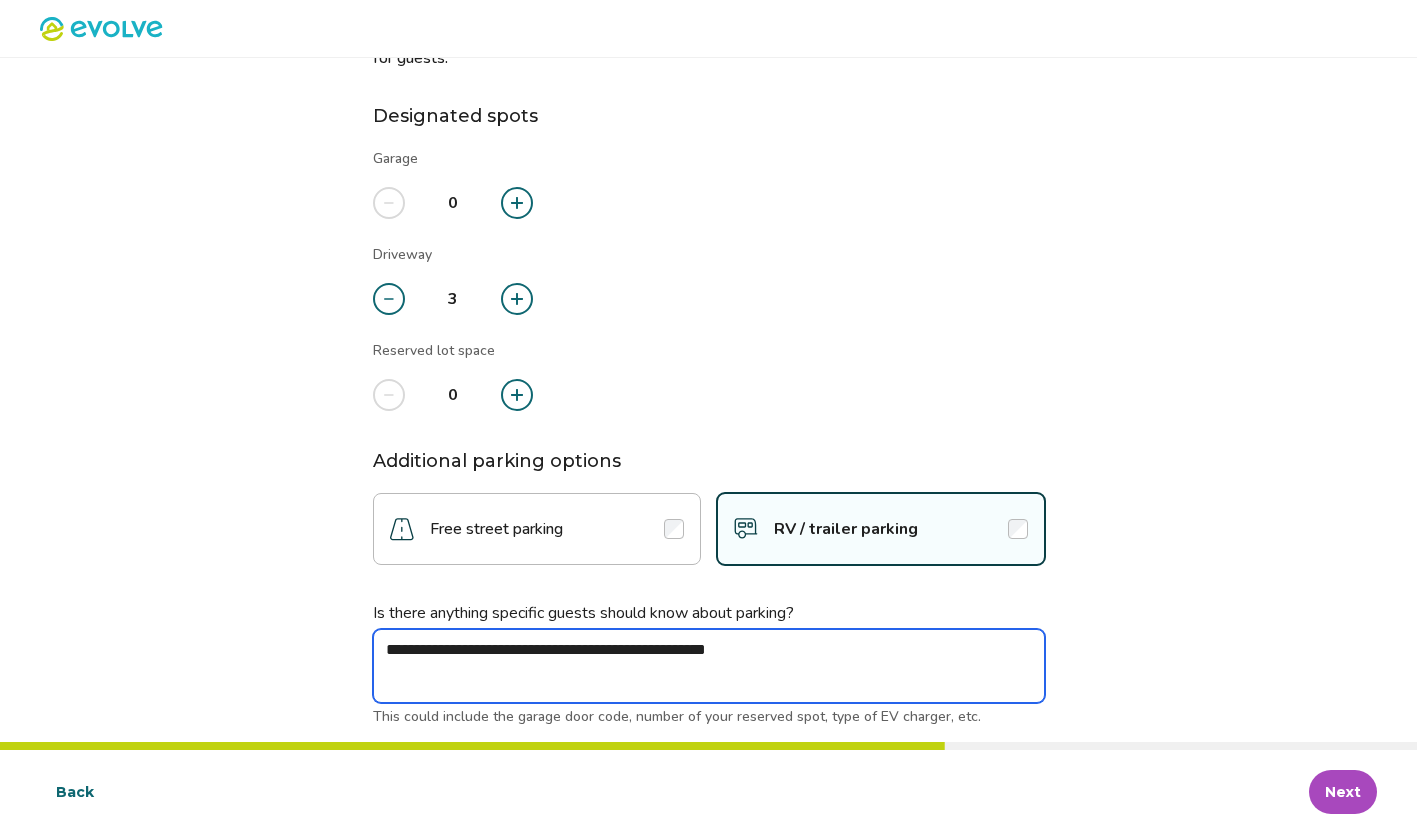 type on "*" 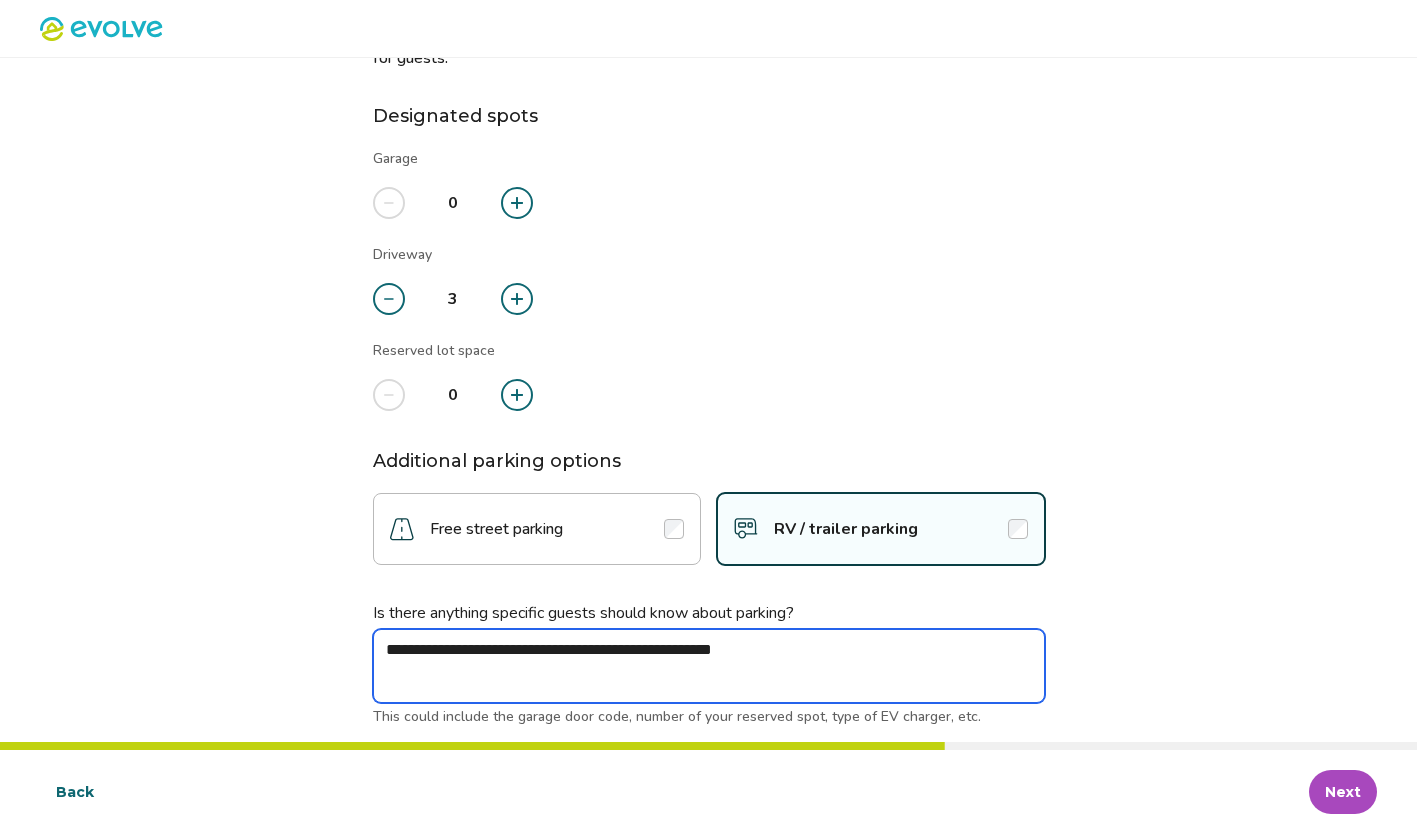 type on "*" 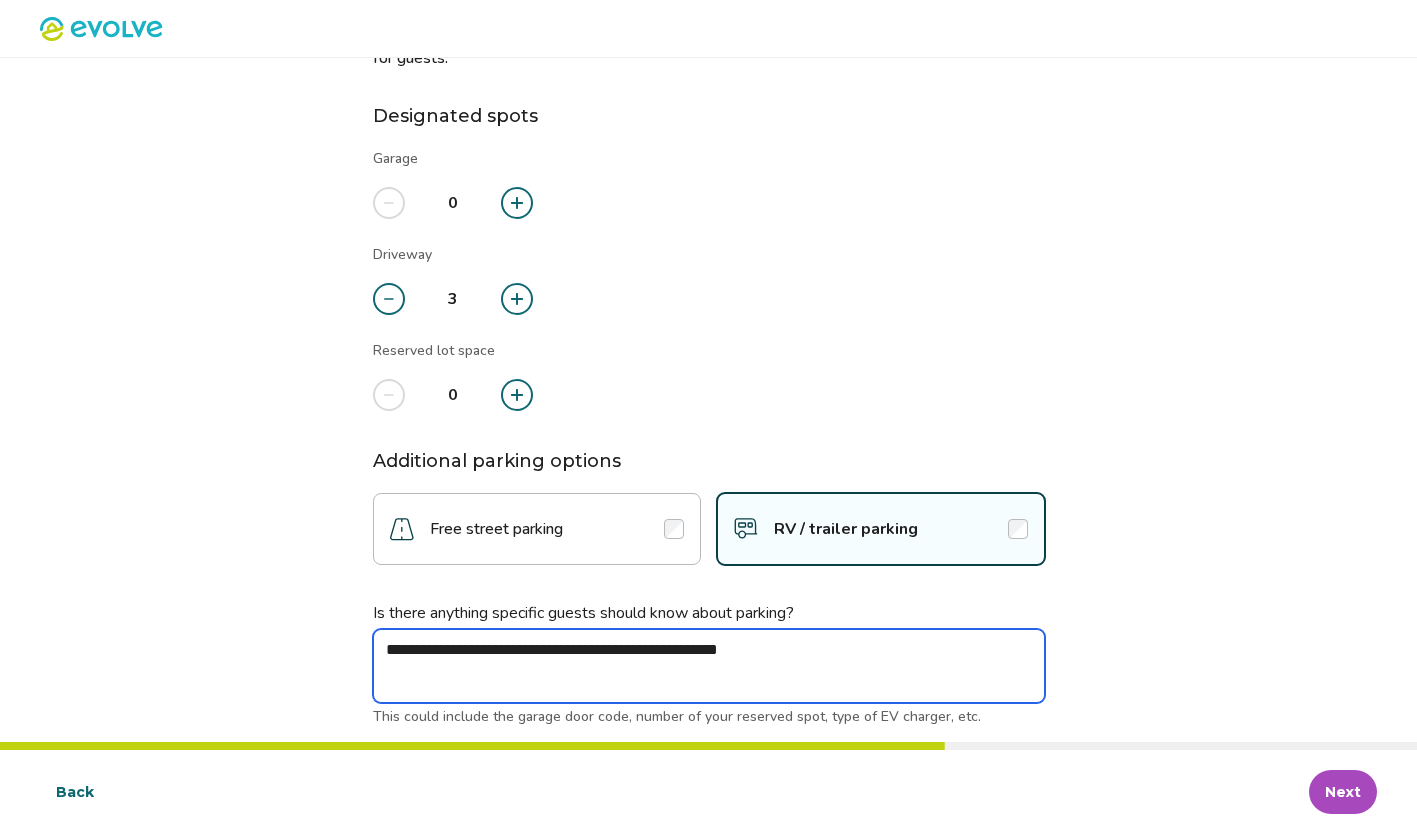 type on "*" 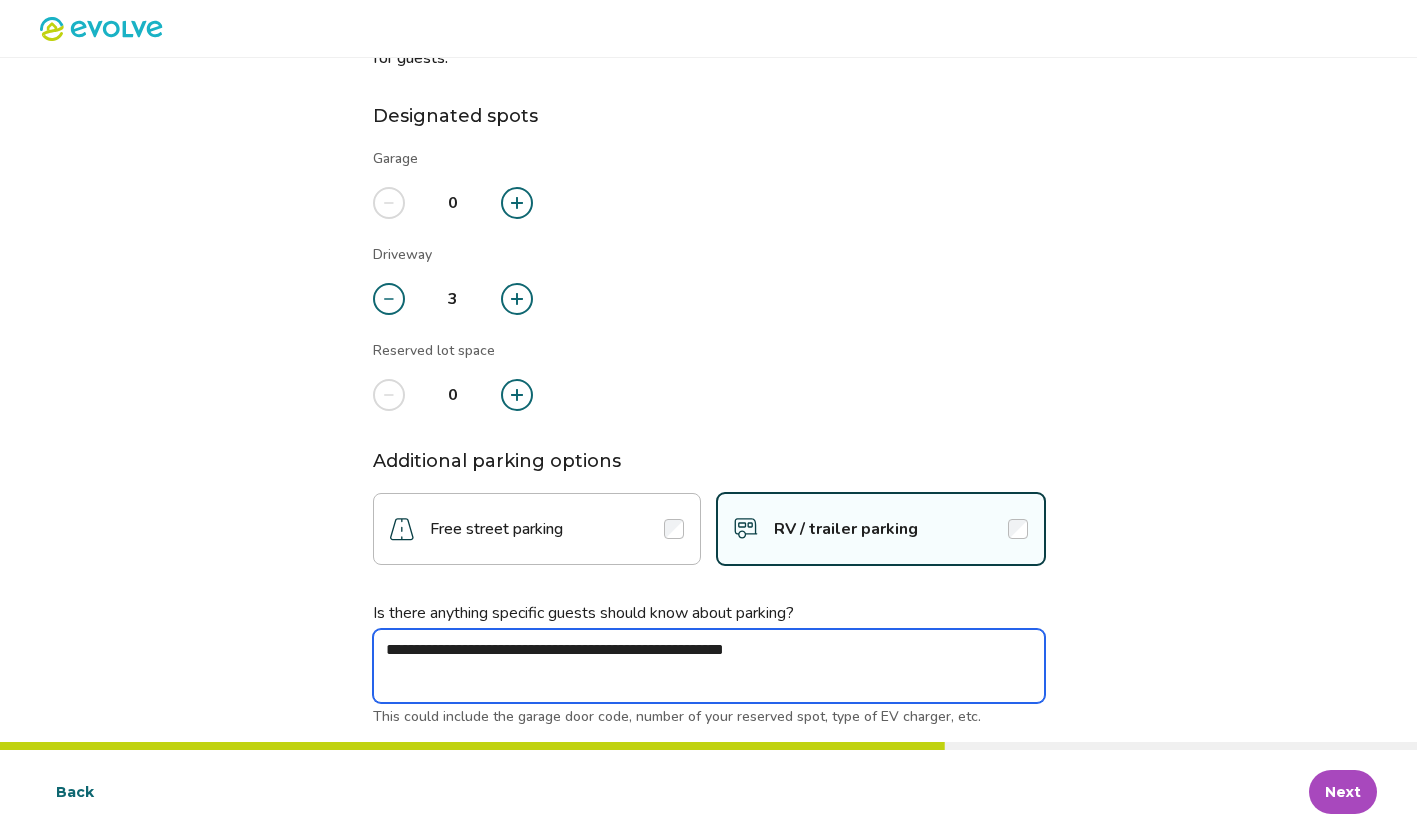 type on "*" 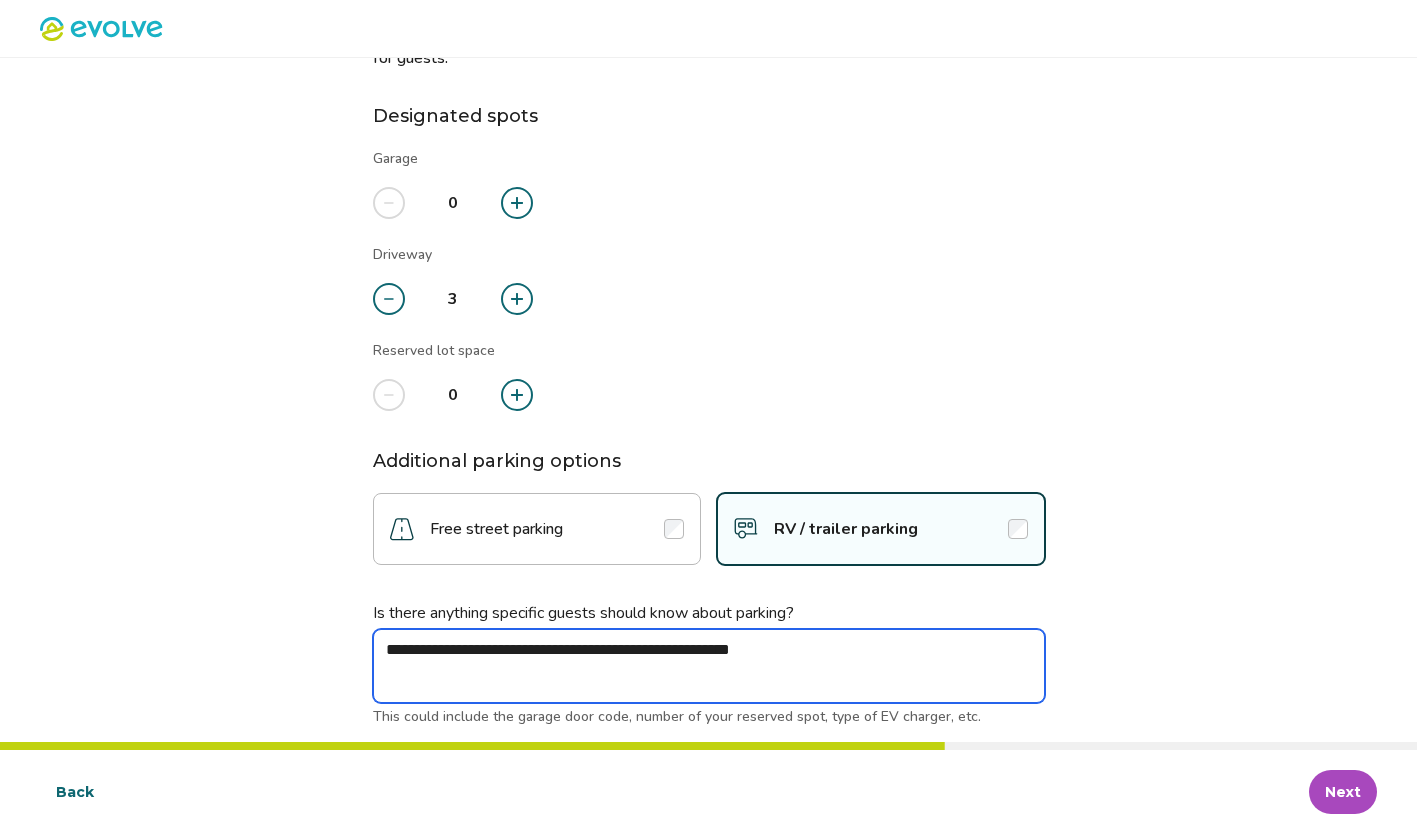 type on "*" 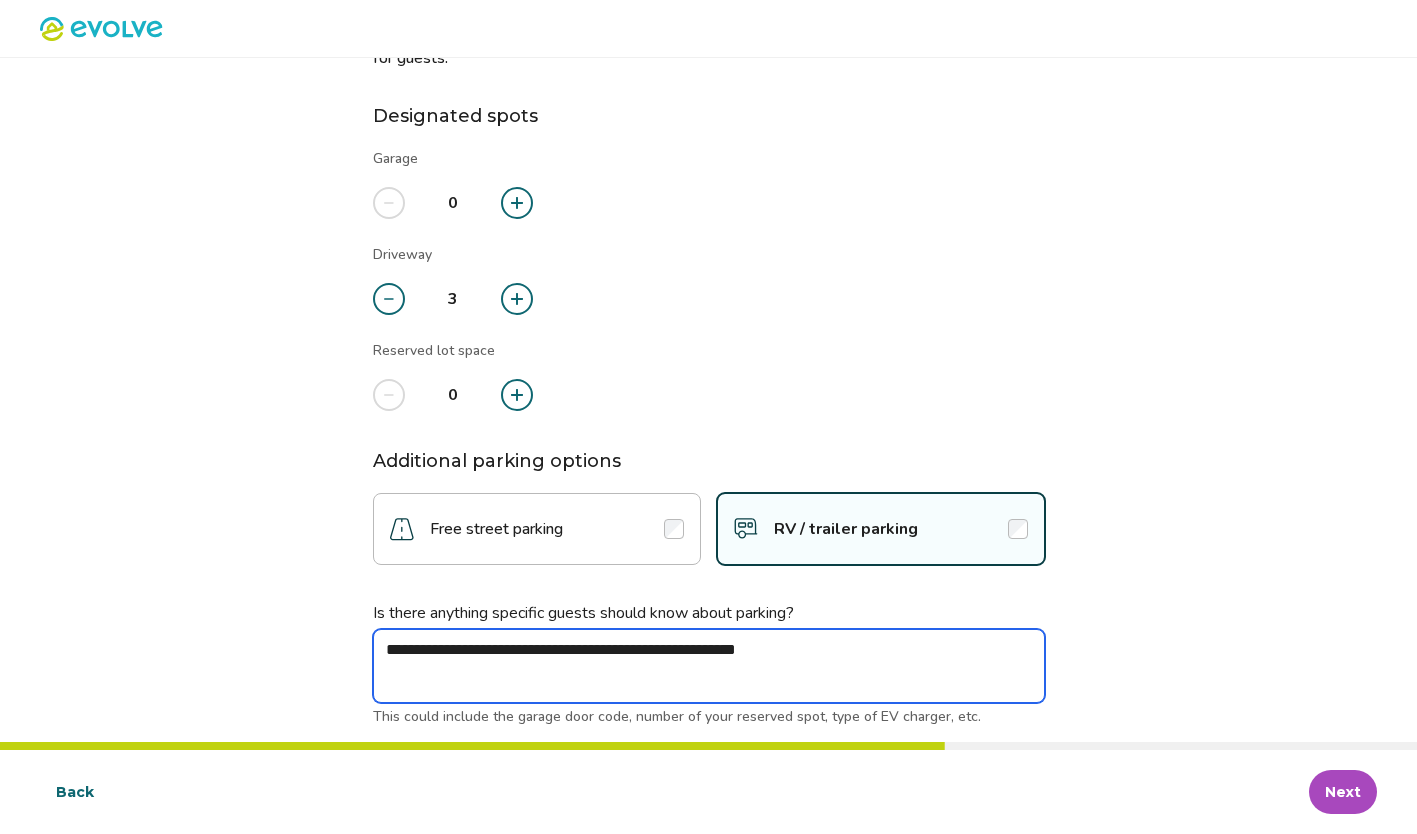 type on "*" 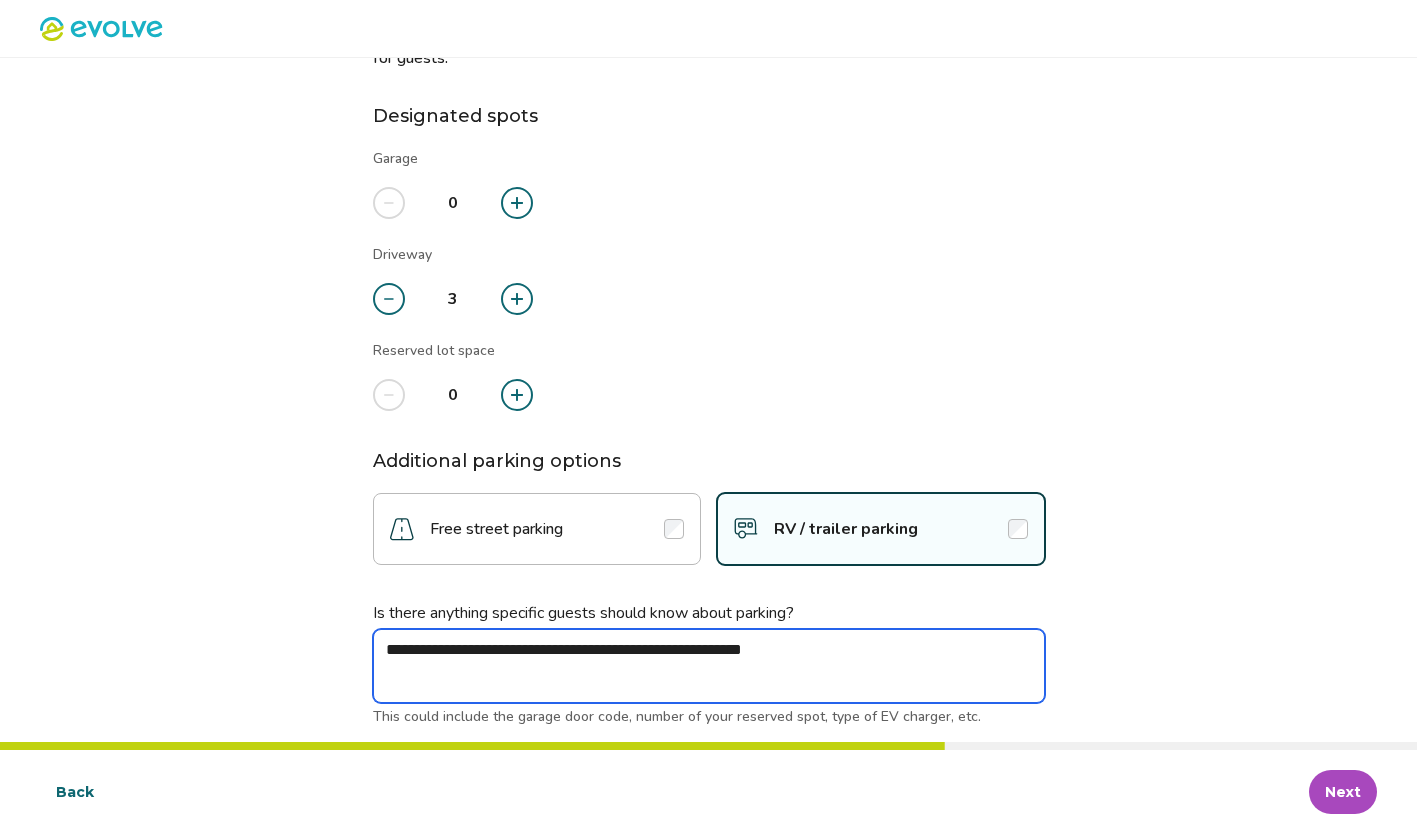 type on "*" 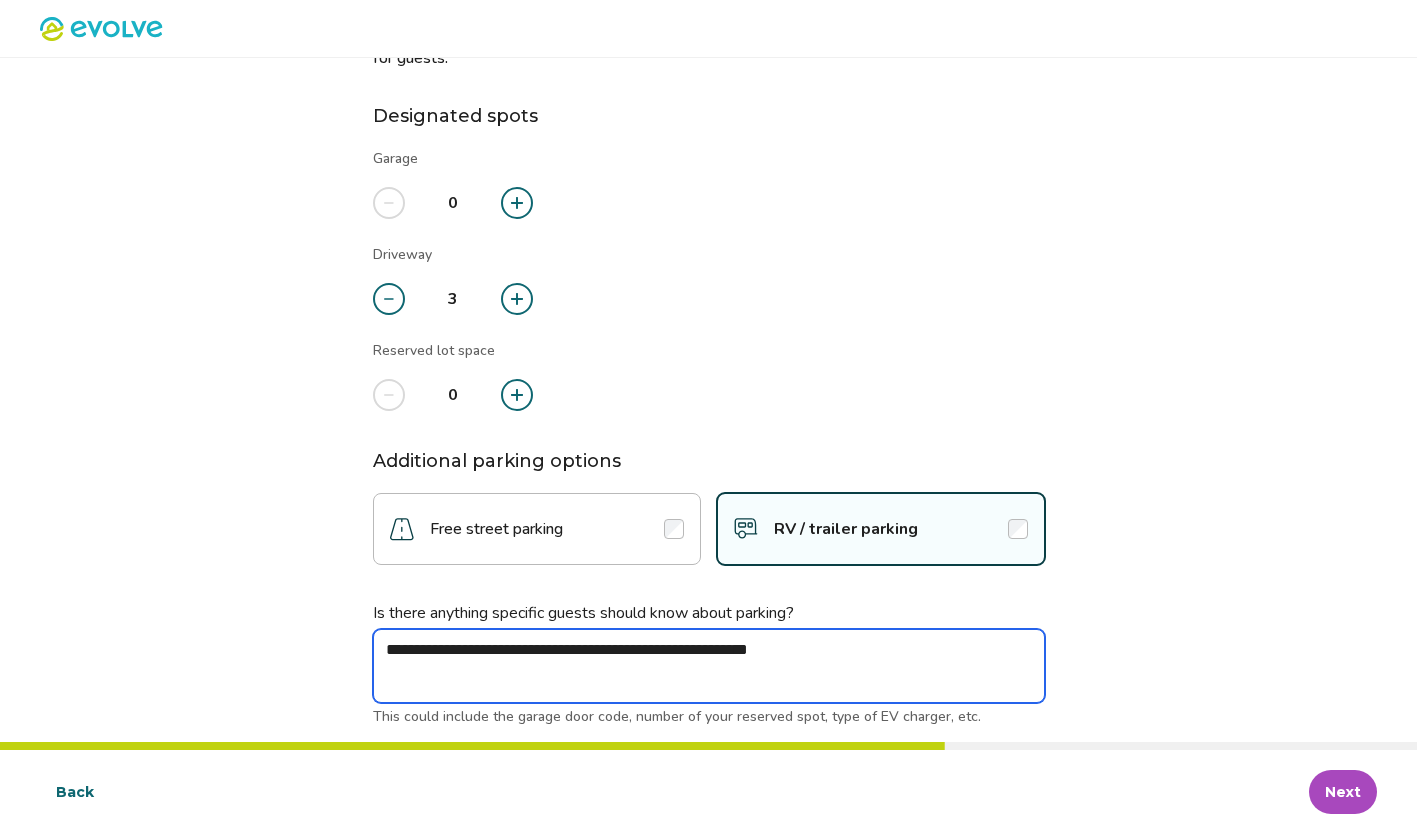 type on "*" 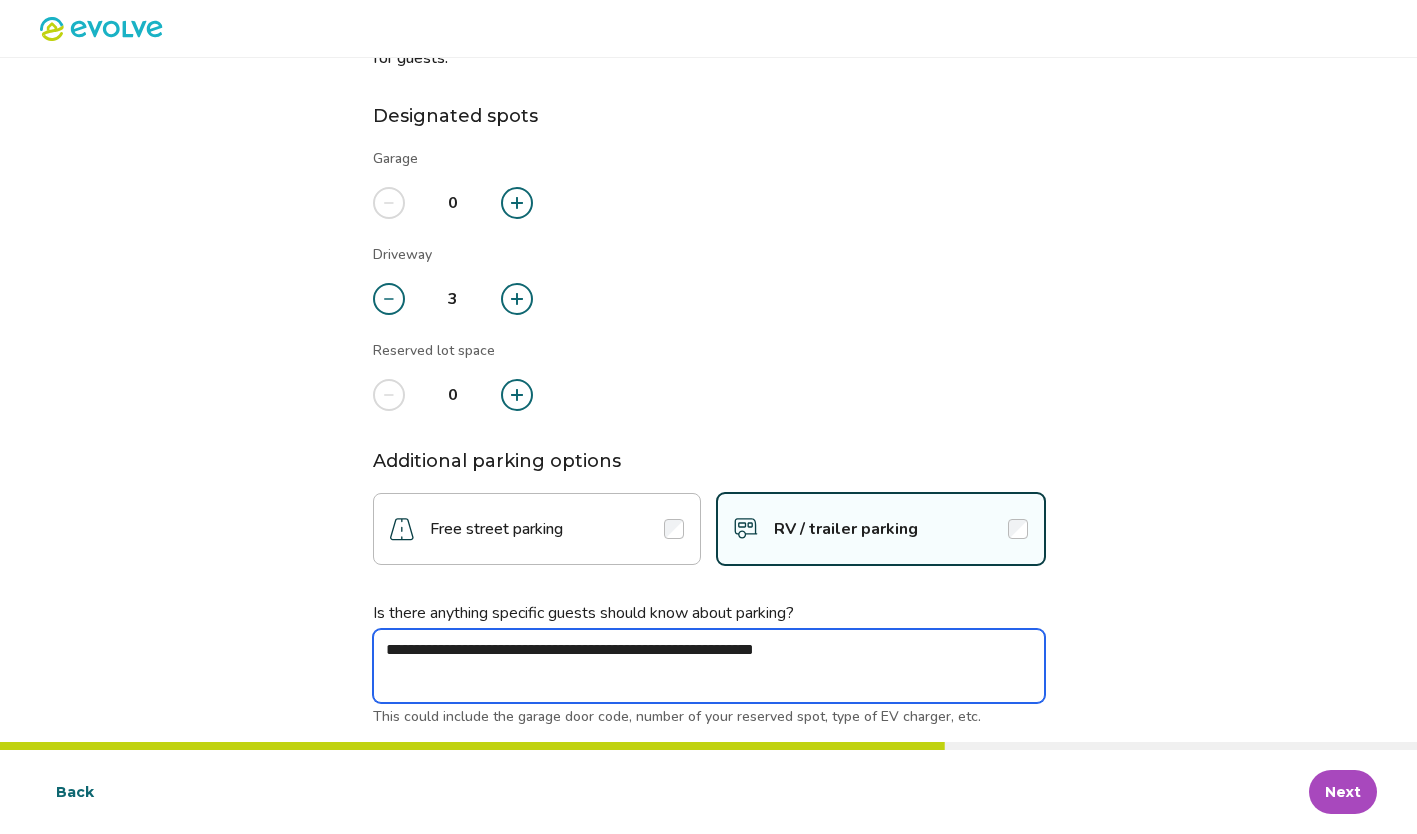 type on "*" 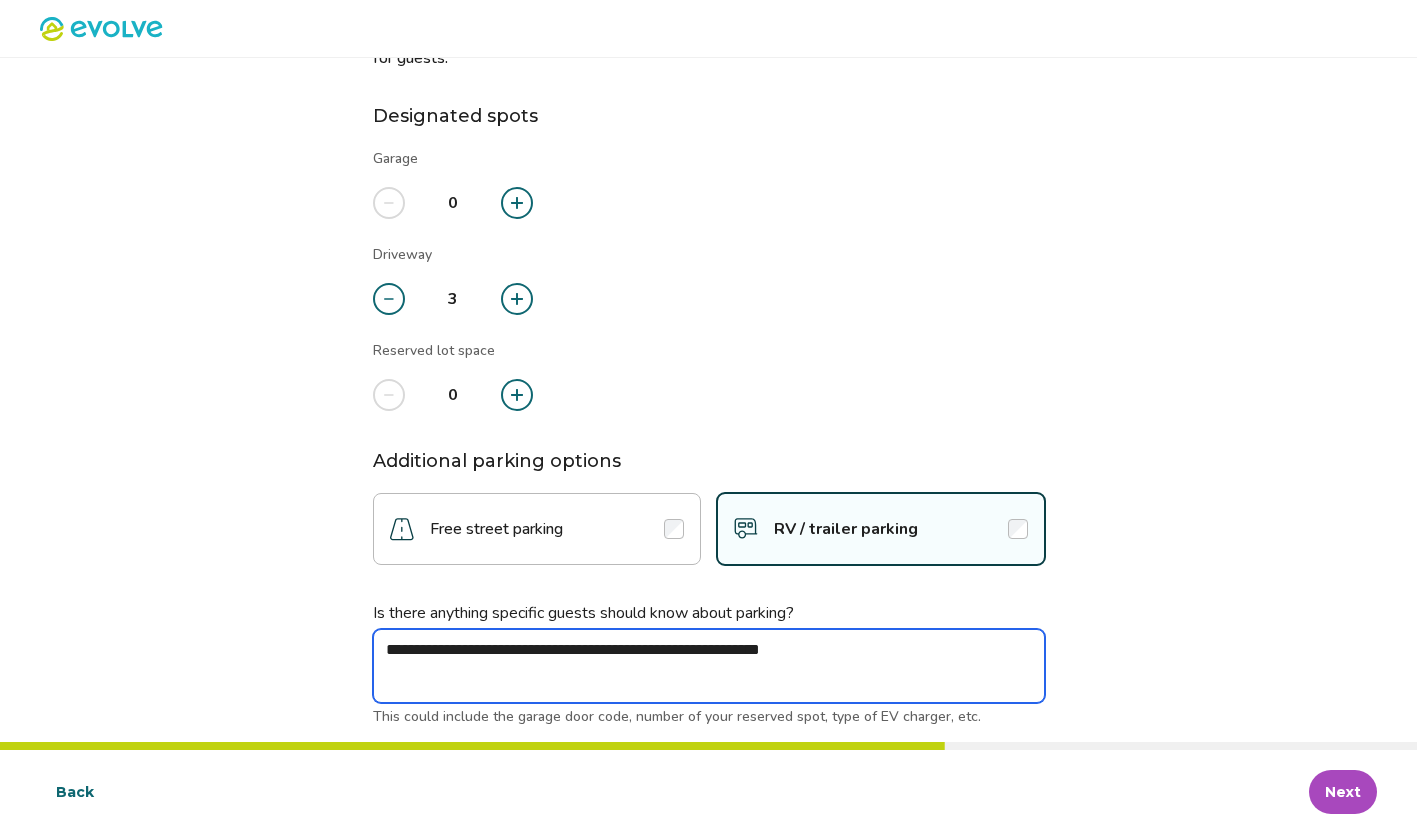 type on "*" 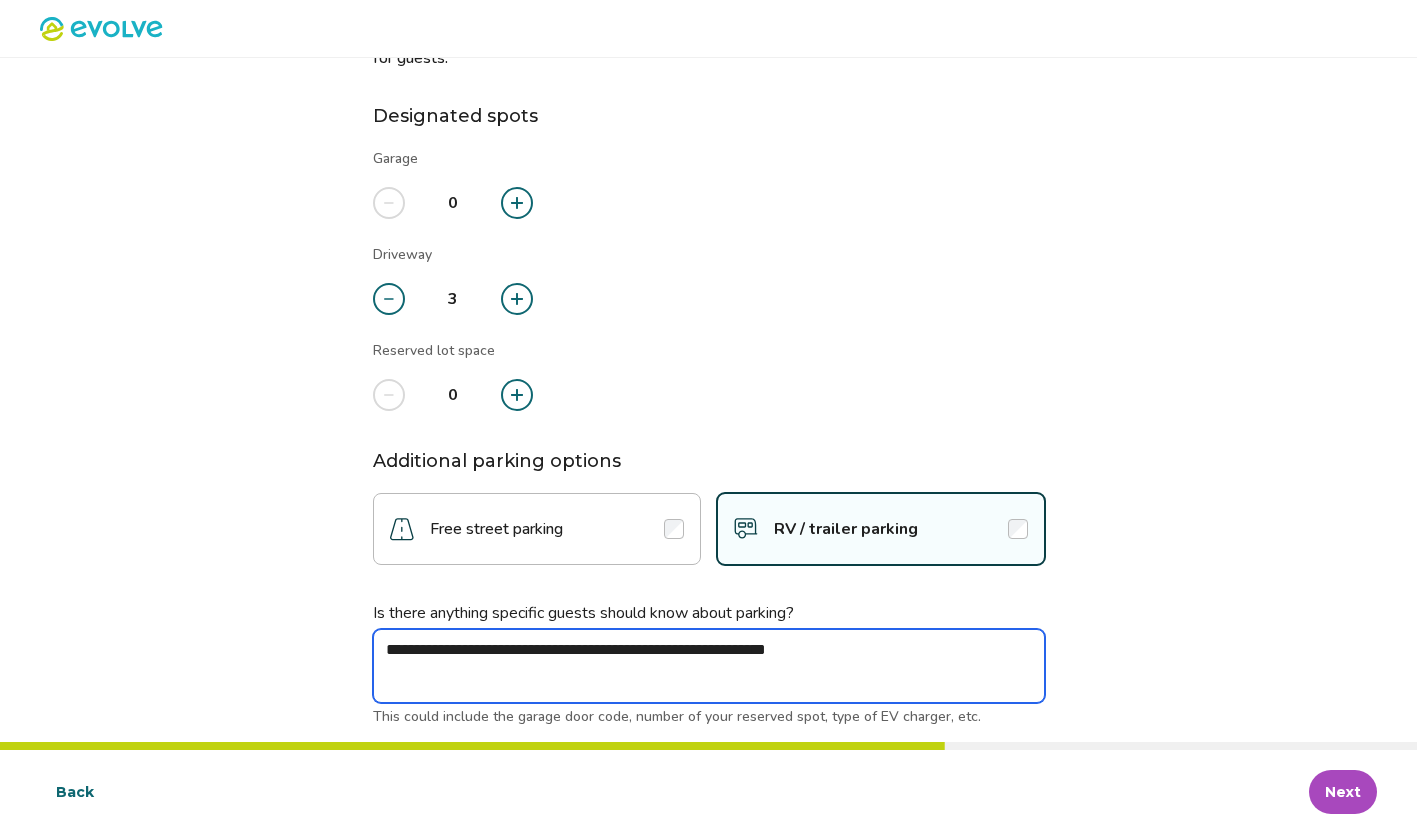 type on "*" 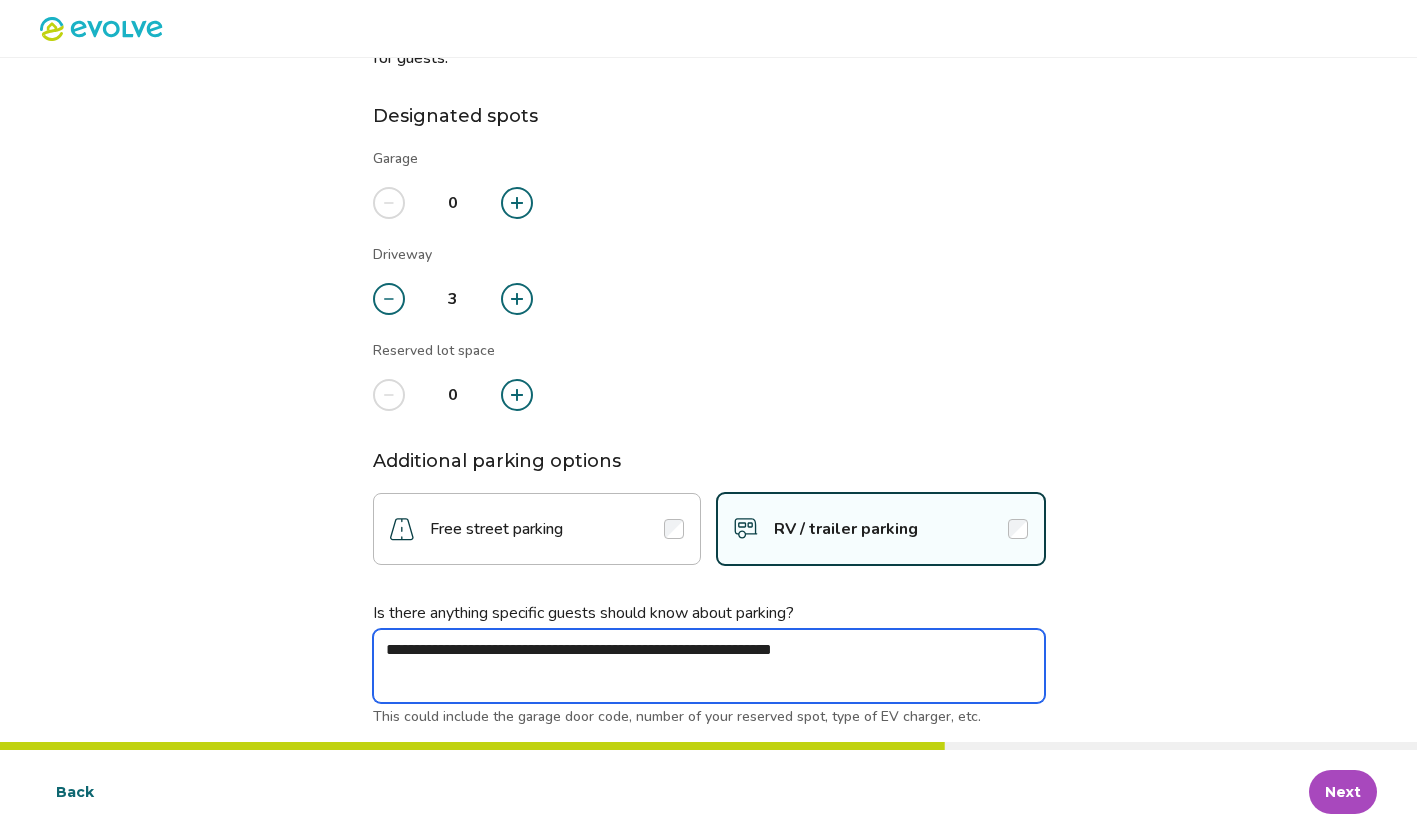 type on "*" 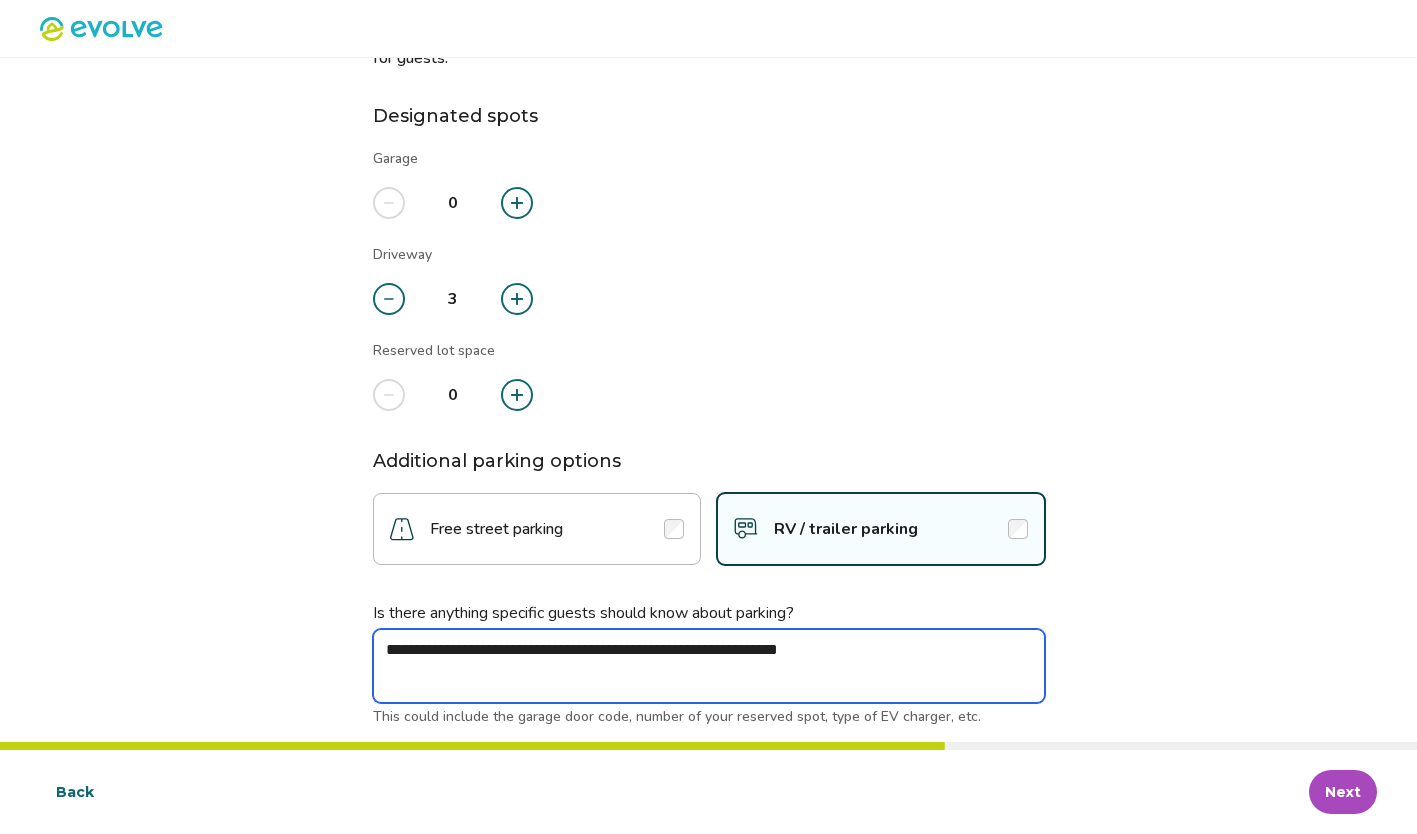 type on "*" 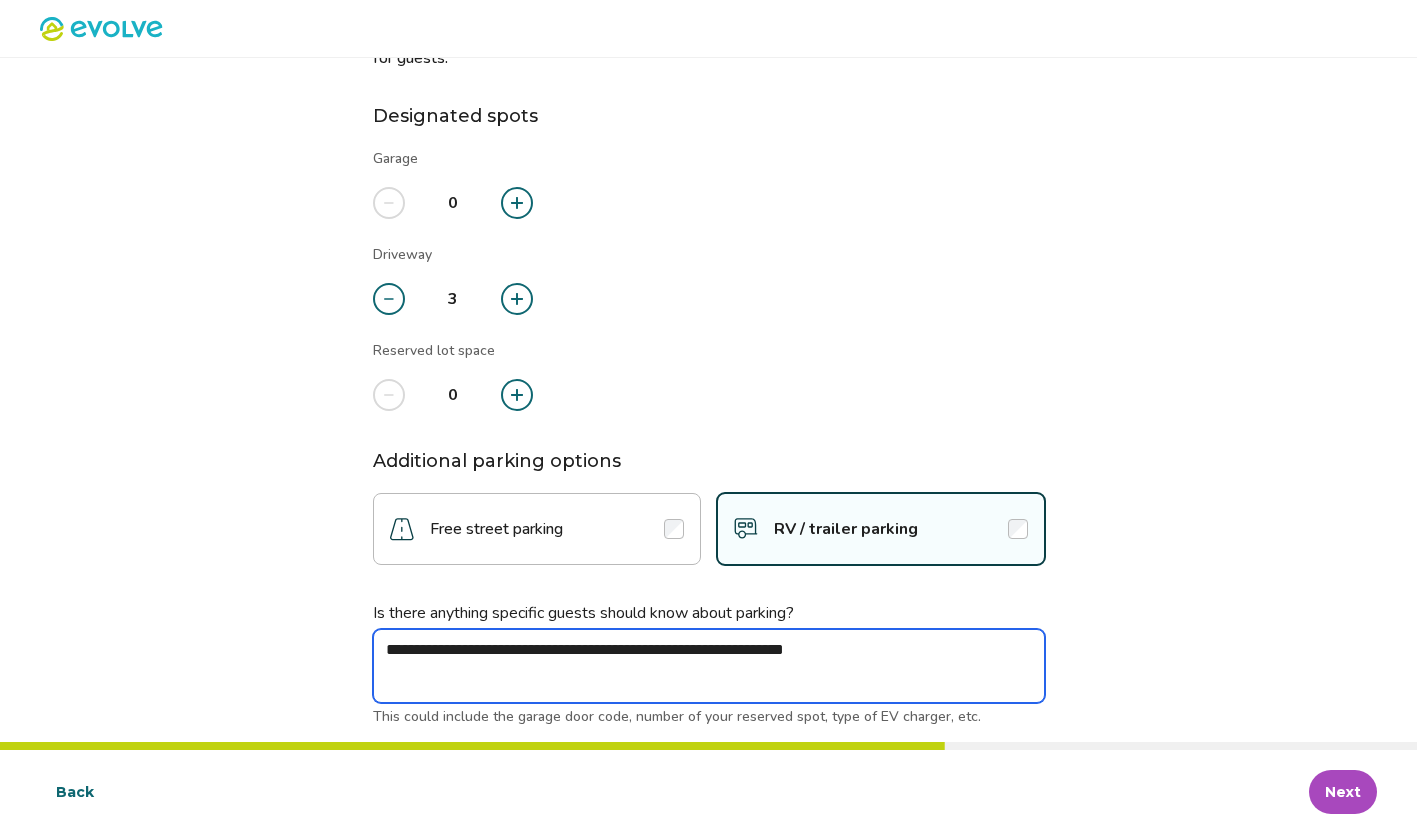 type on "*" 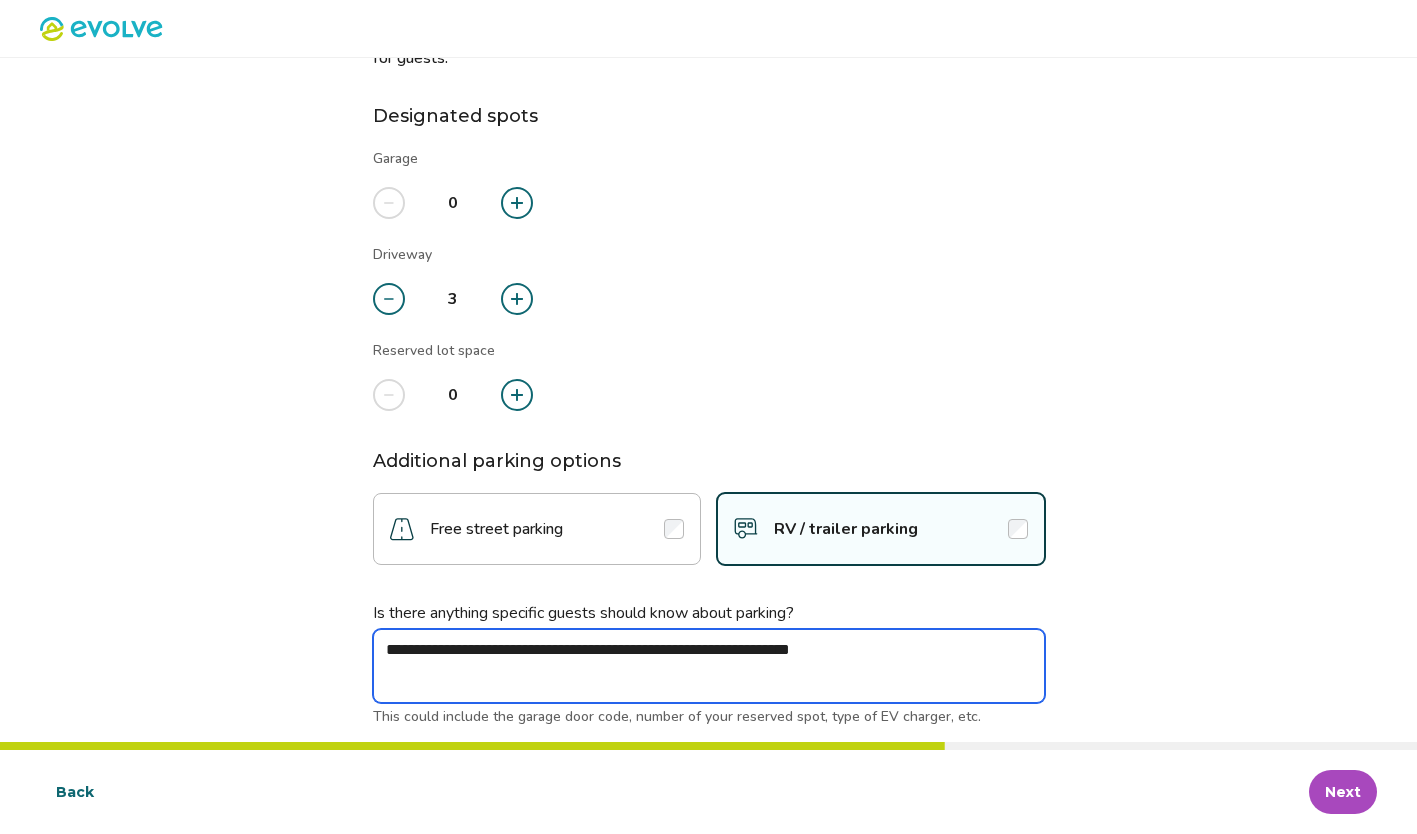 type on "*" 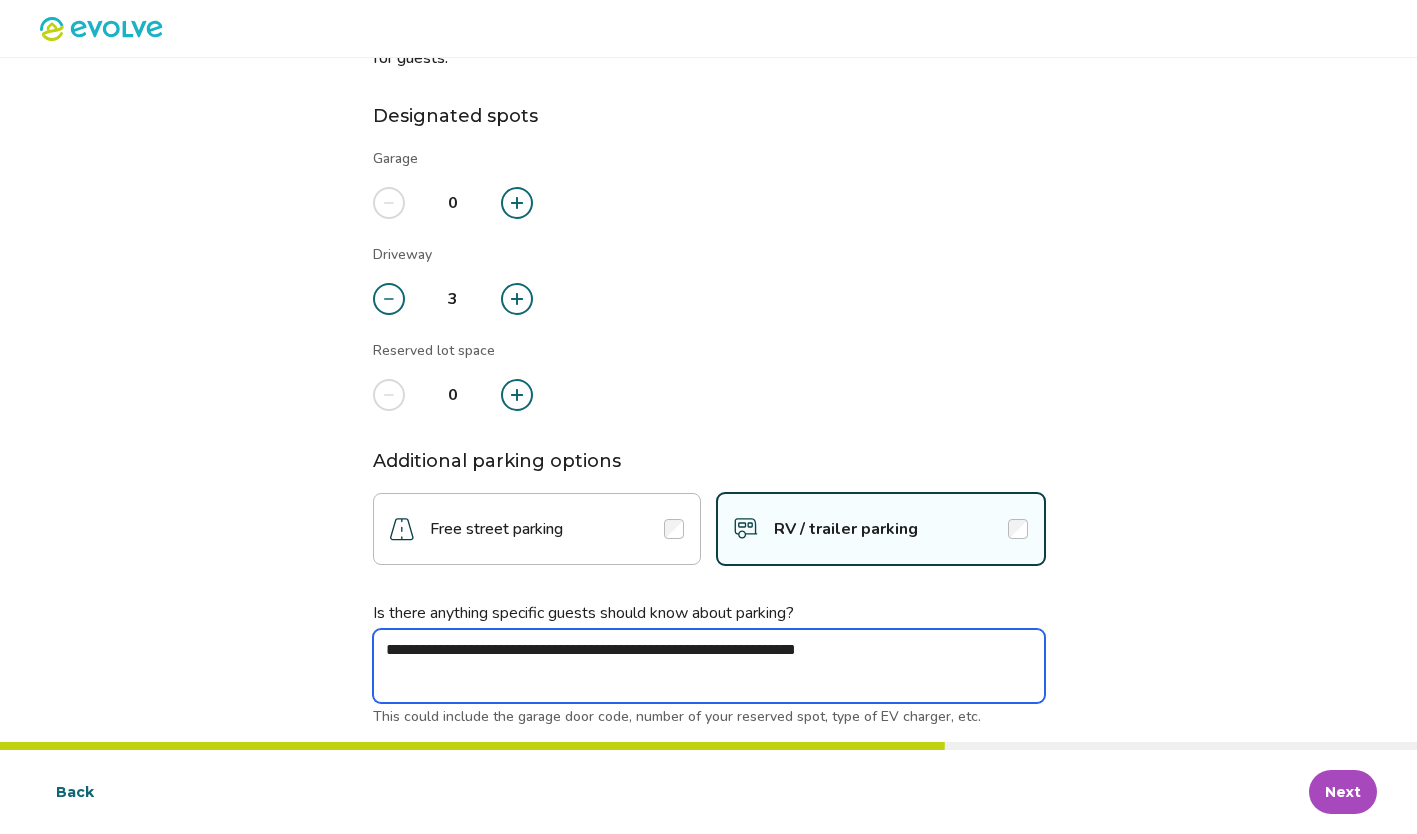 type on "*" 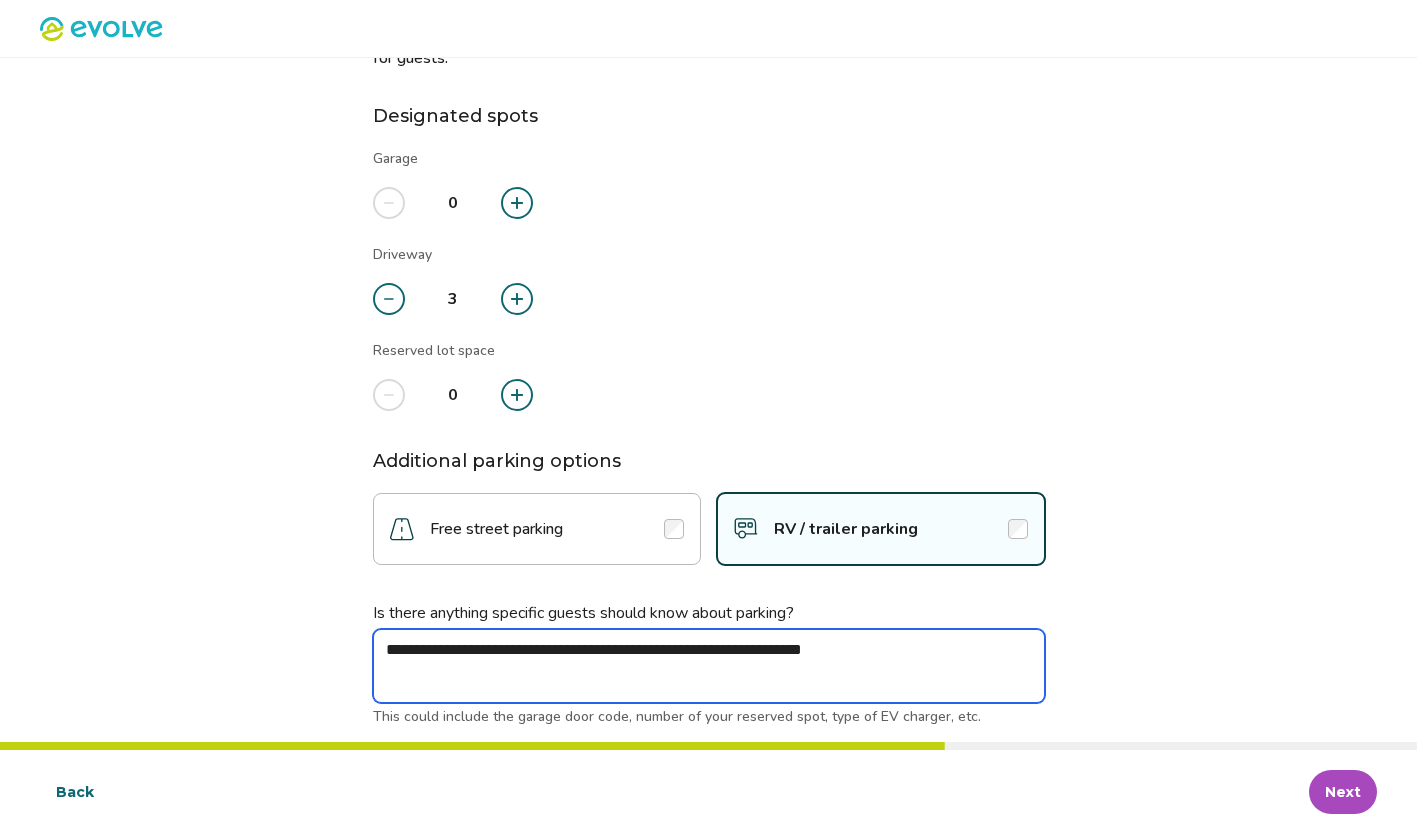 type on "*" 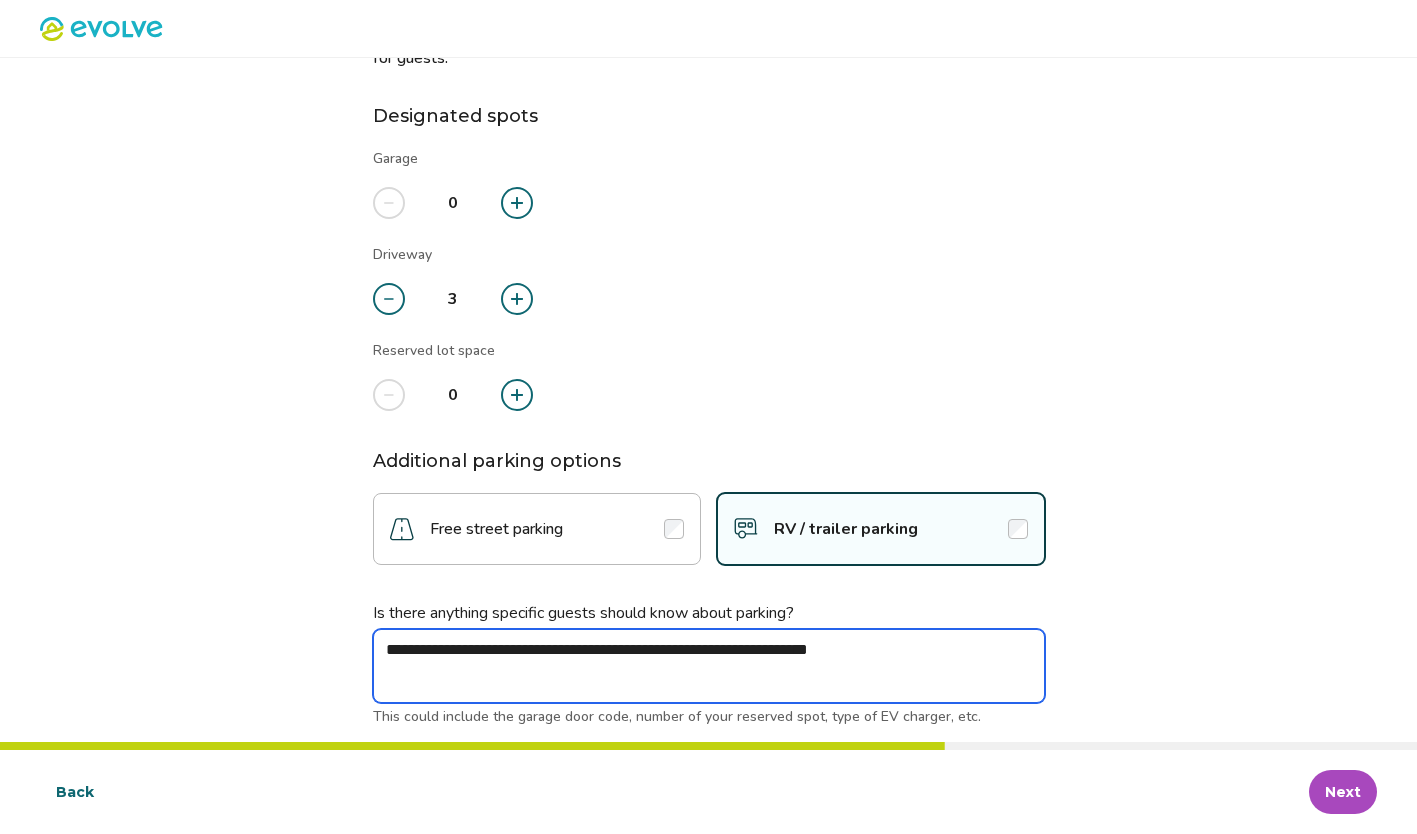 type on "*" 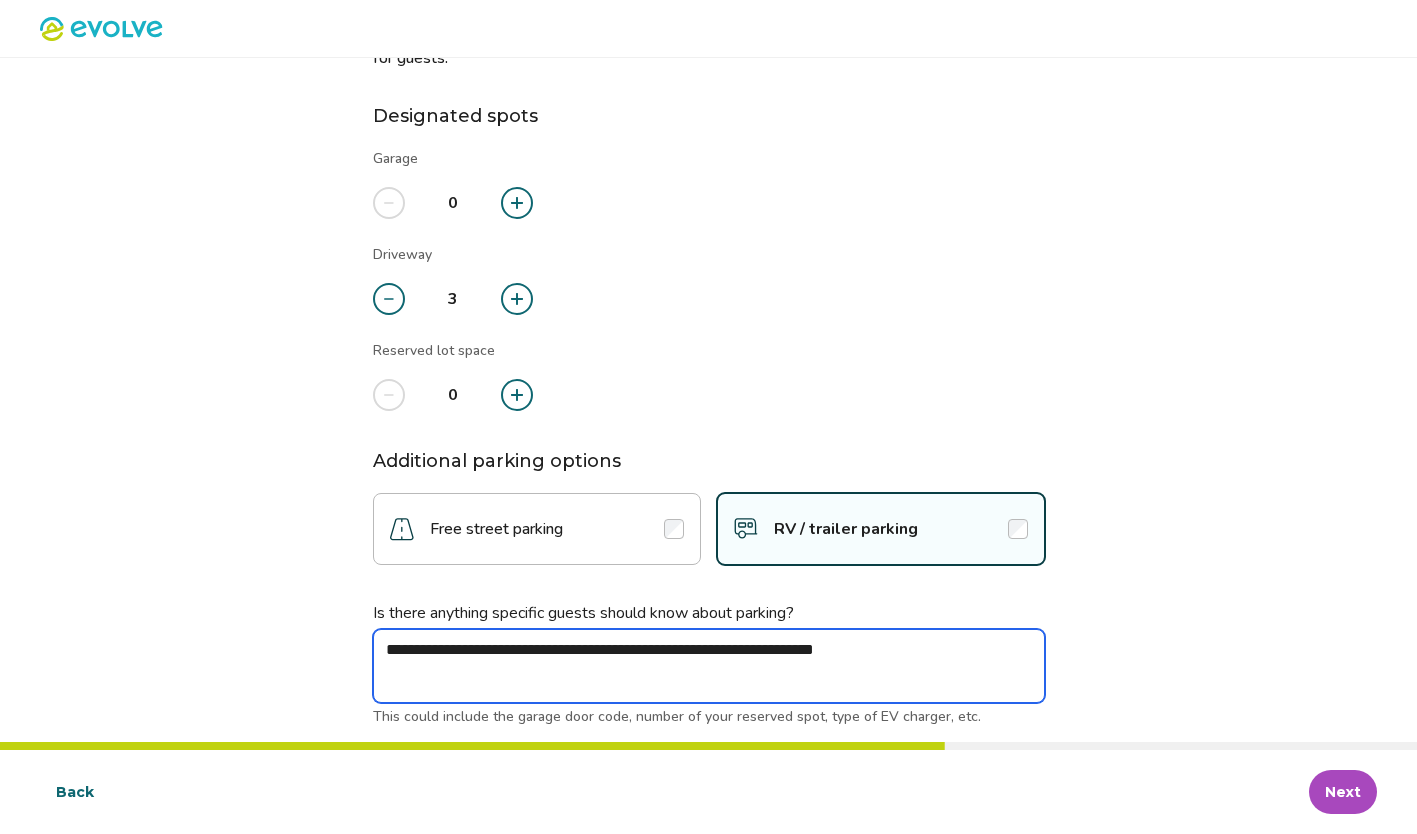 type on "*" 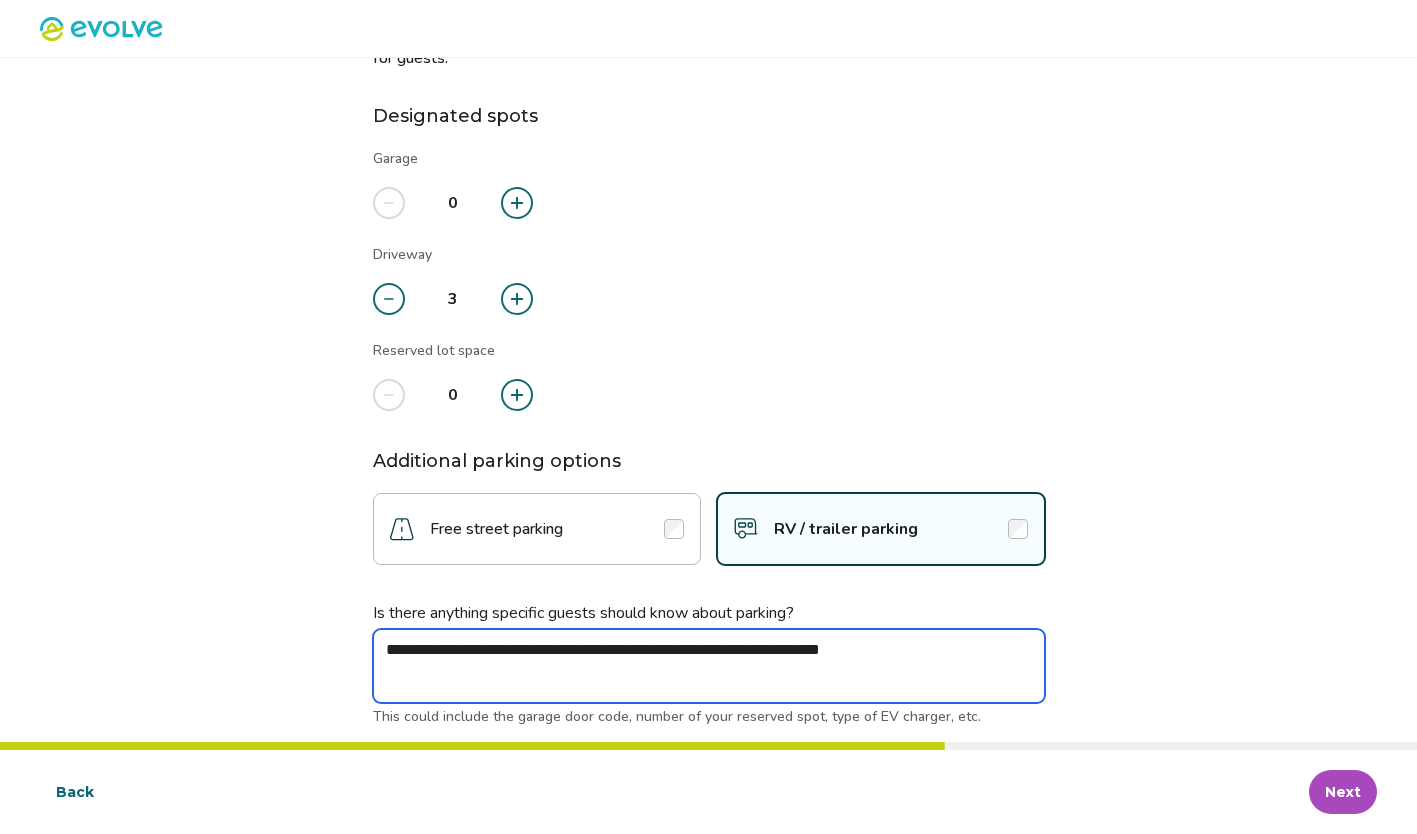 type on "*" 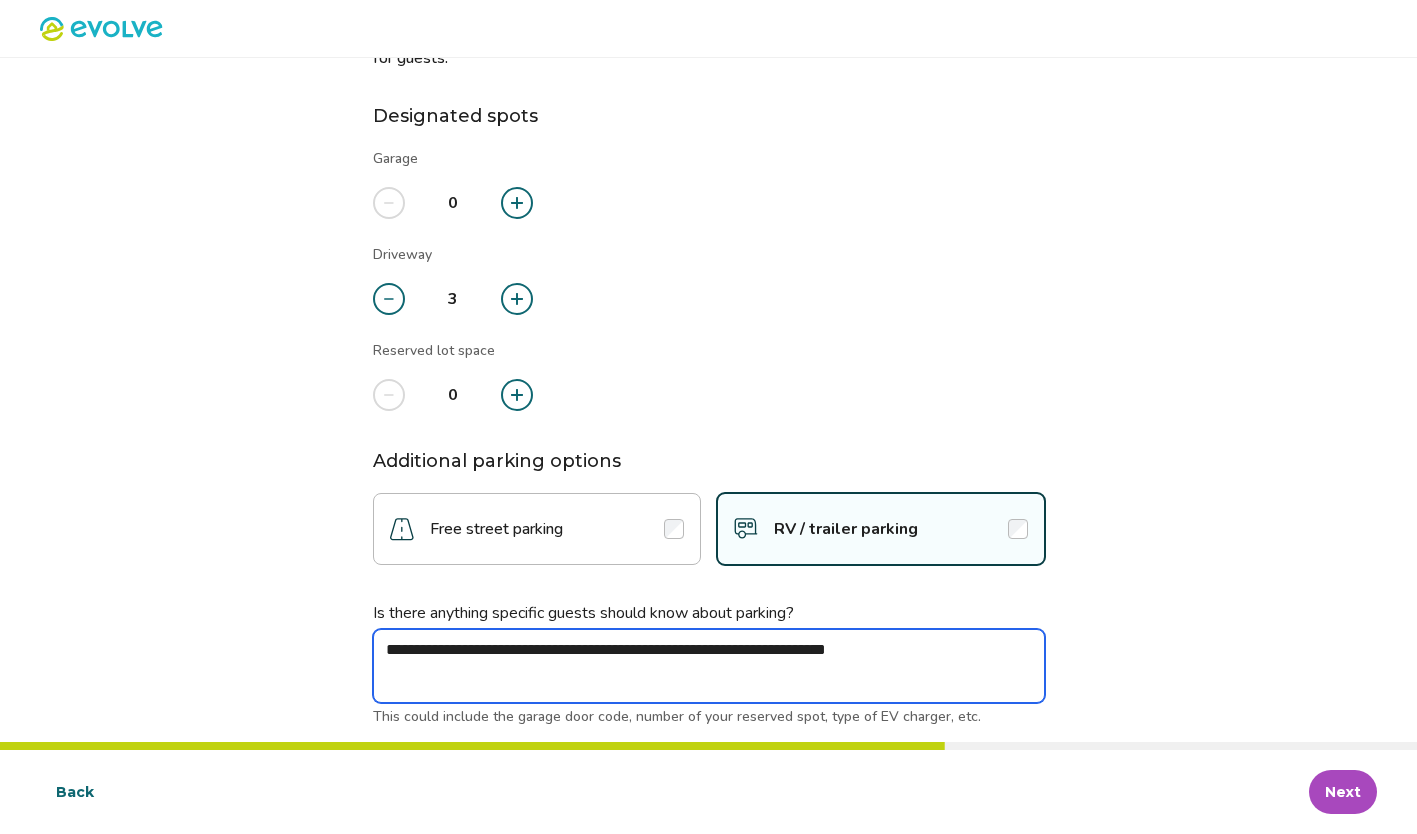 type on "*" 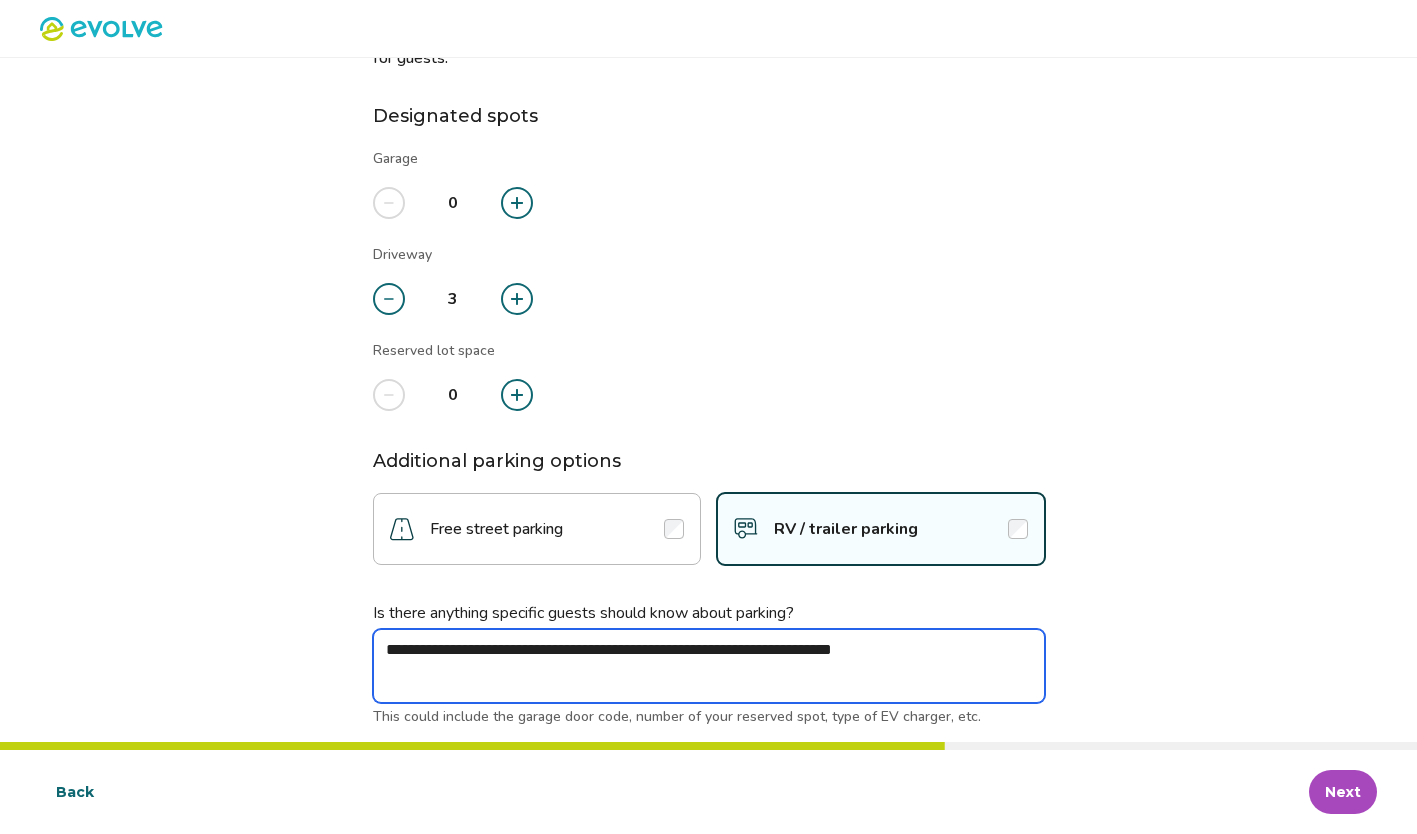 type on "*" 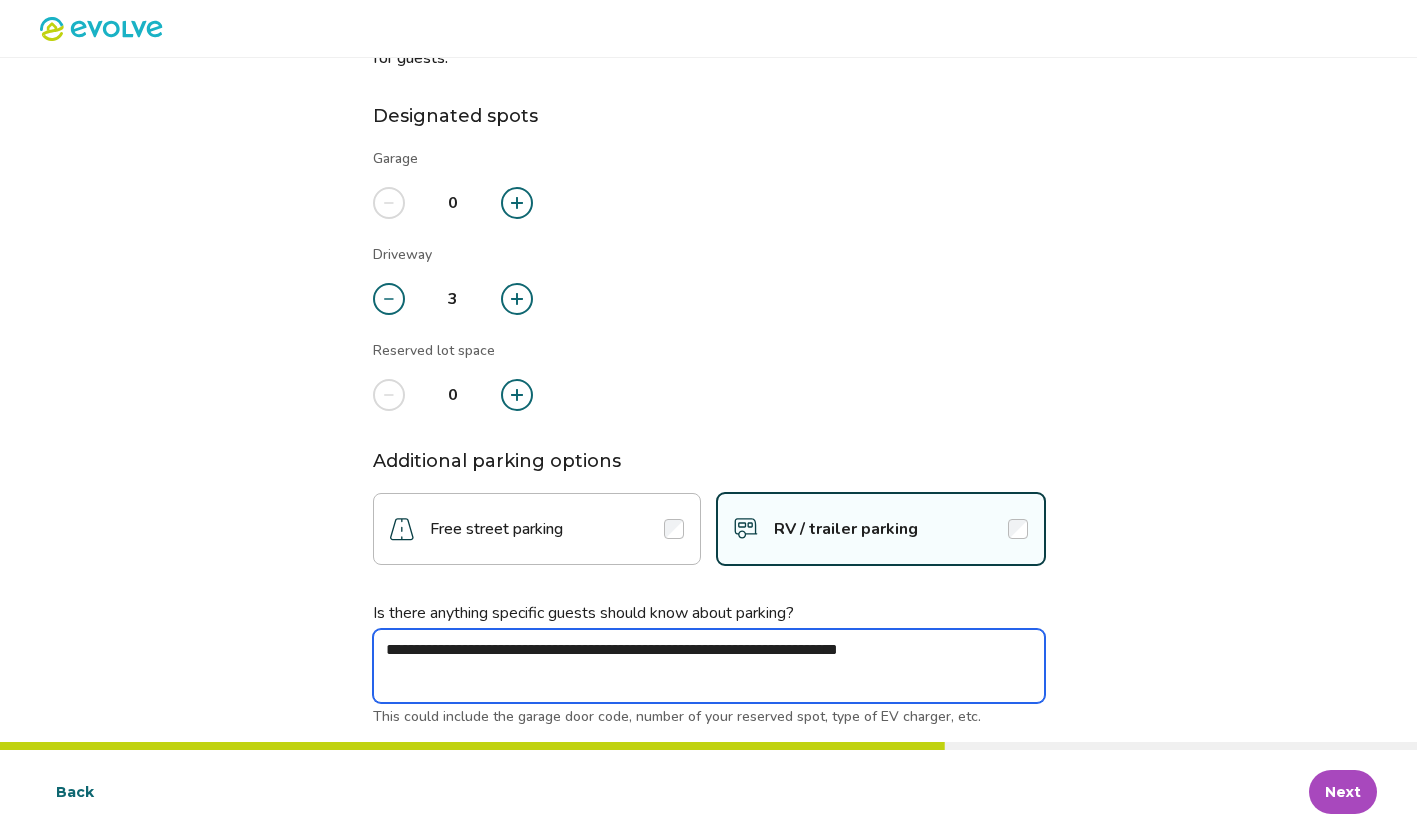 type on "*" 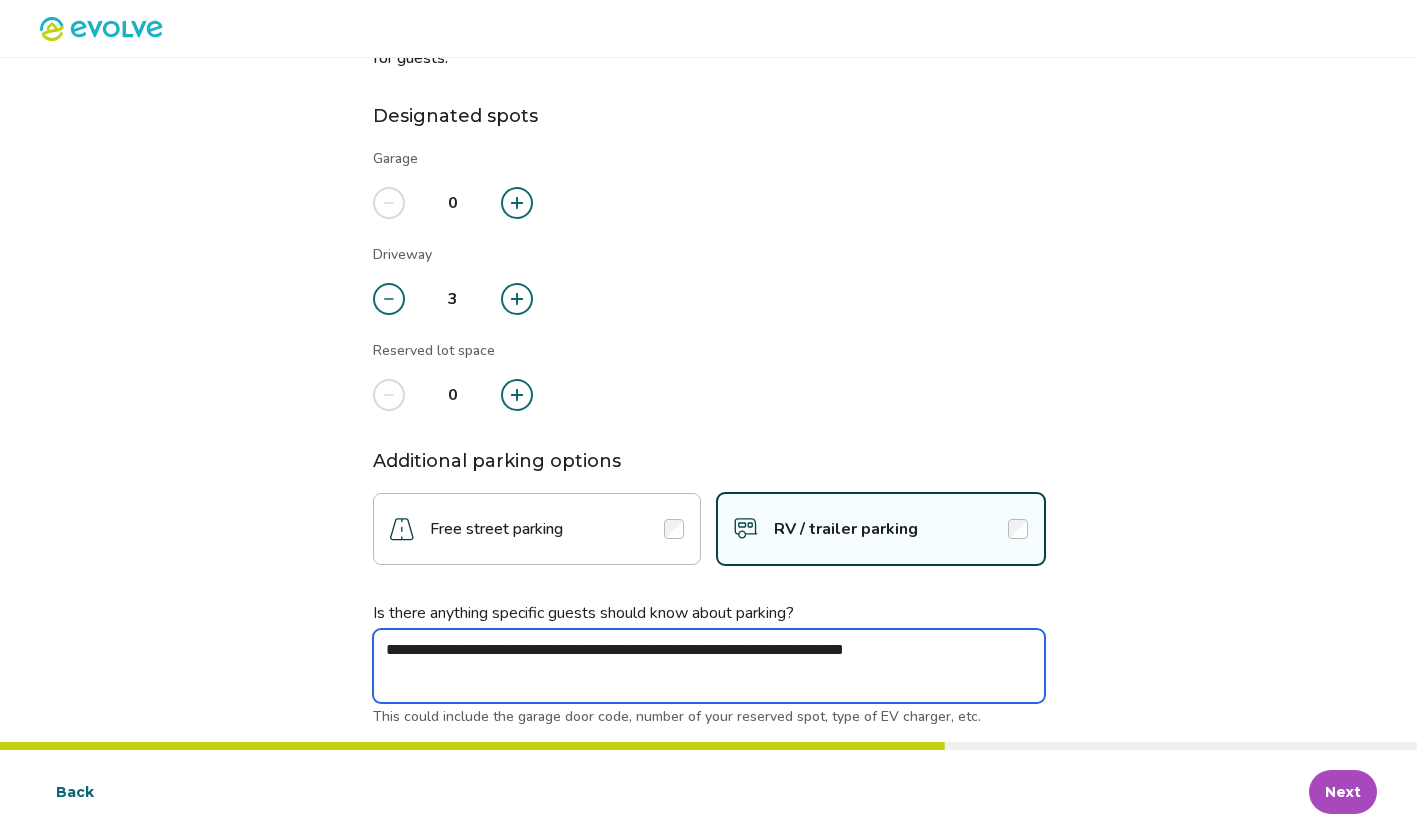 type on "*" 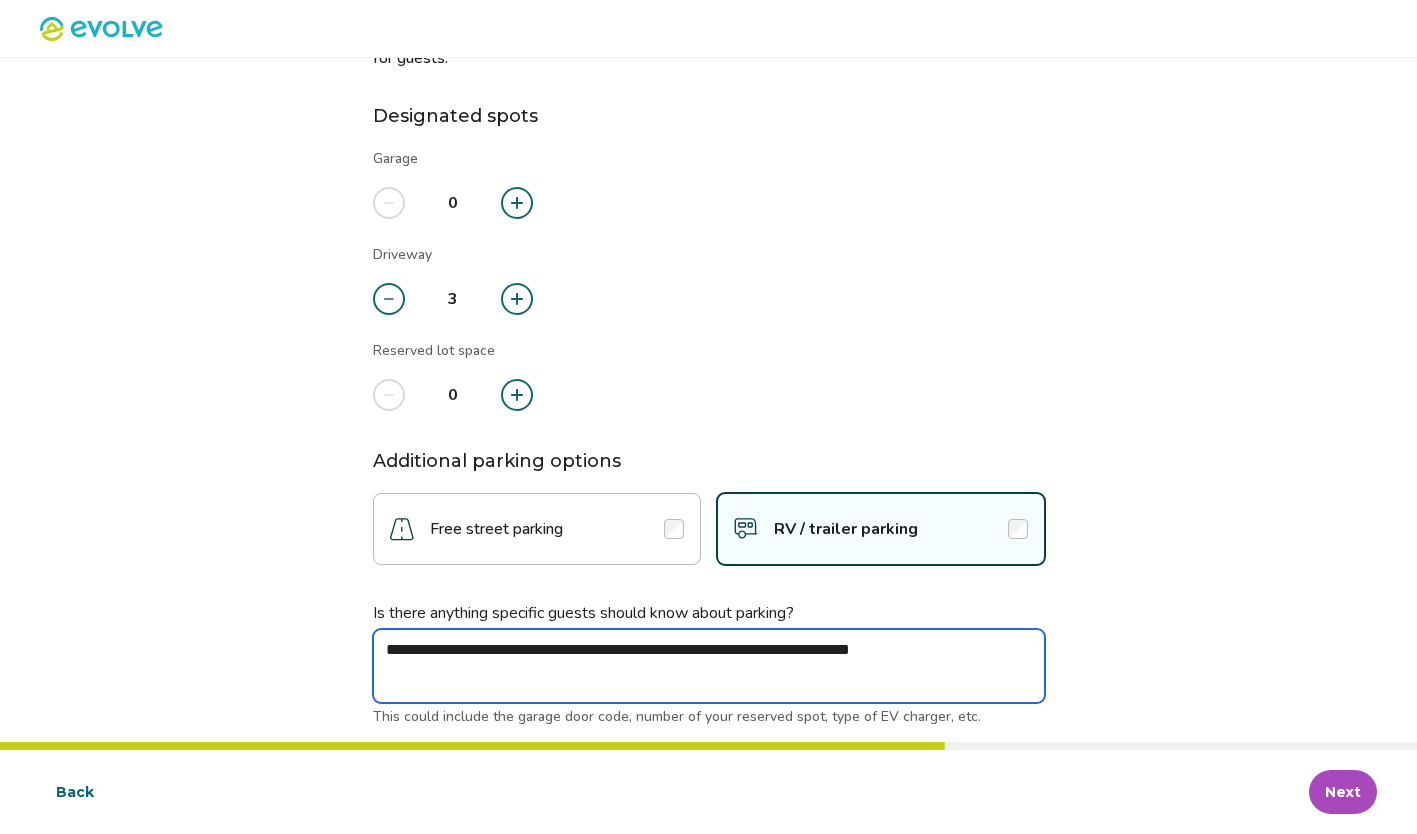 type on "*" 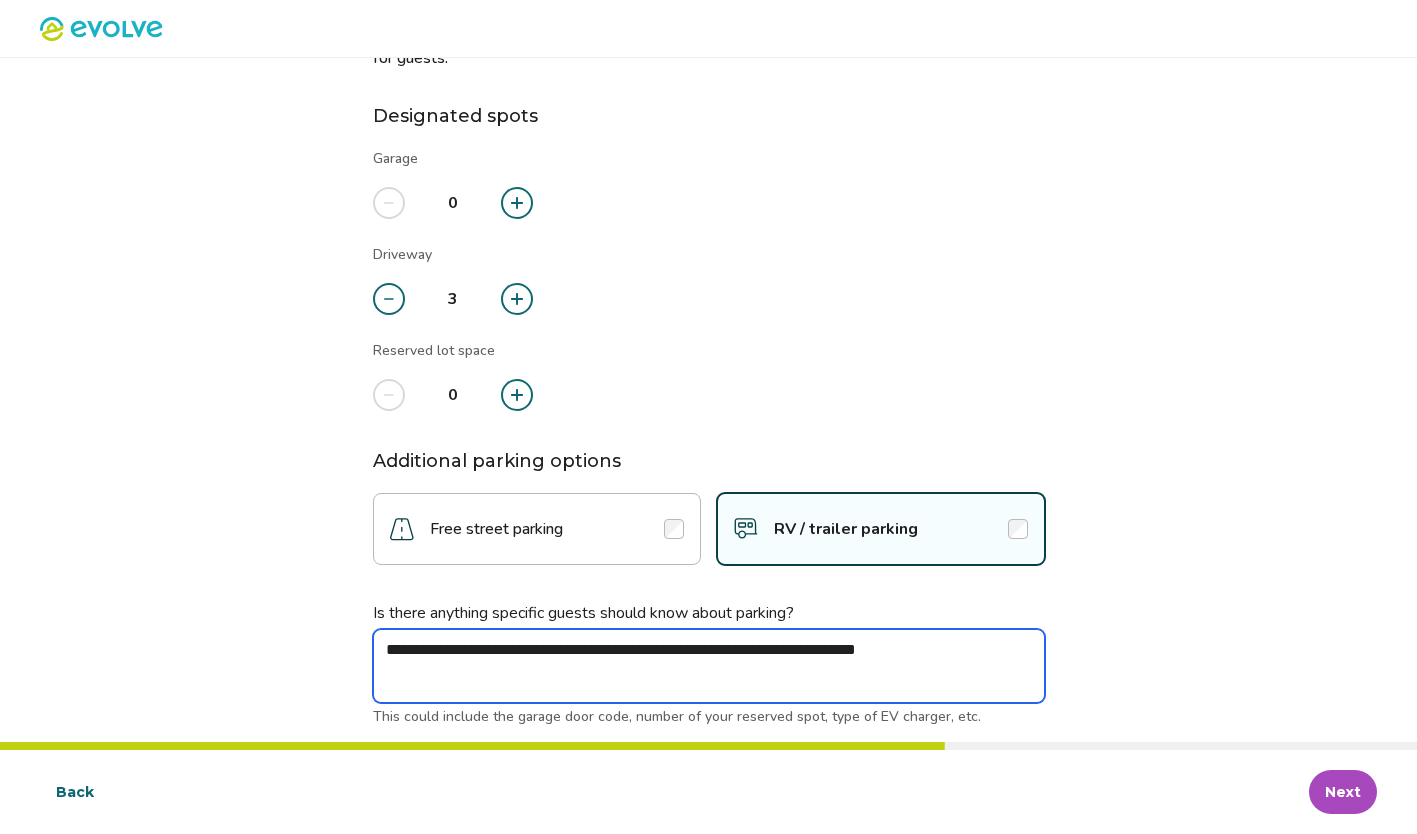 type on "*" 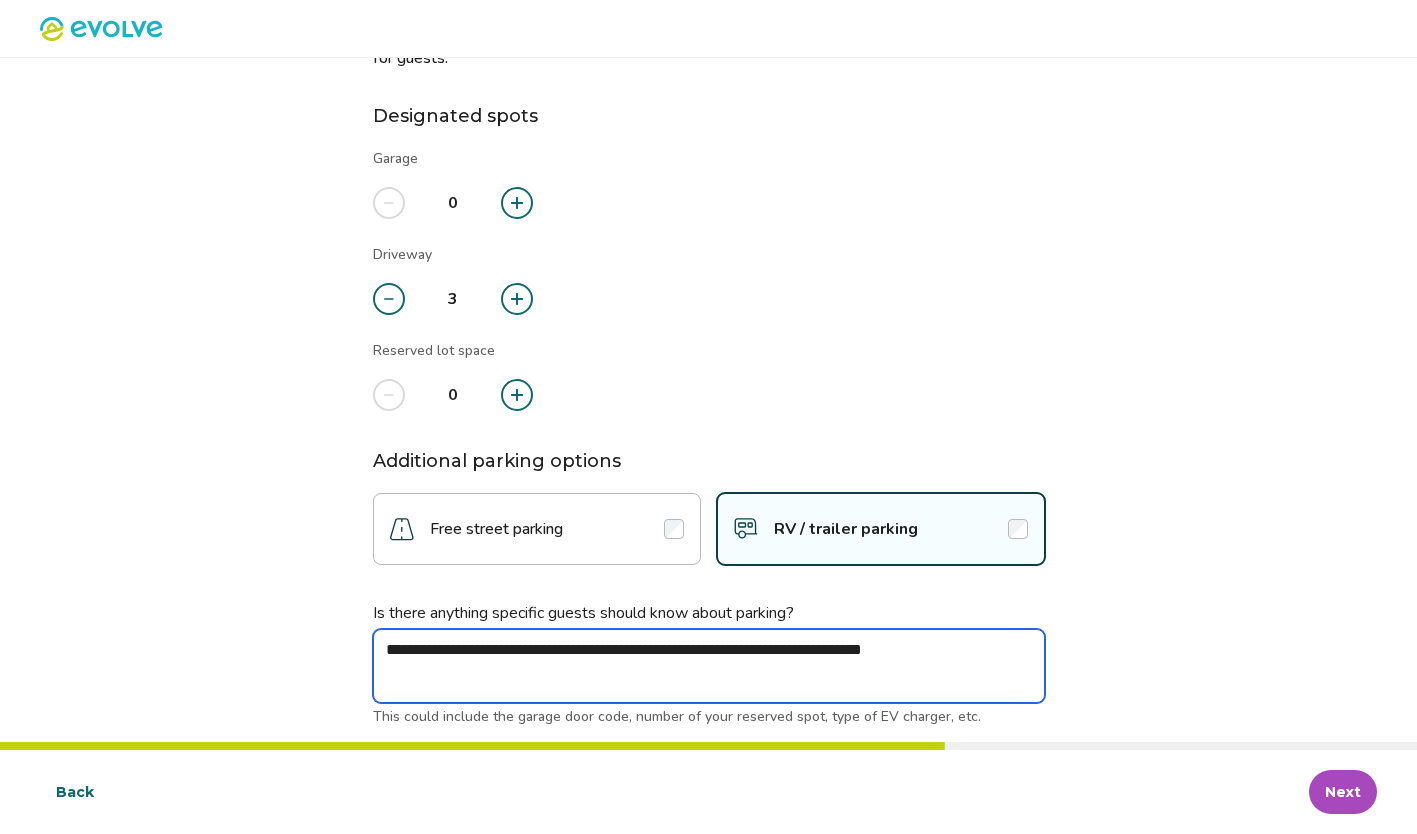 type on "*" 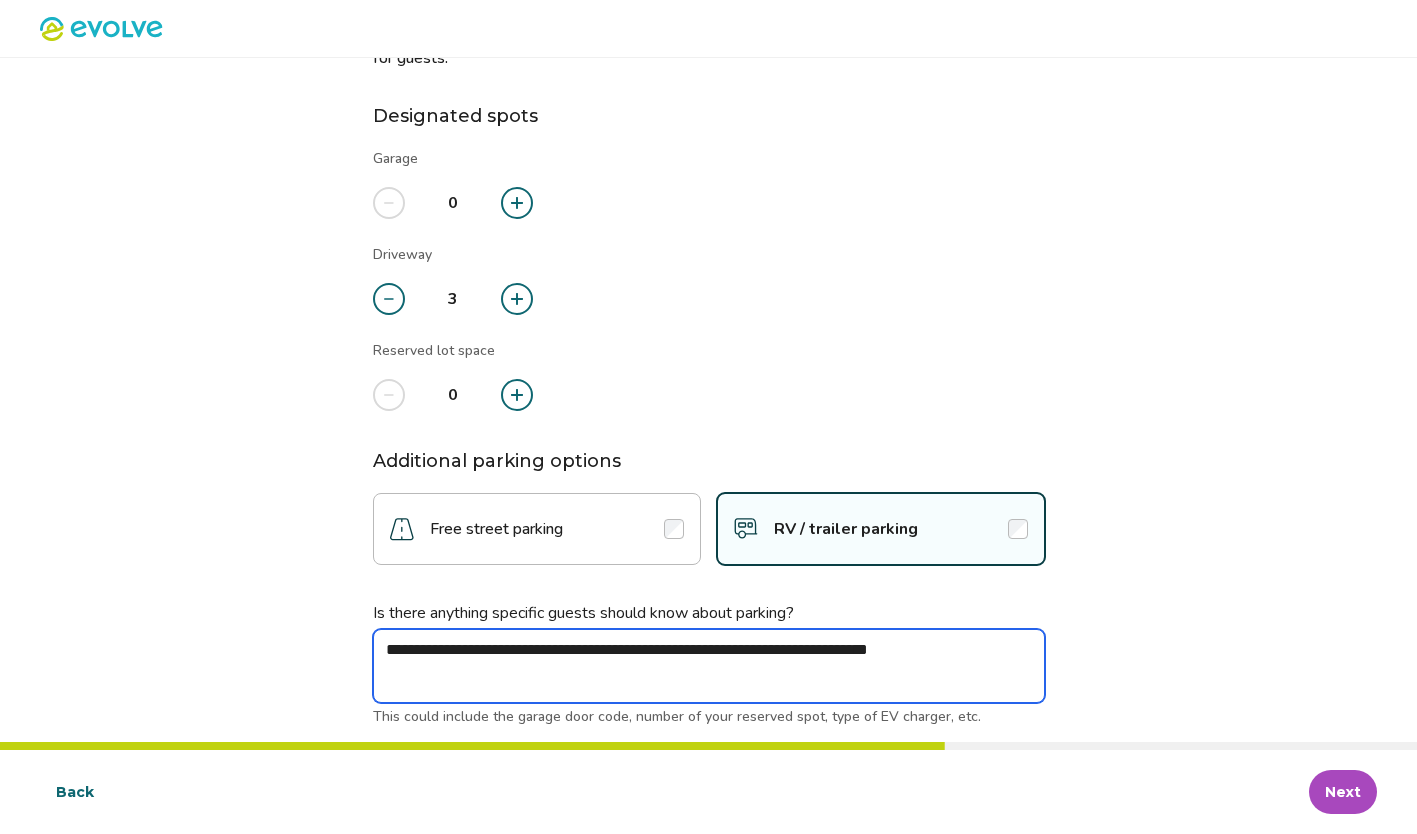 type on "*" 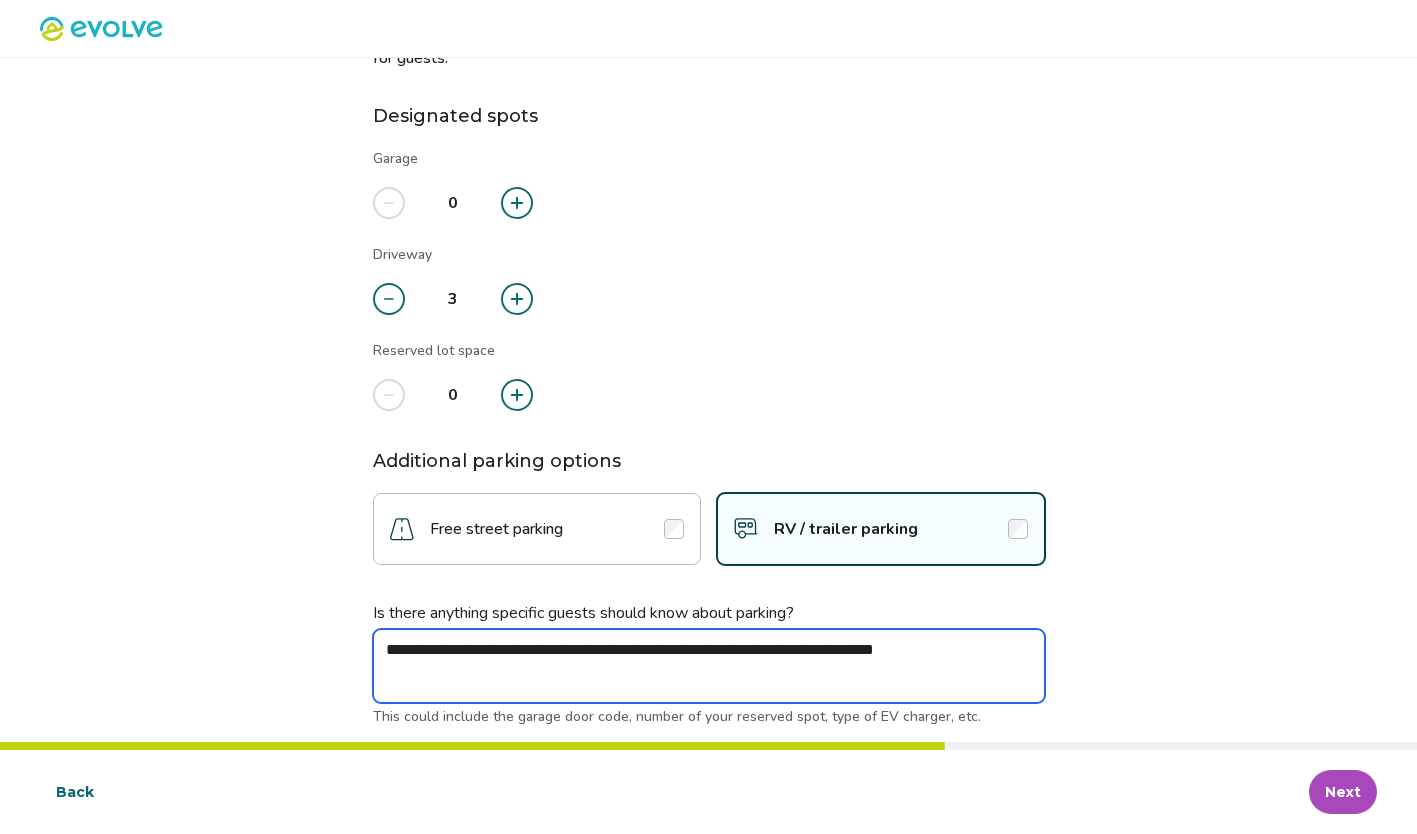 type on "*" 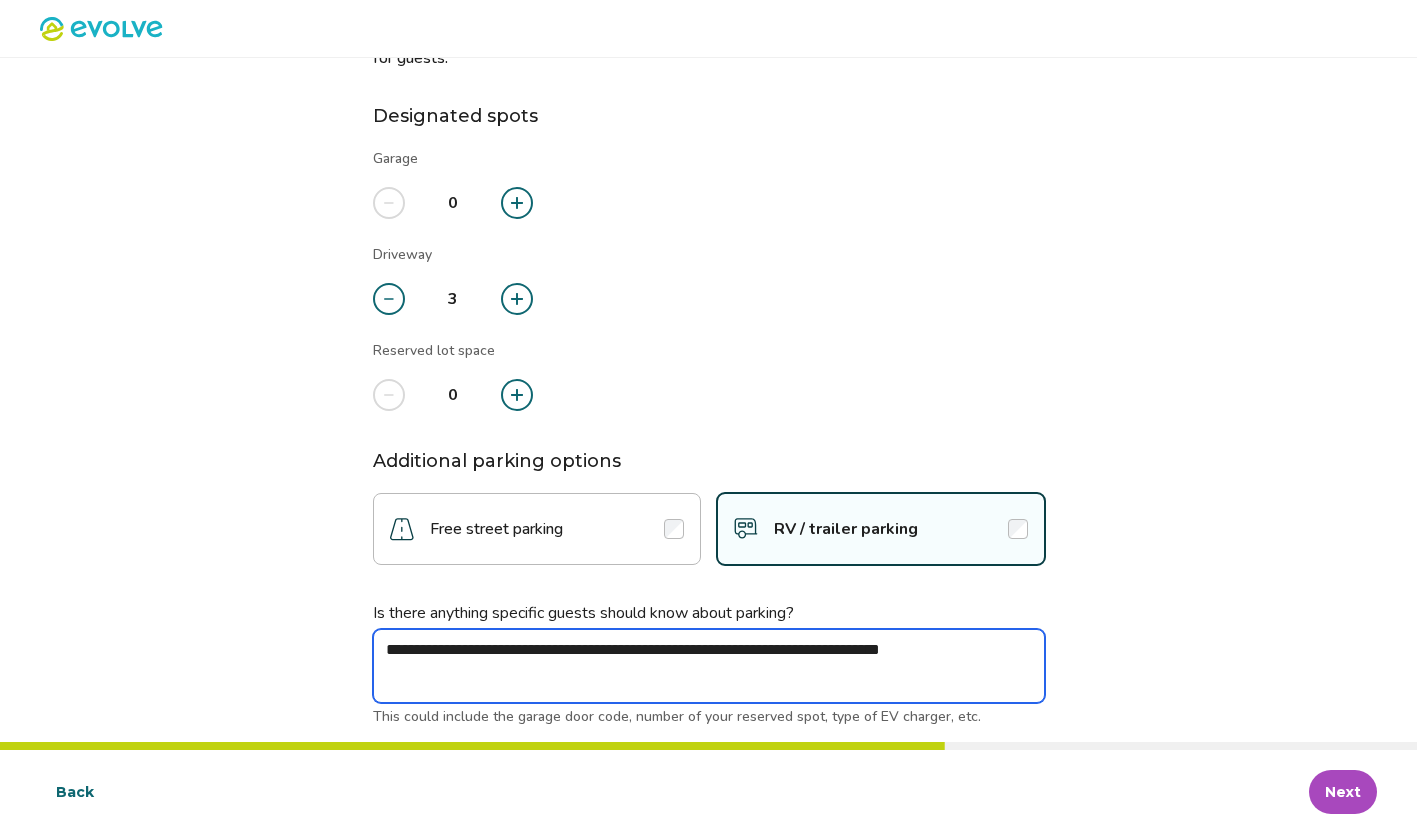type on "*" 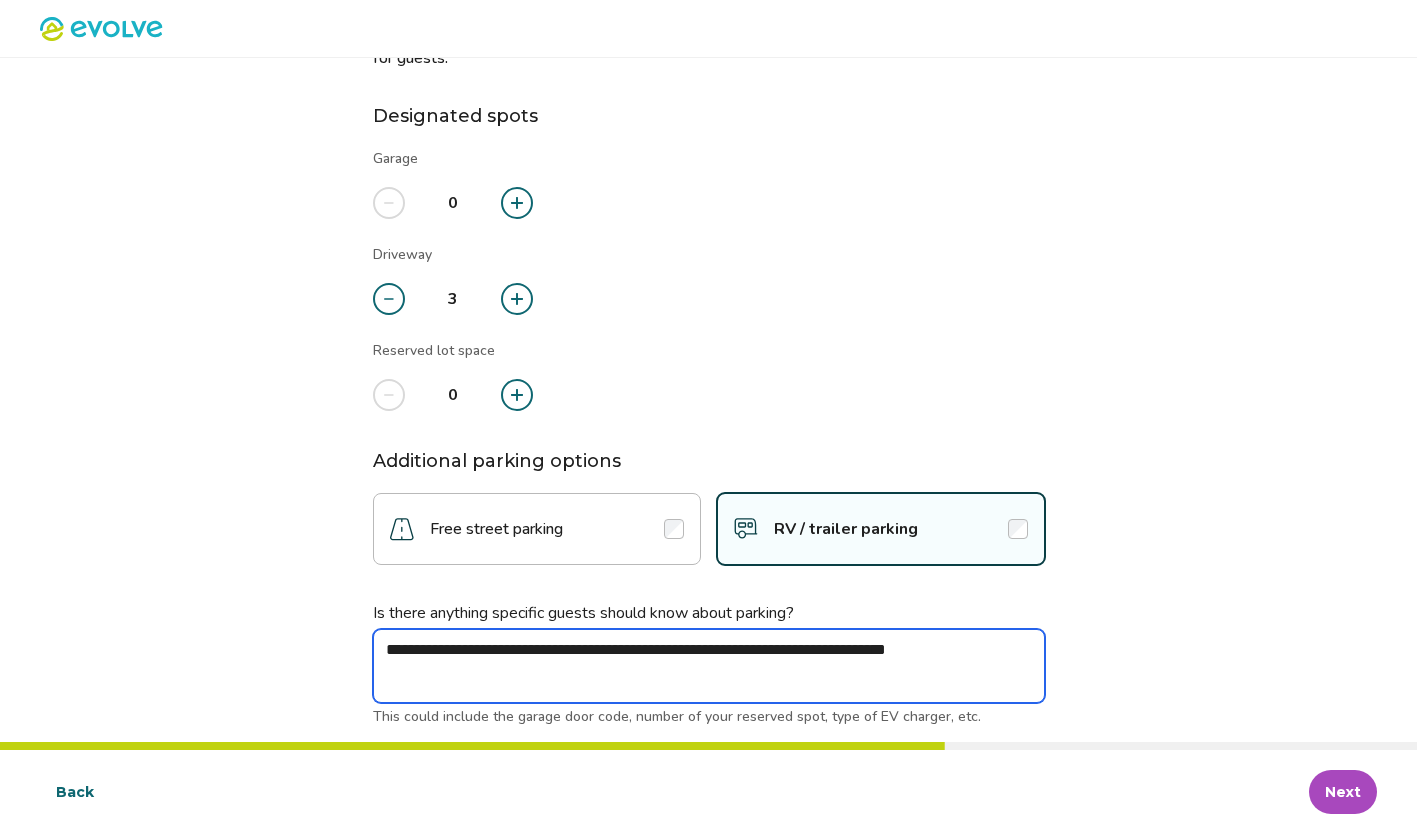 type on "*" 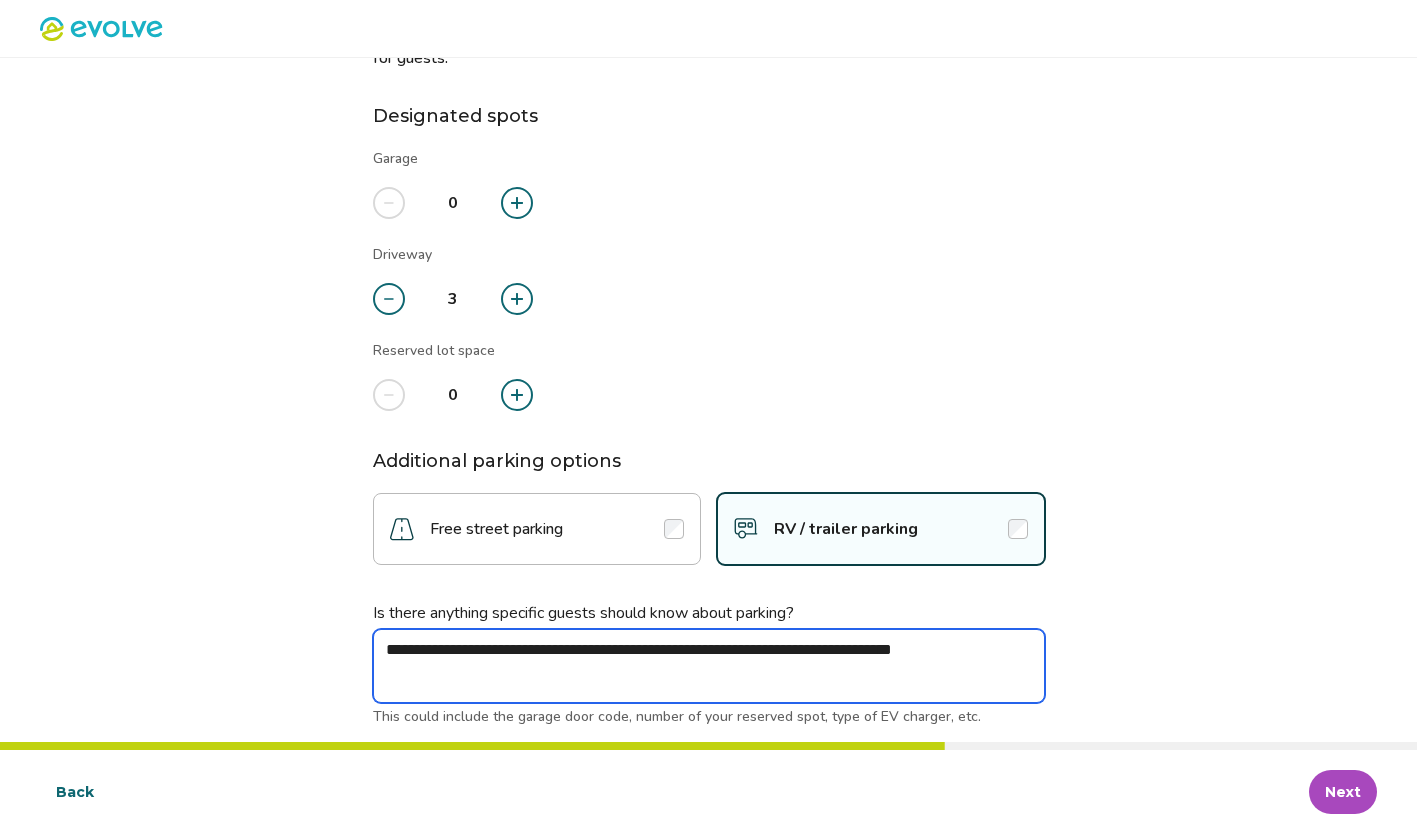 type on "*" 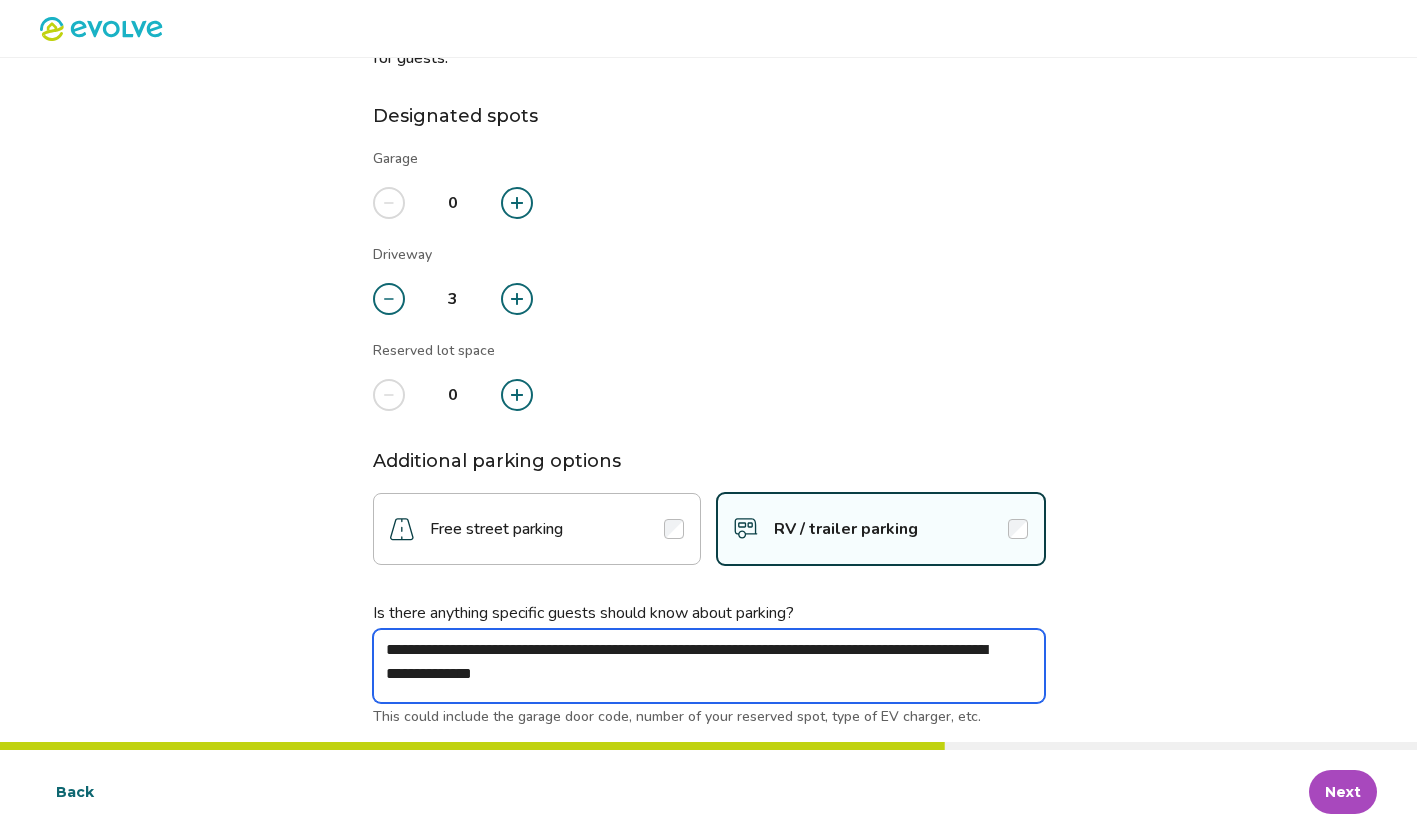 click on "**********" at bounding box center [709, 666] 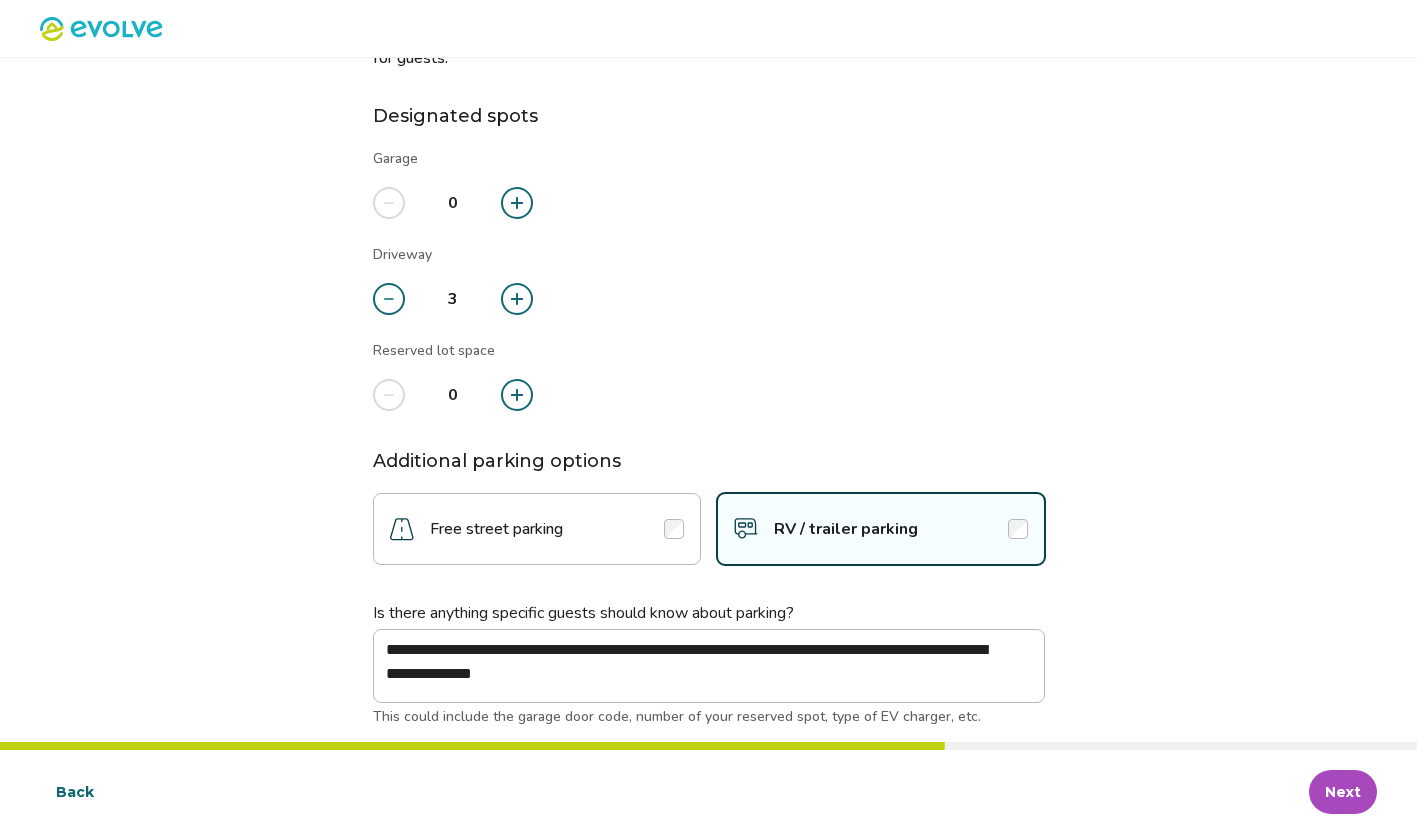 click on "3" at bounding box center [453, 299] 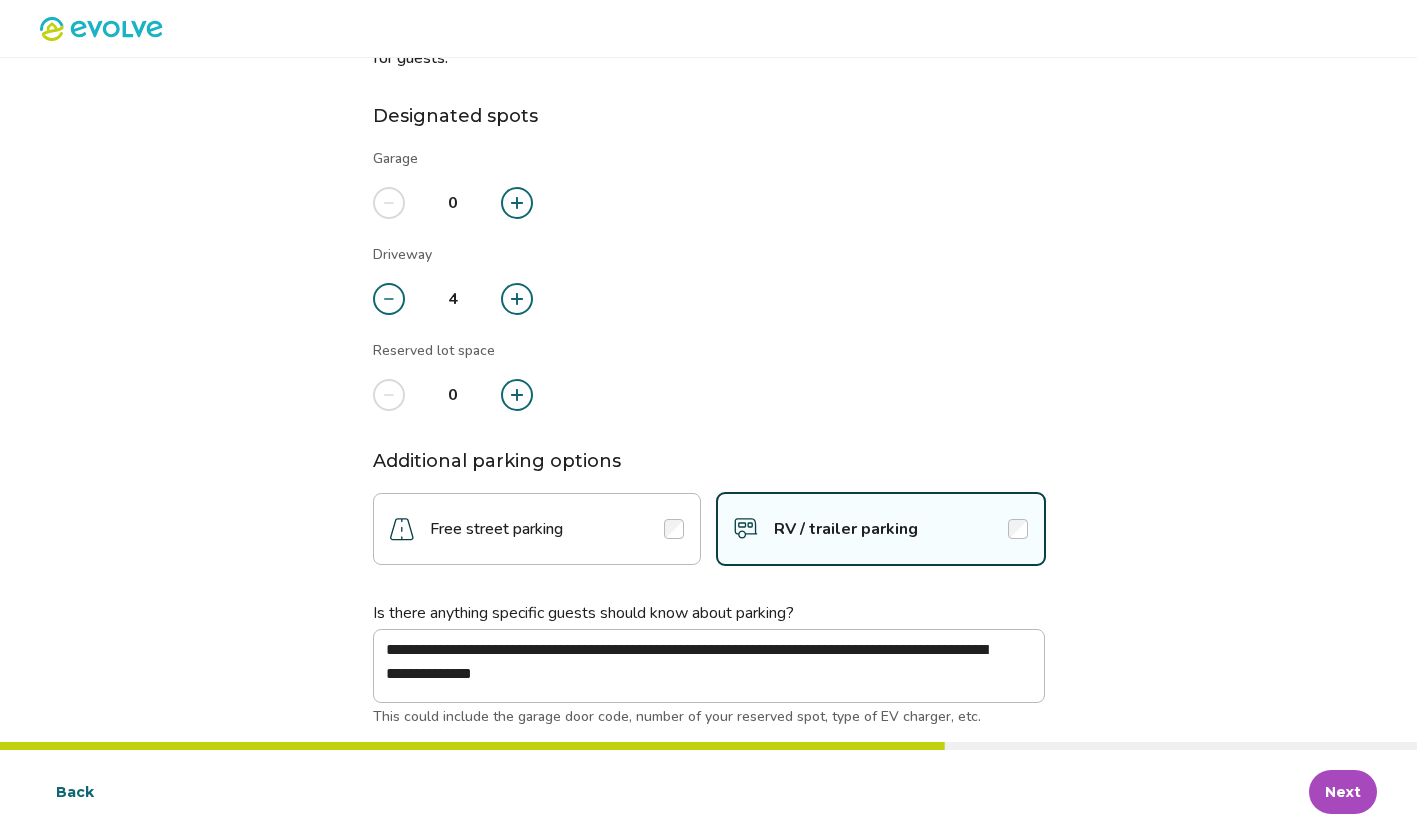 click 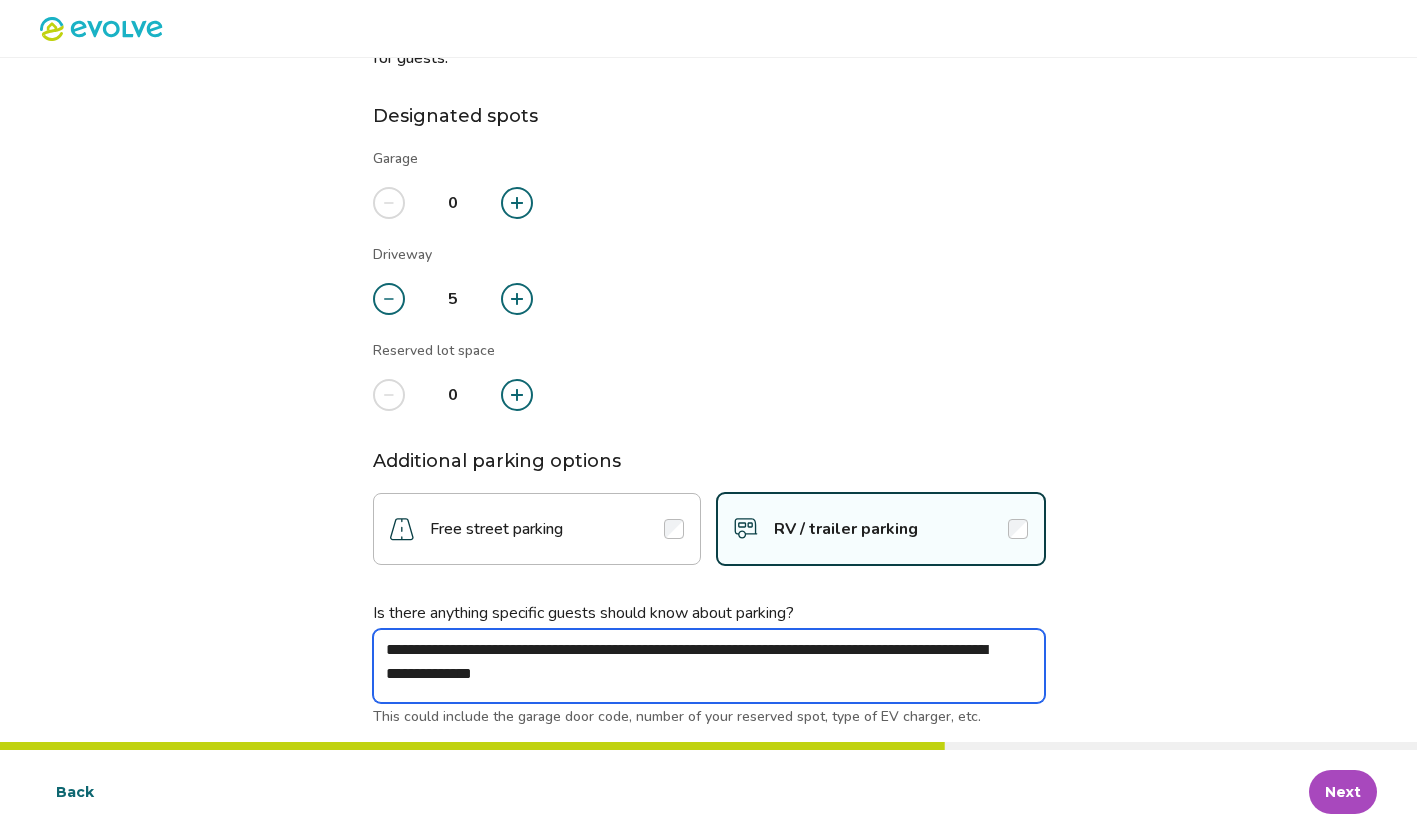 click on "**********" at bounding box center (709, 666) 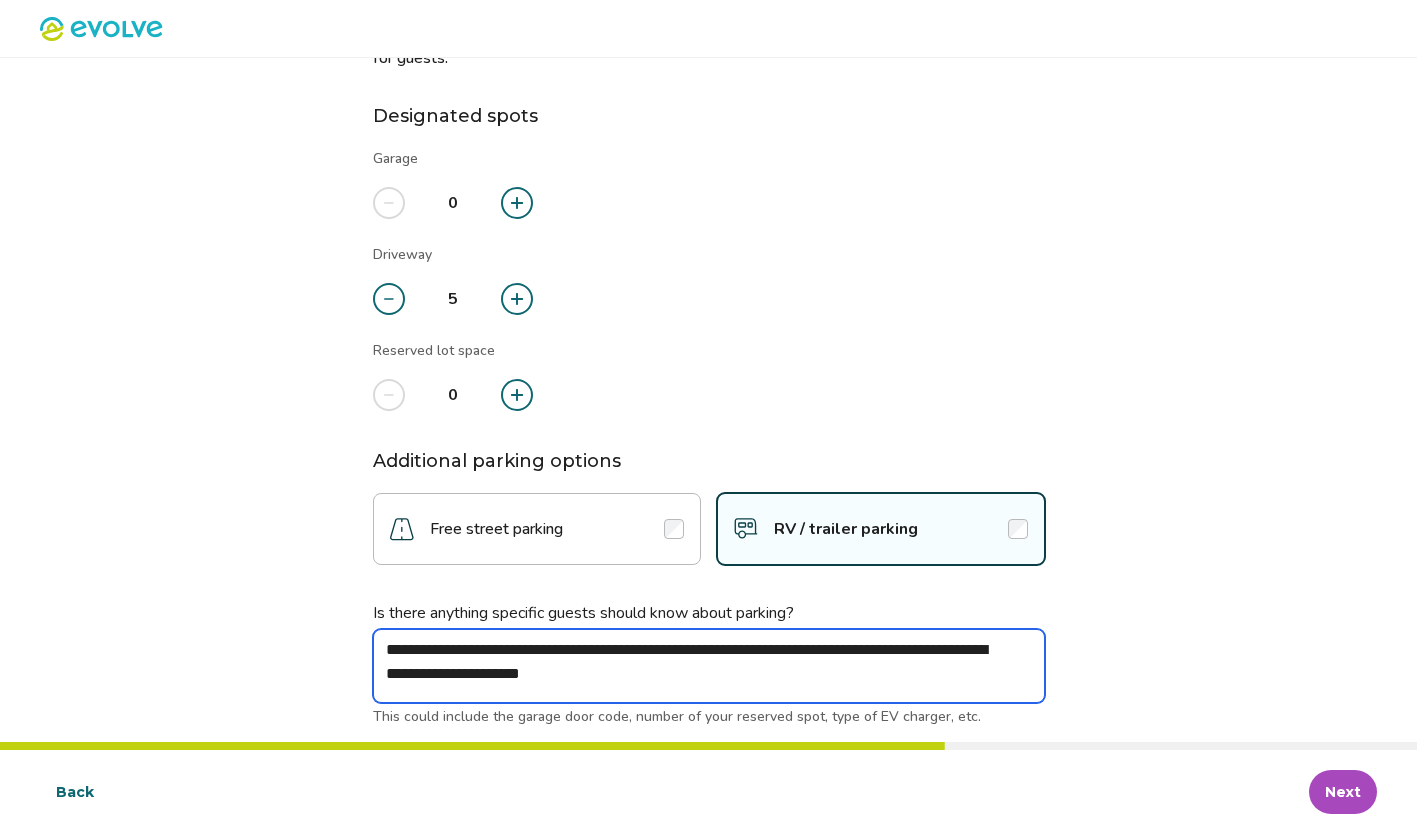 scroll, scrollTop: 176, scrollLeft: 0, axis: vertical 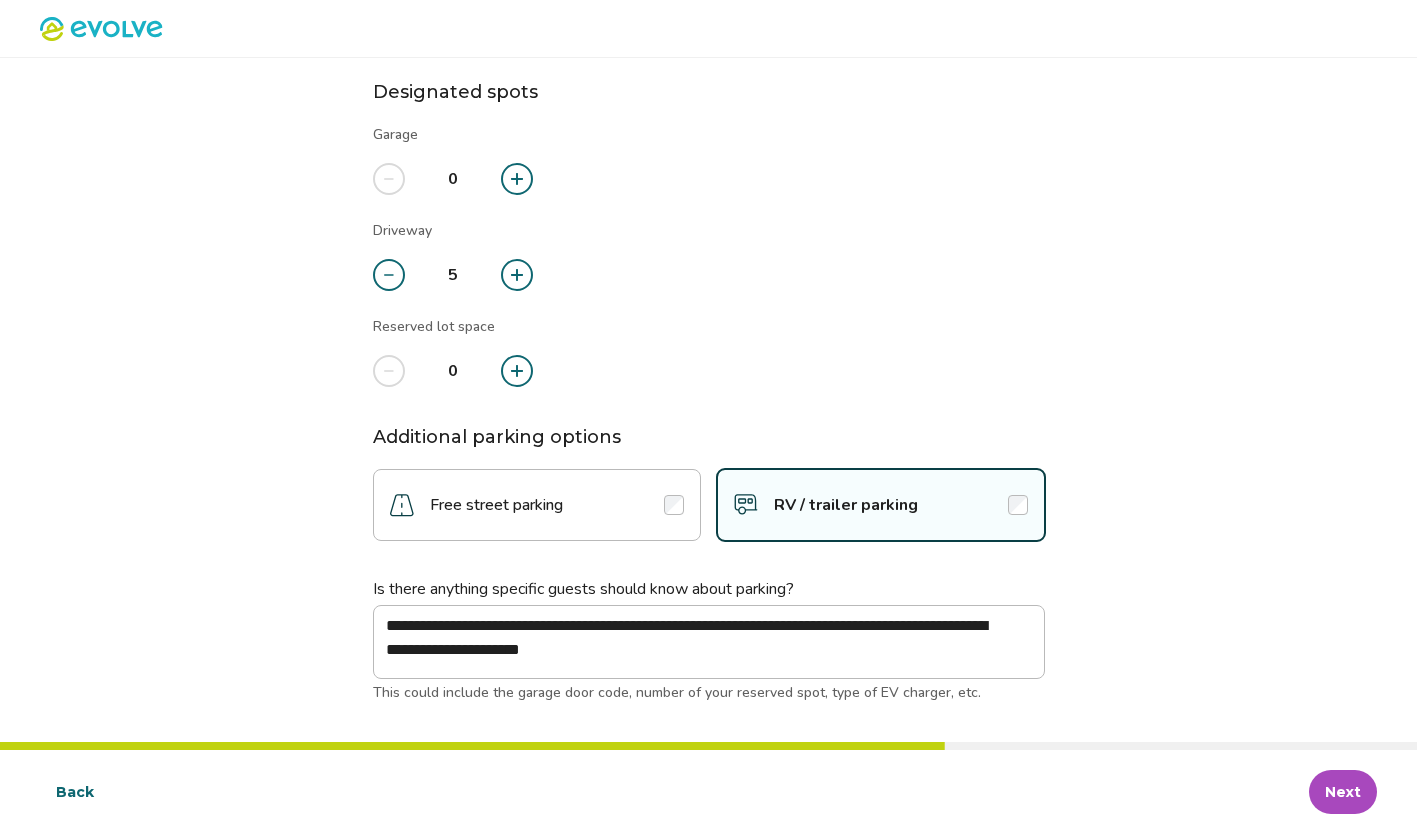 click on "Driveway" at bounding box center [709, 233] 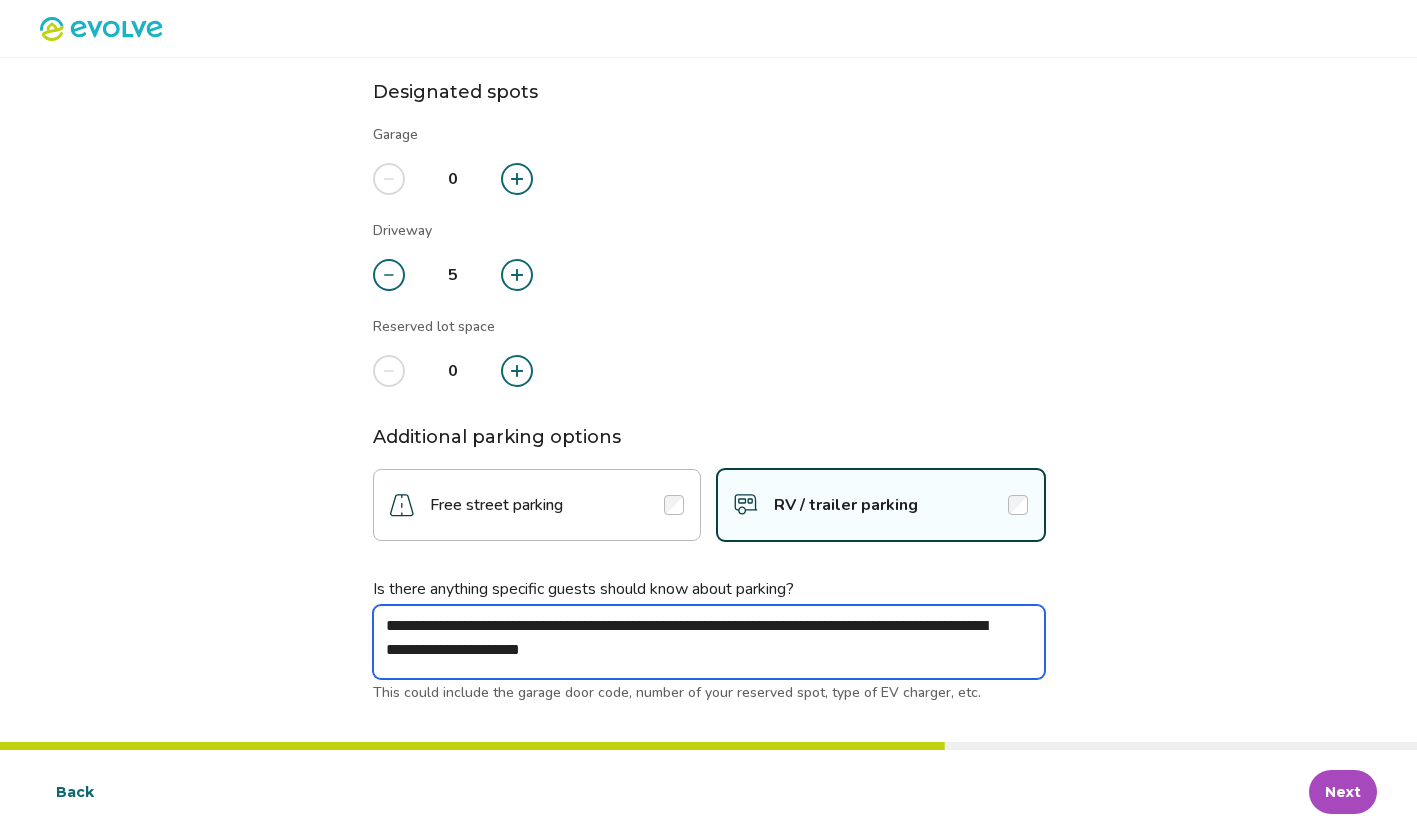 click on "**********" at bounding box center (709, 642) 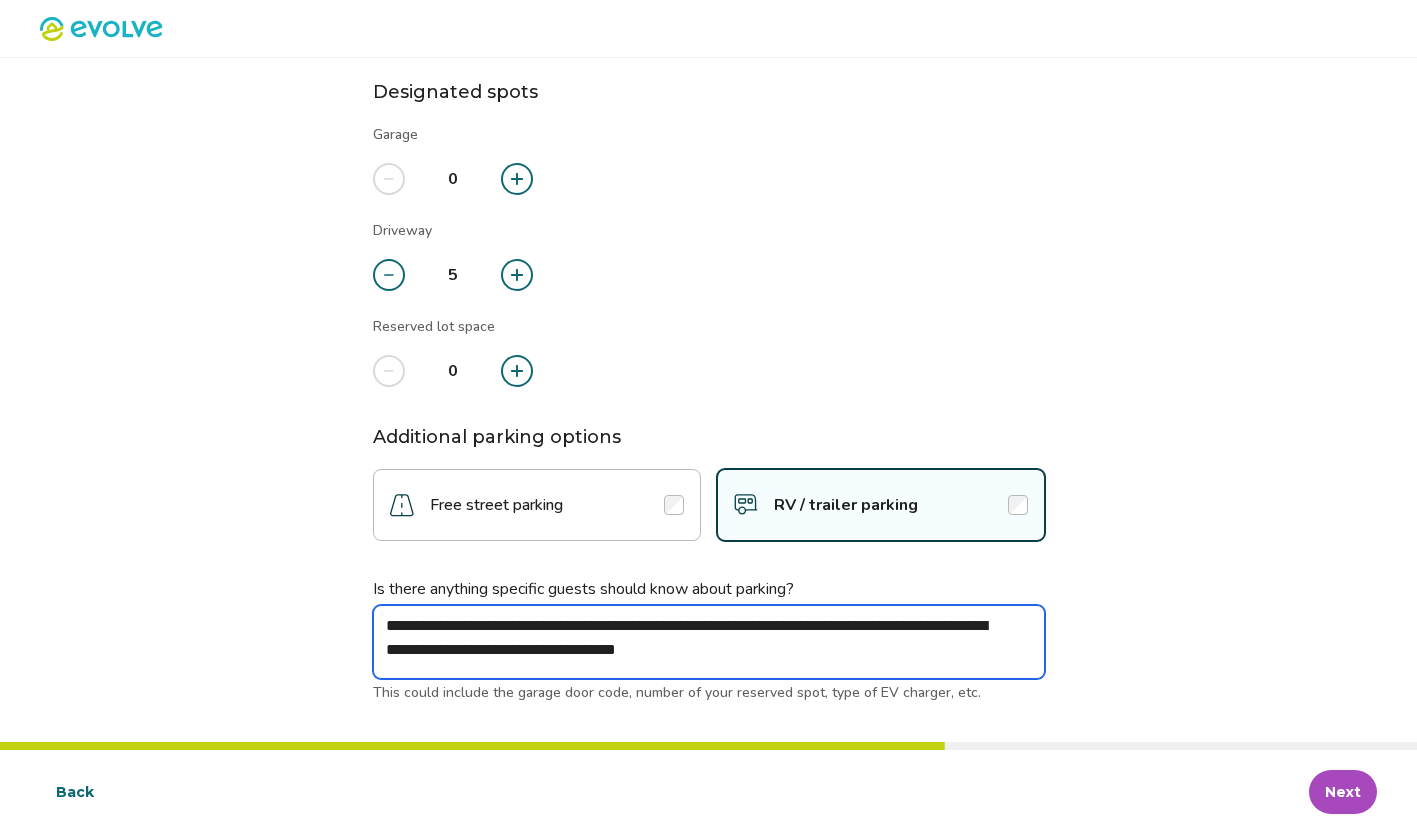 click on "**********" at bounding box center (709, 642) 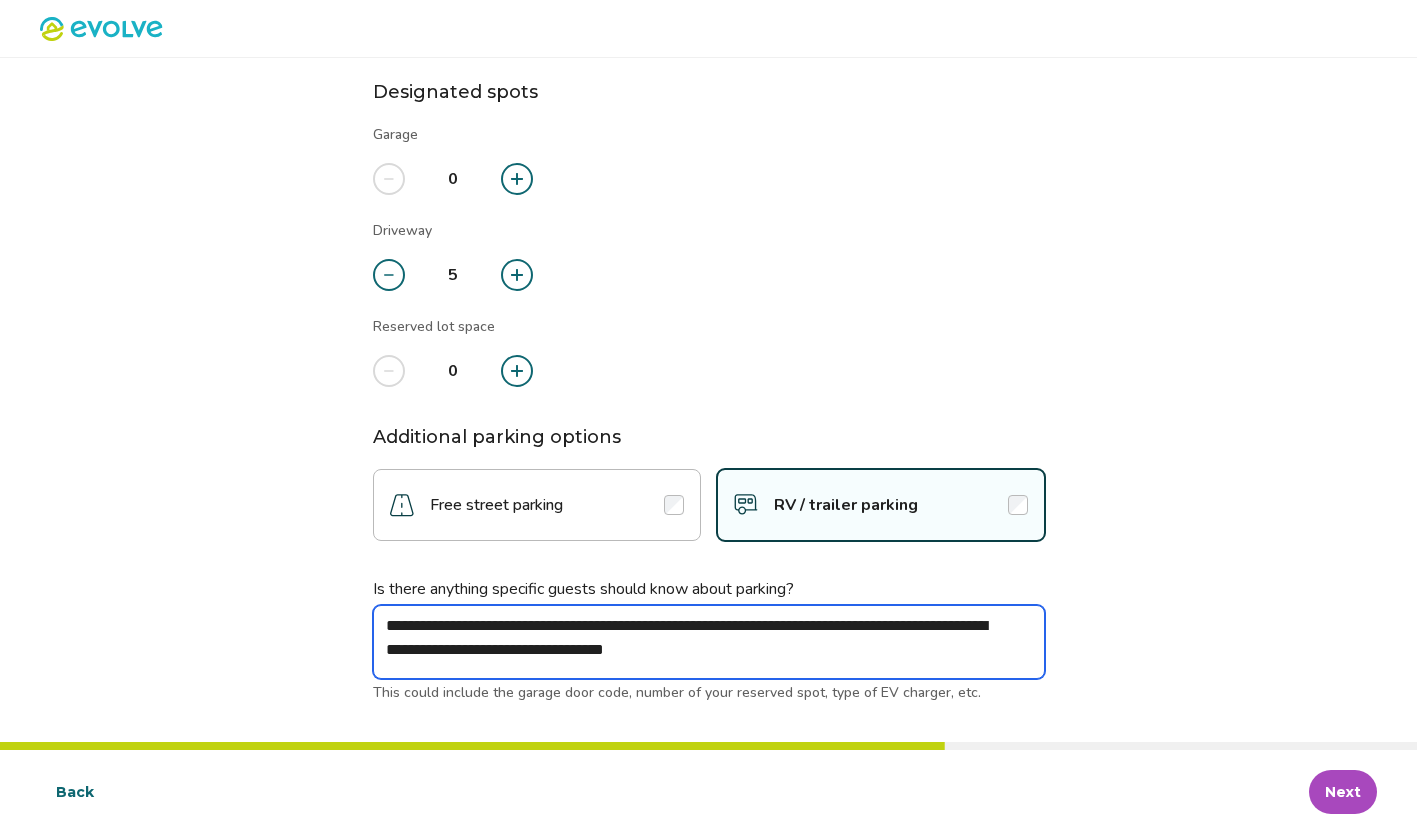 click on "**********" at bounding box center (709, 642) 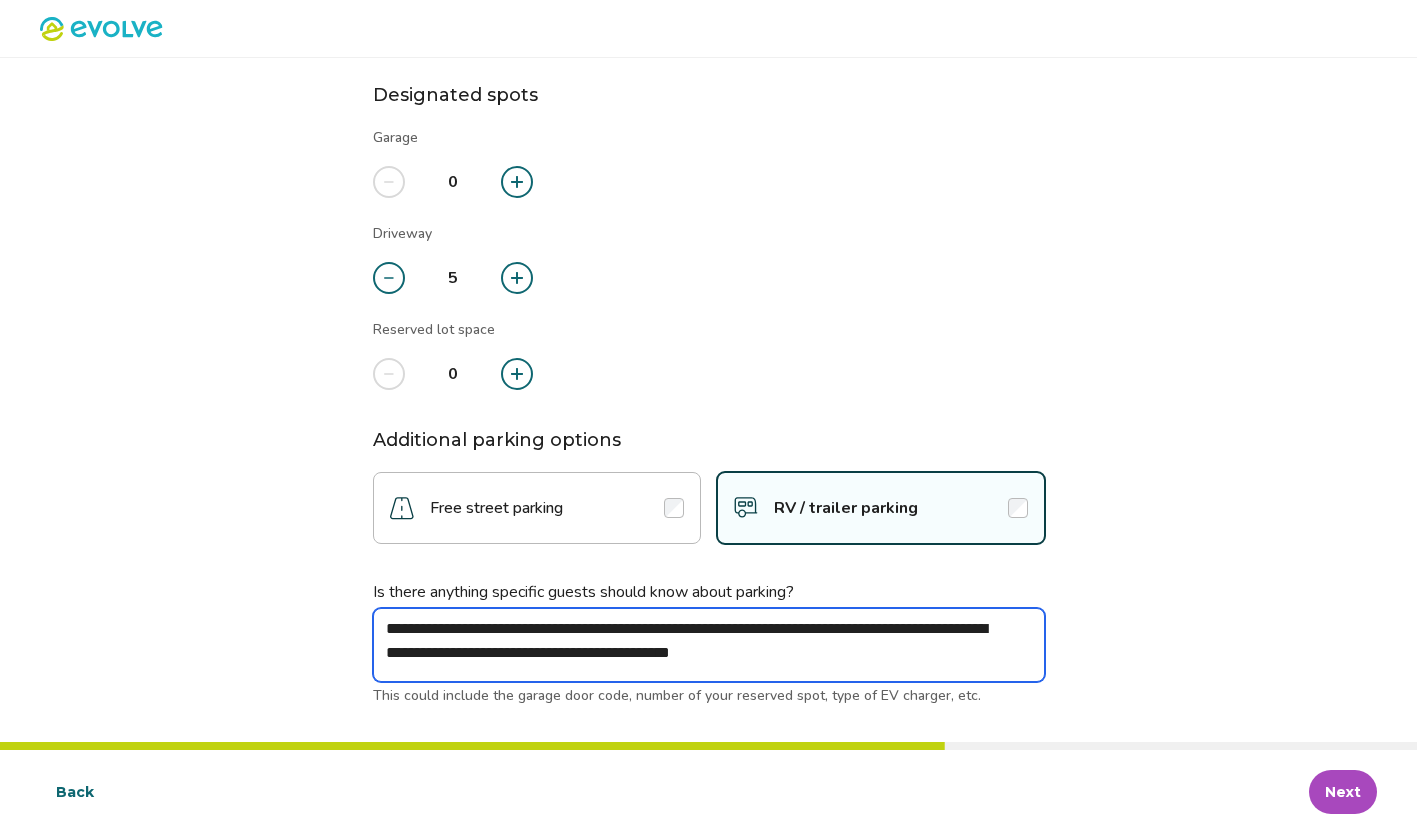 scroll, scrollTop: 176, scrollLeft: 0, axis: vertical 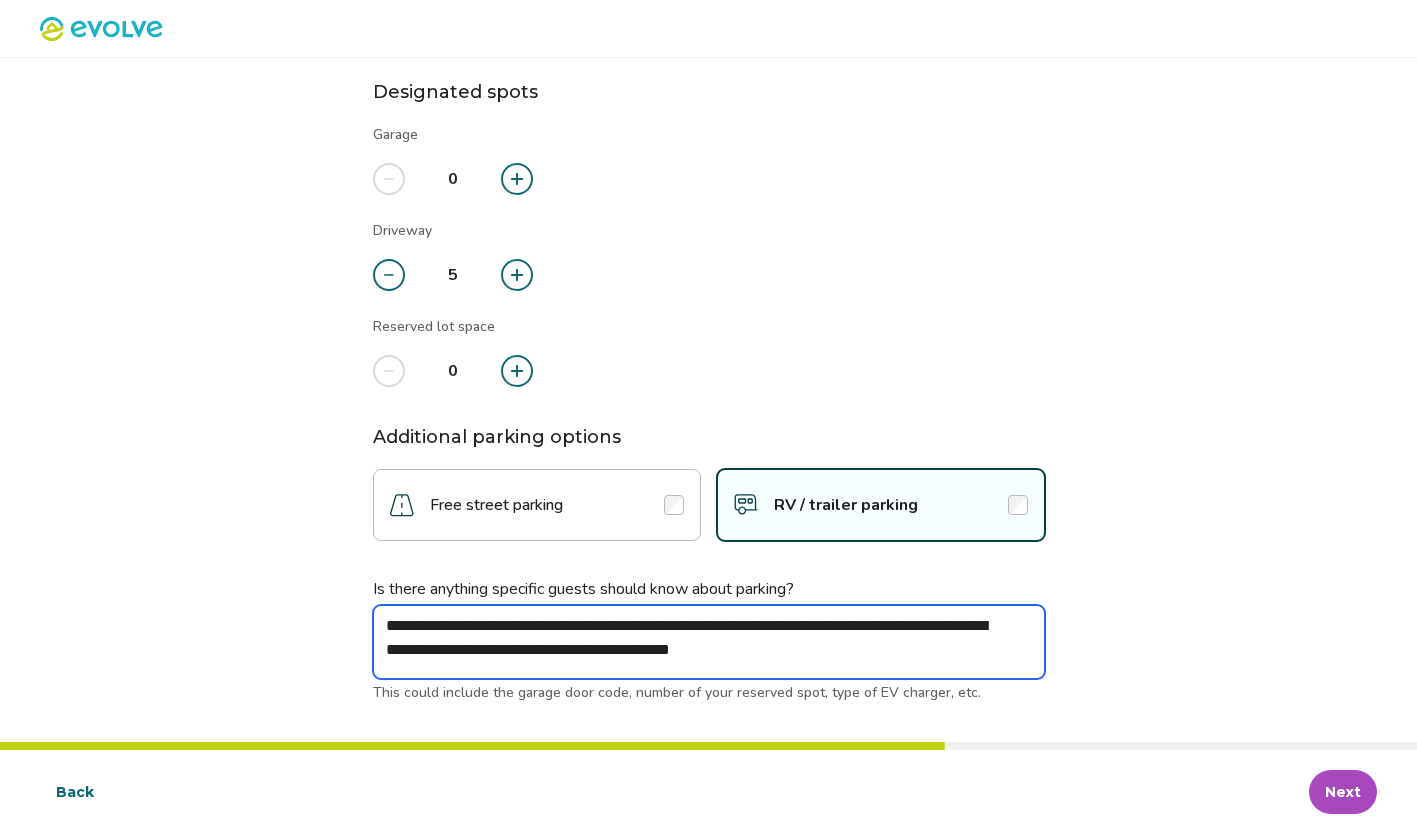 click on "**********" at bounding box center (709, 642) 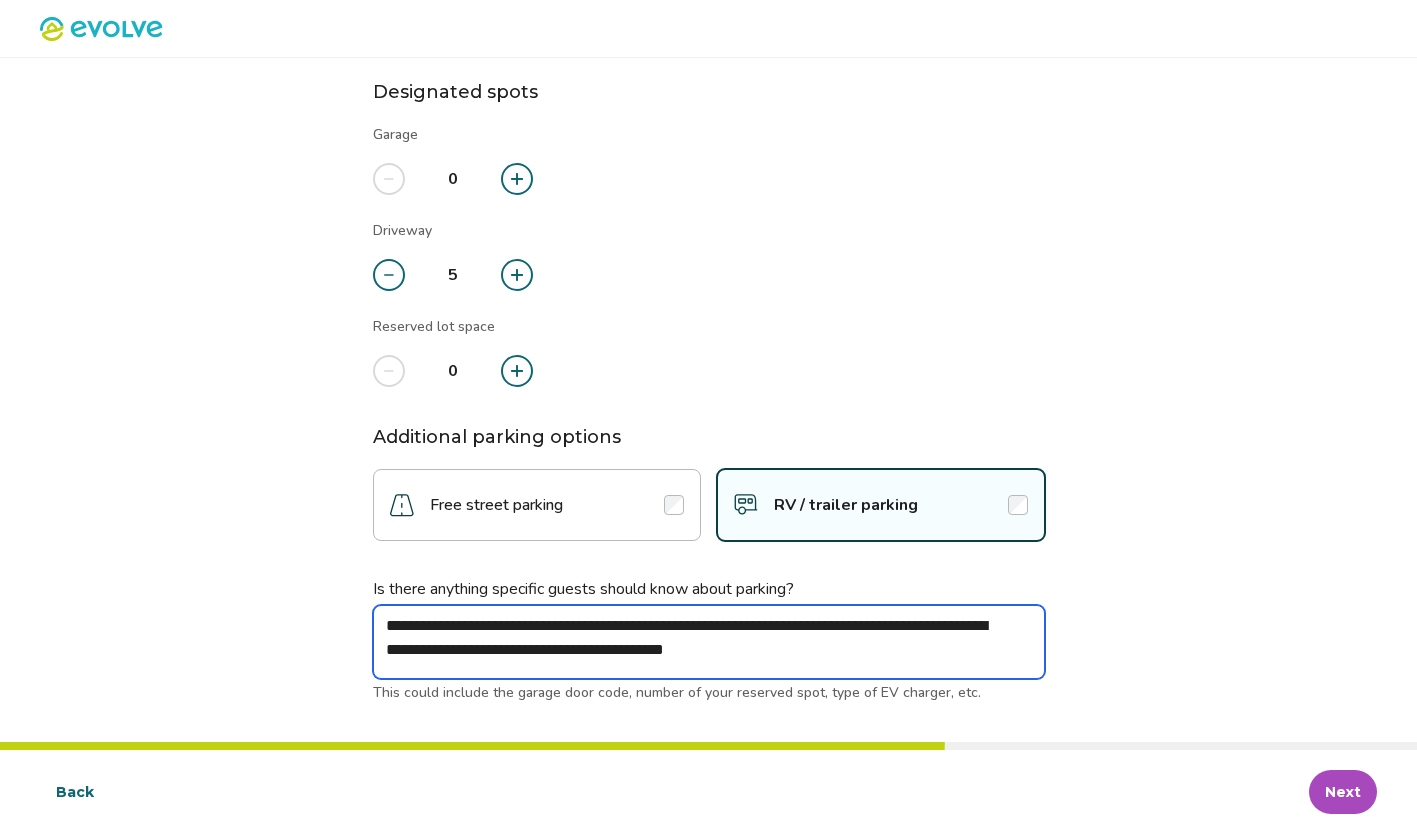 click on "**********" at bounding box center [709, 642] 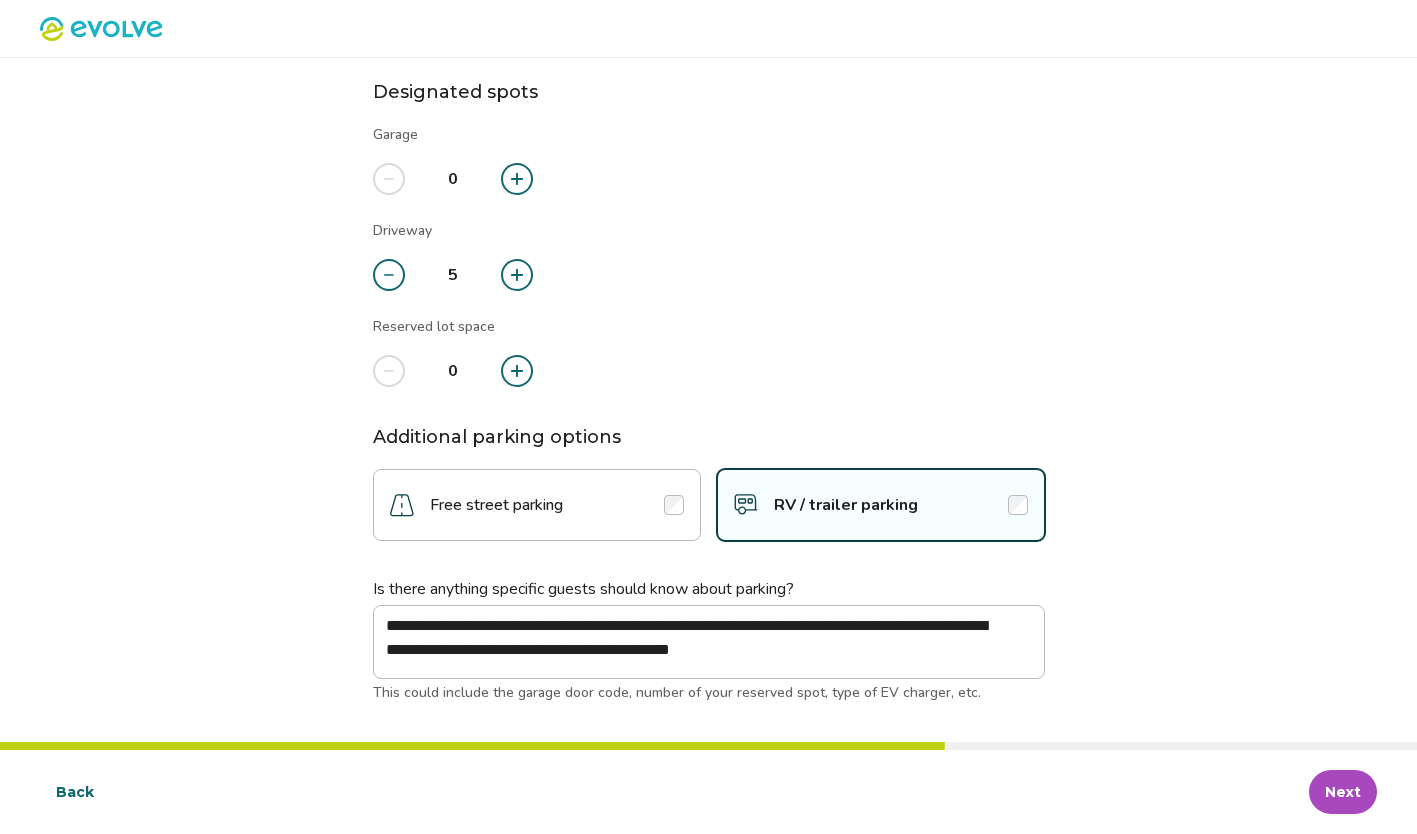 click on "Next" at bounding box center (1343, 792) 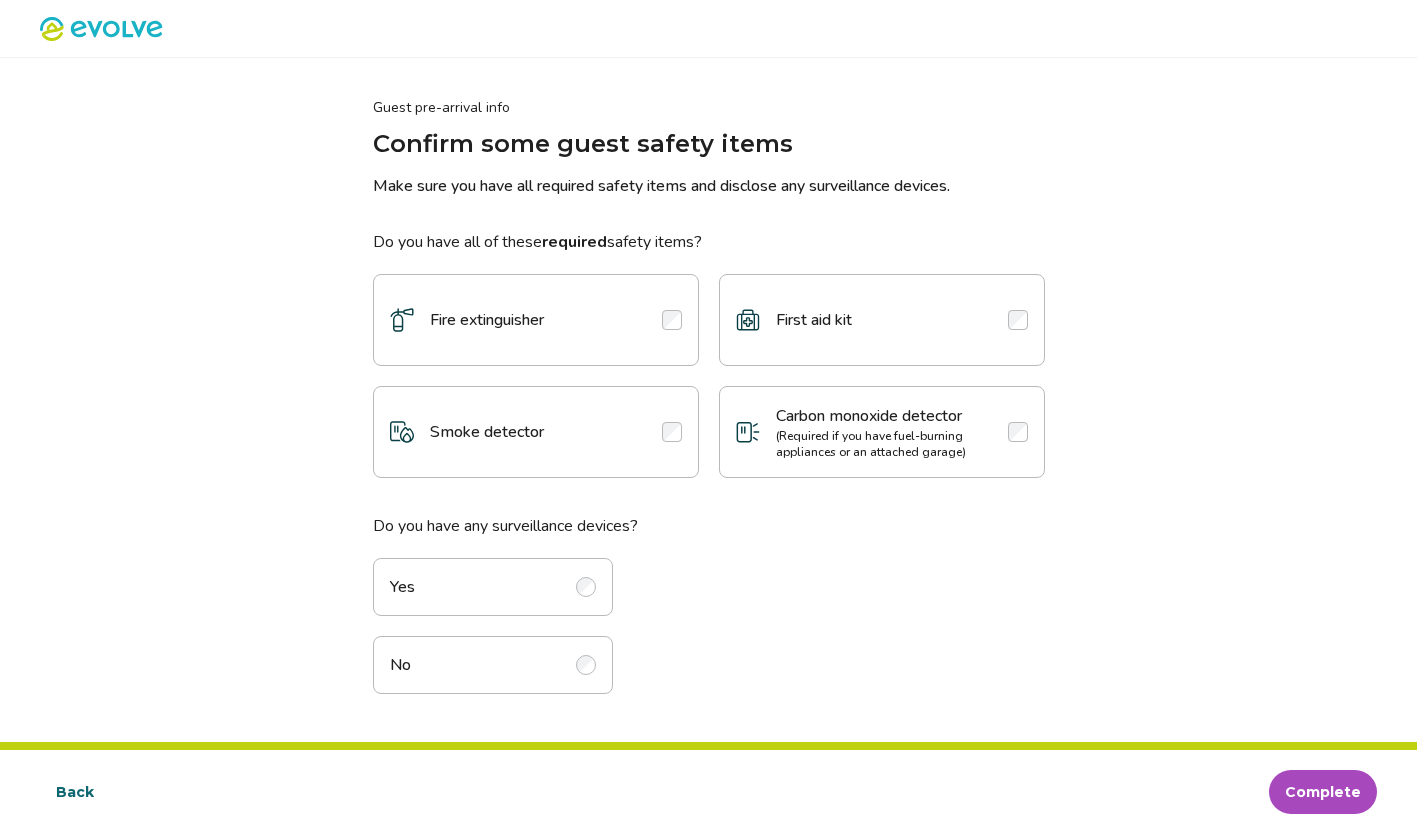 scroll, scrollTop: 0, scrollLeft: 0, axis: both 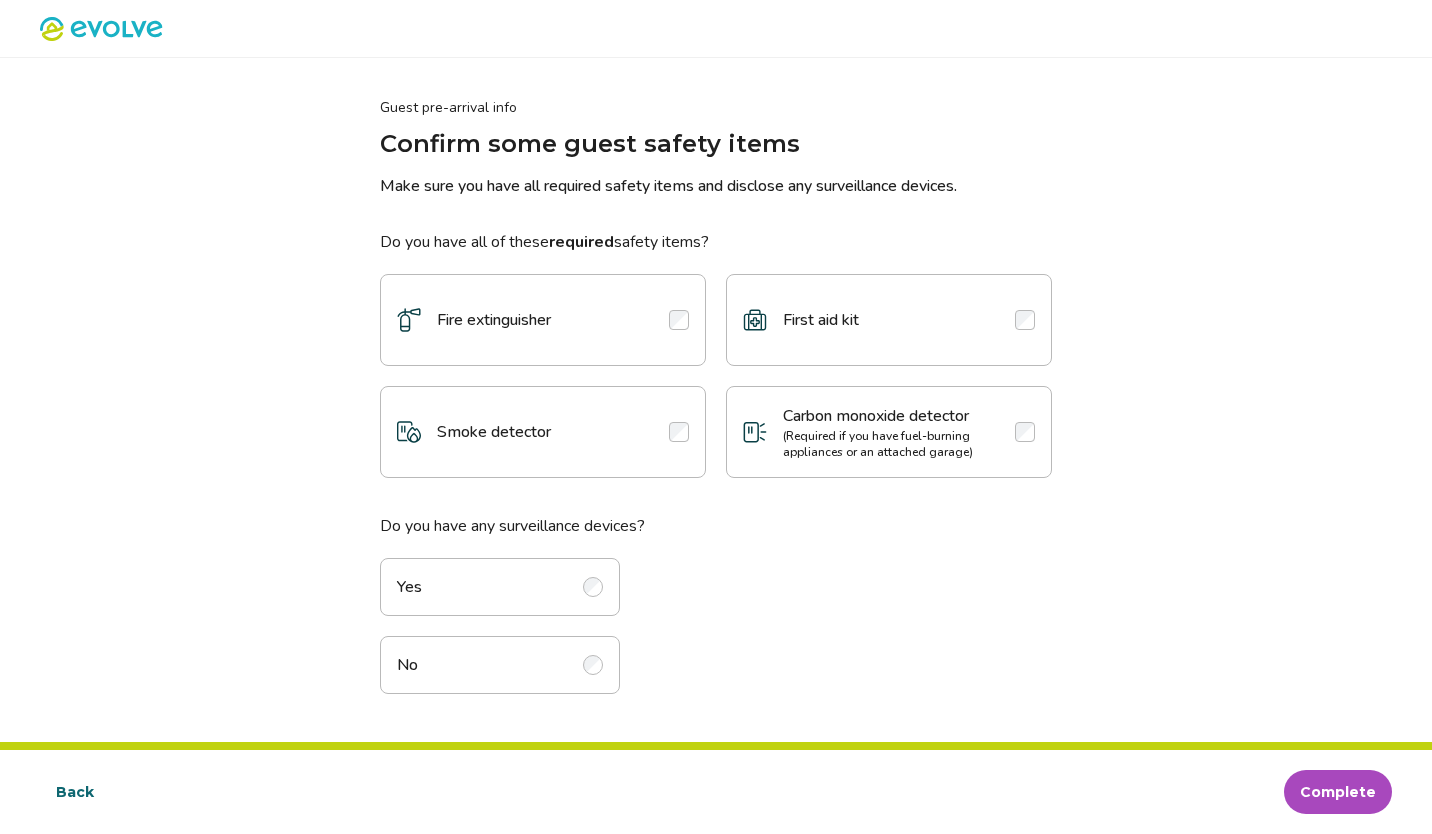 click at bounding box center [679, 320] 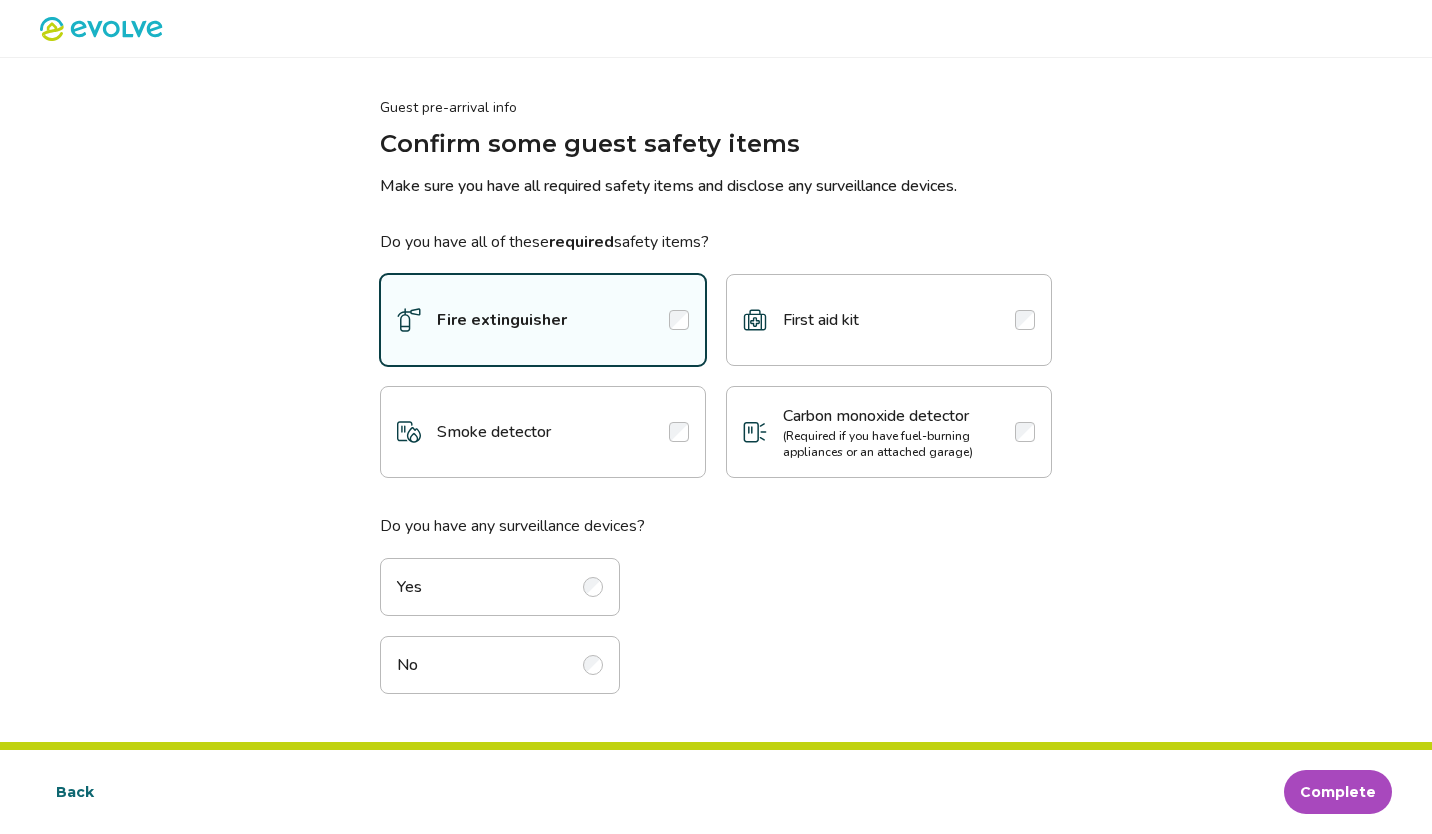 click at bounding box center (1025, 320) 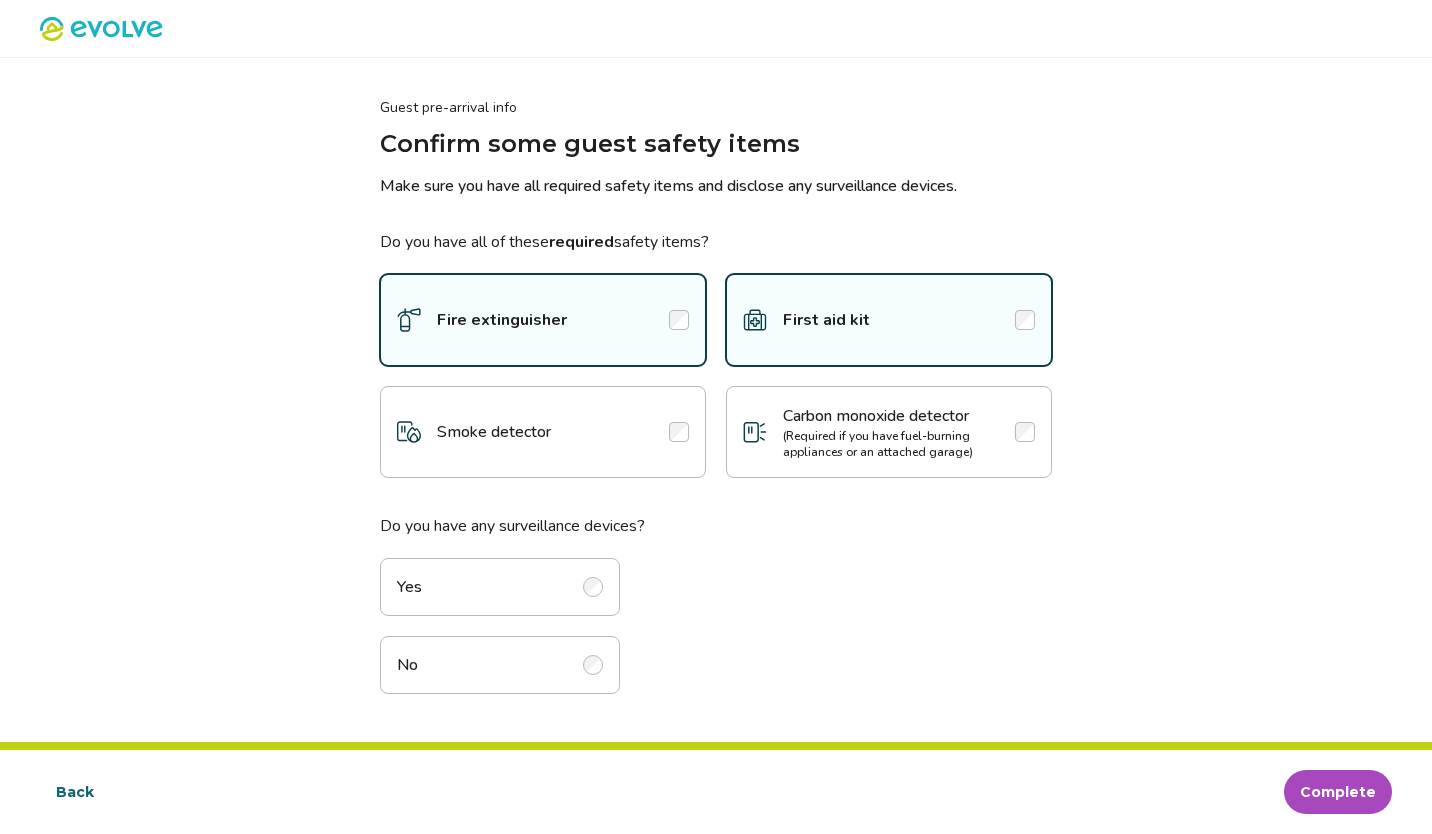 click at bounding box center [679, 432] 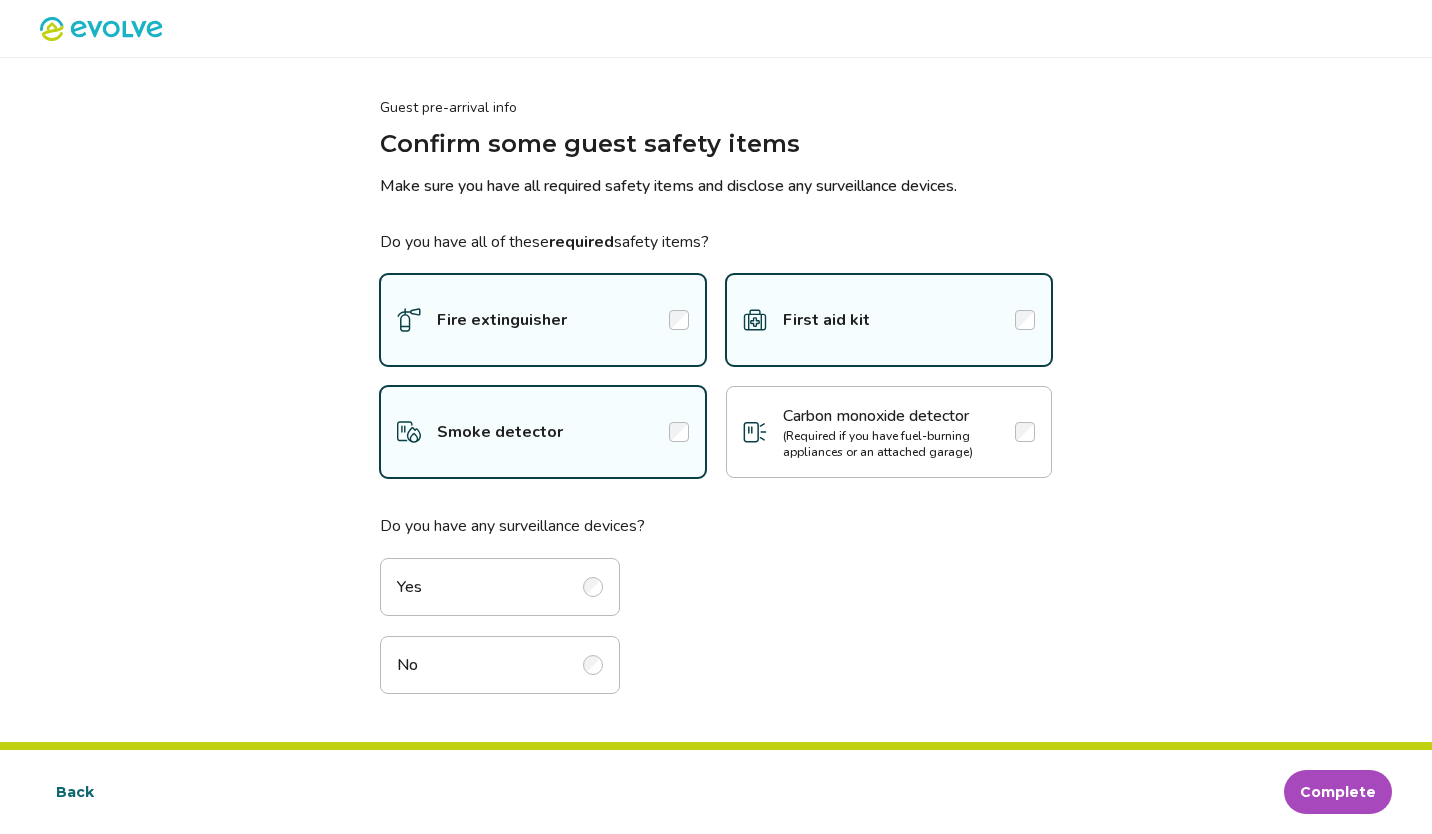 click at bounding box center (593, 587) 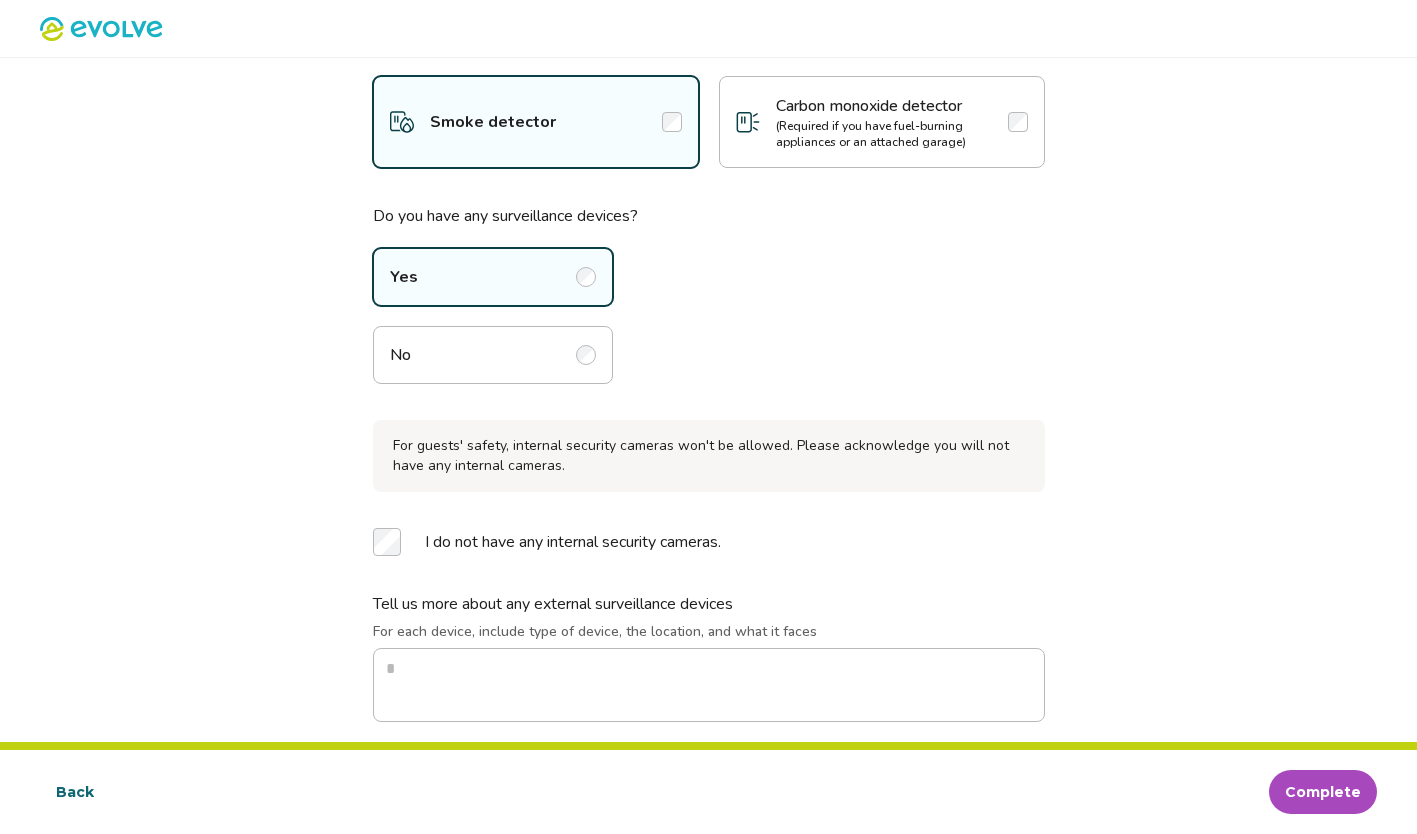 scroll, scrollTop: 330, scrollLeft: 0, axis: vertical 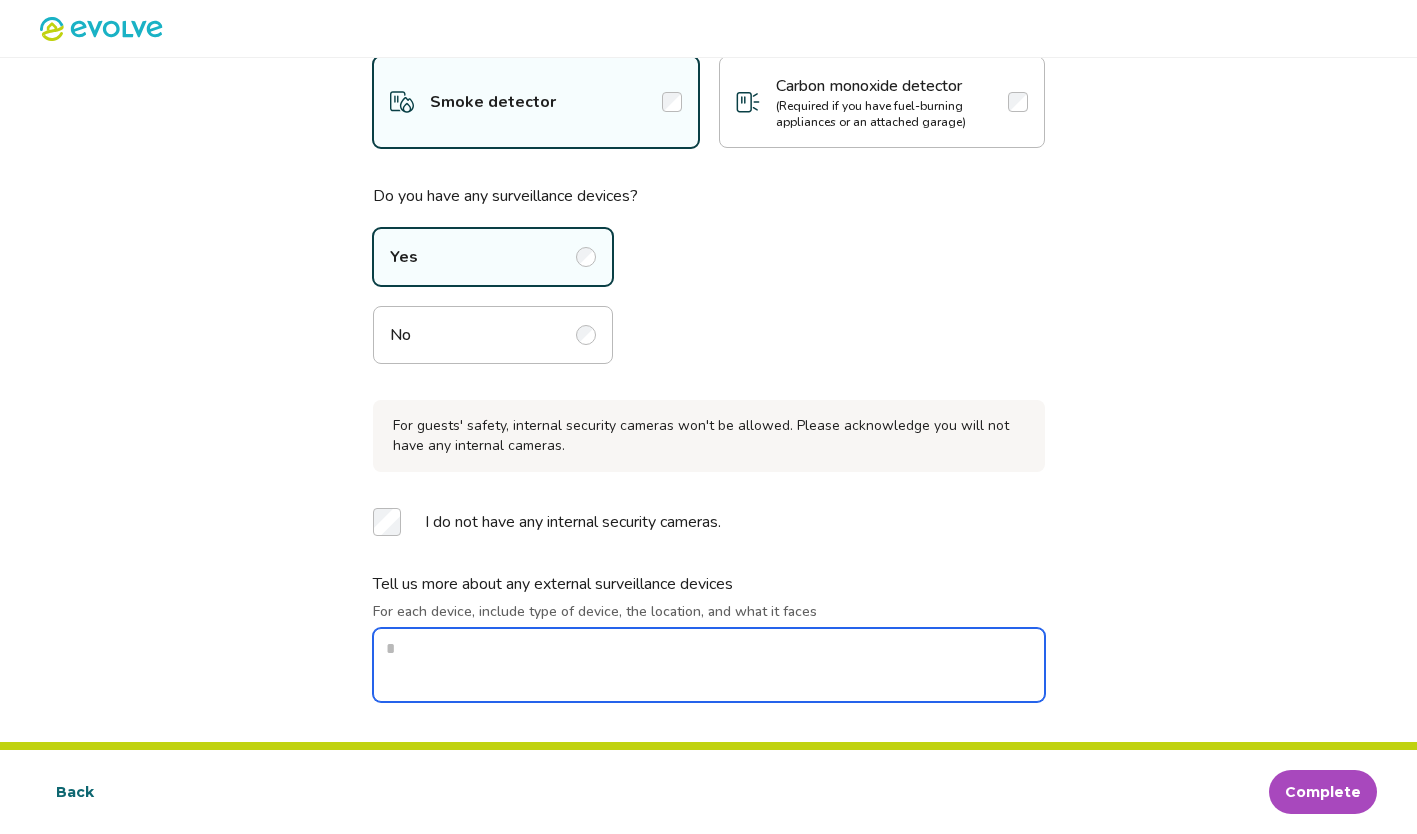 click on "For each device, include type of device, the location, and what it faces" at bounding box center (709, 665) 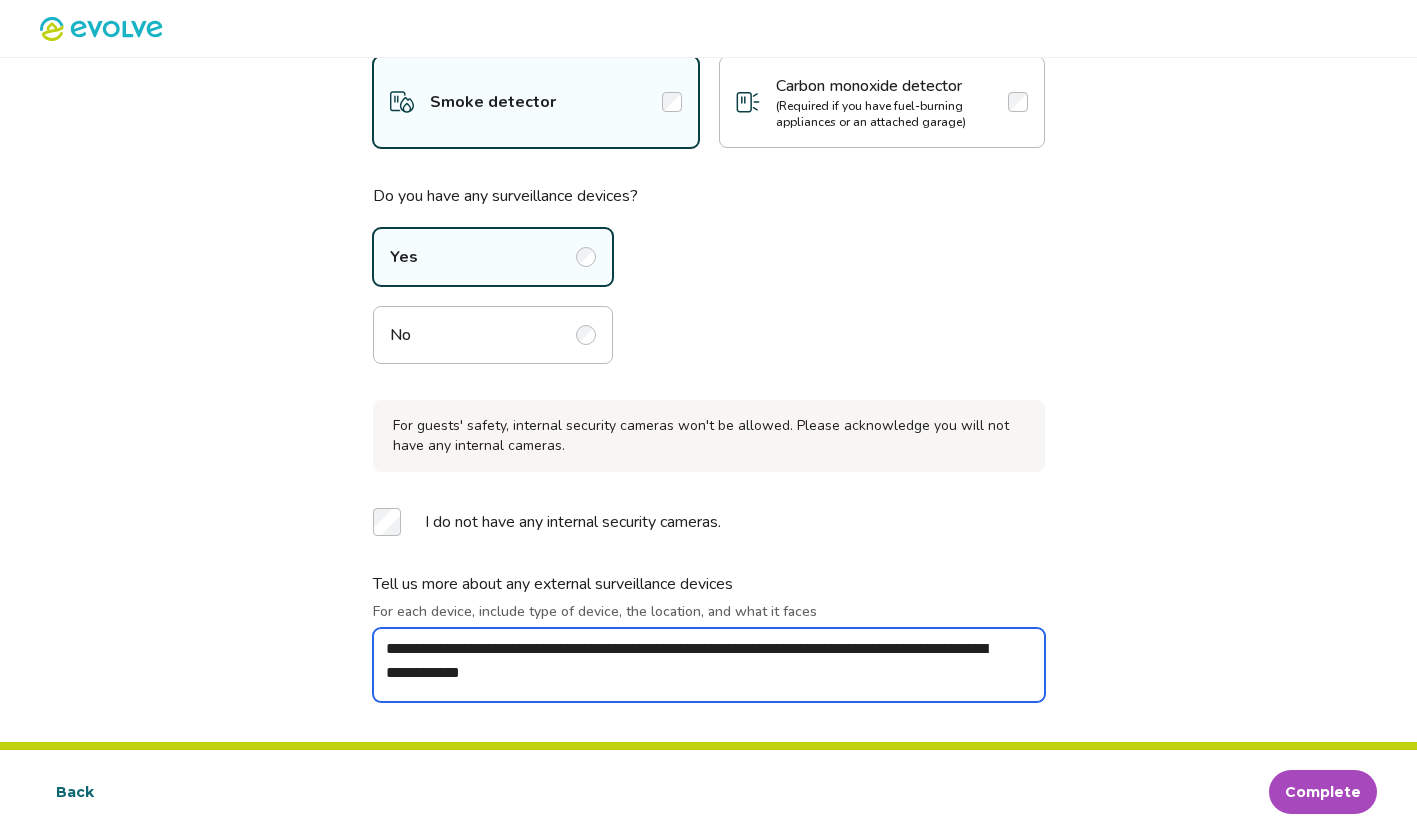 click on "**********" at bounding box center [709, 665] 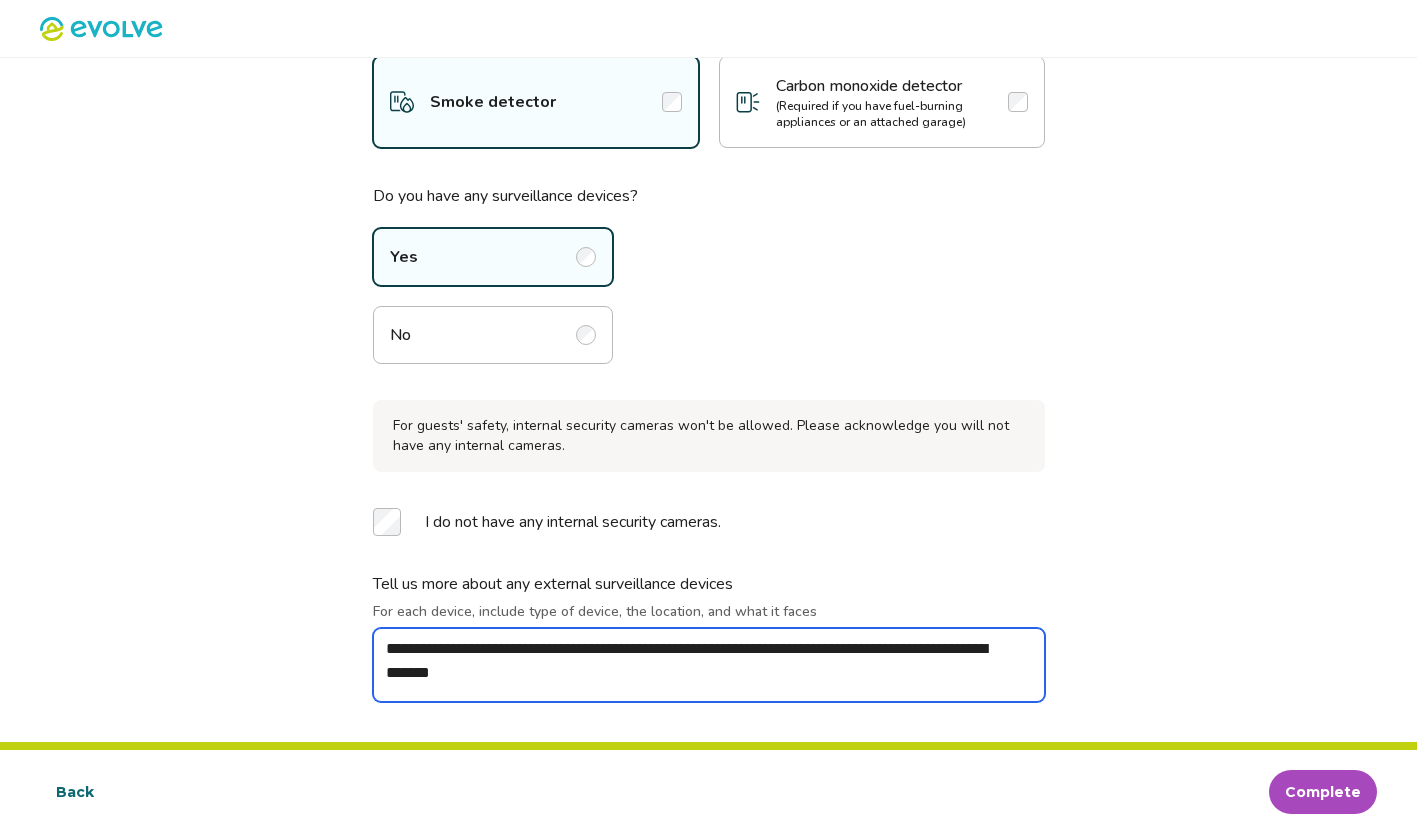 click on "**********" at bounding box center (709, 665) 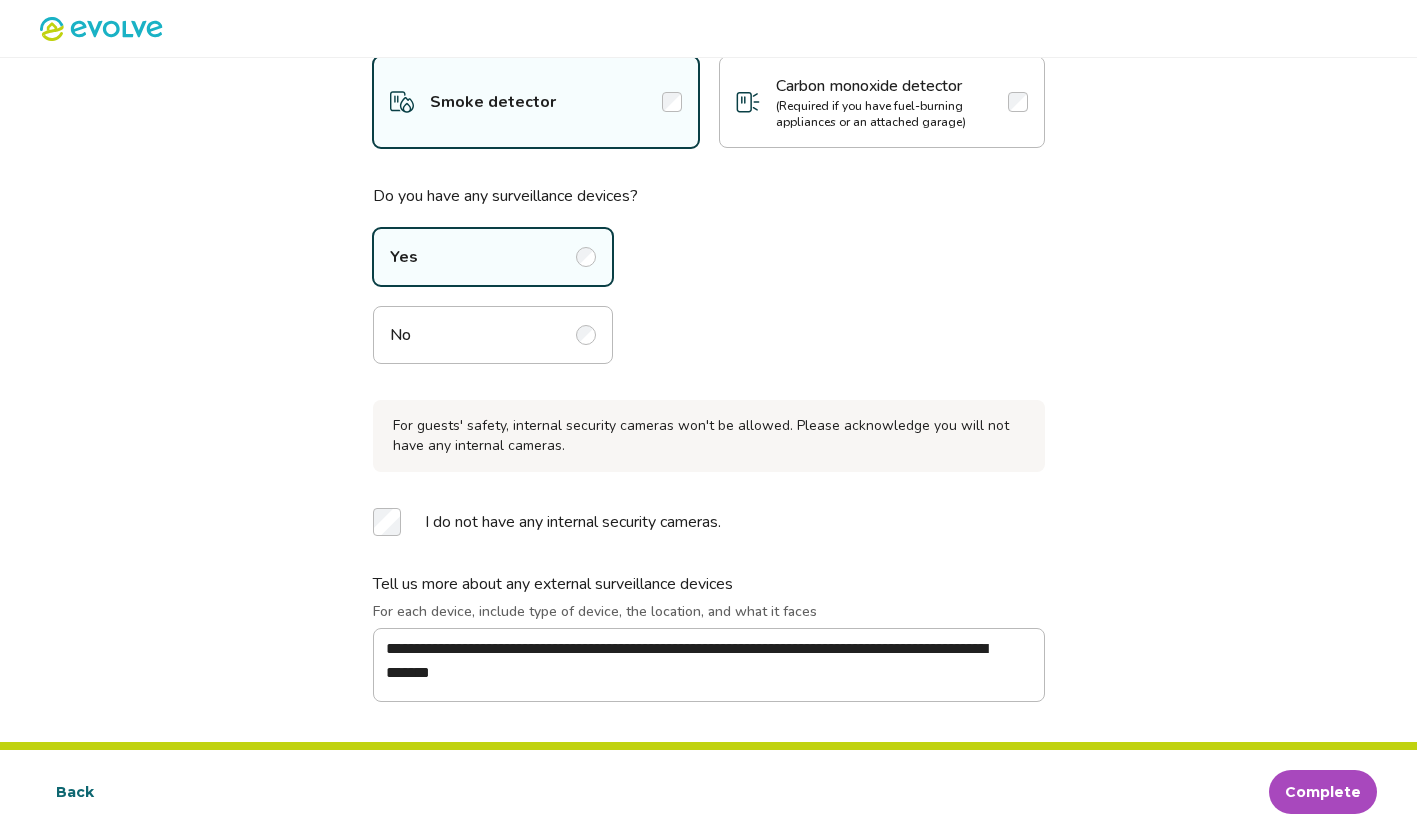 click on "Complete" at bounding box center [1323, 792] 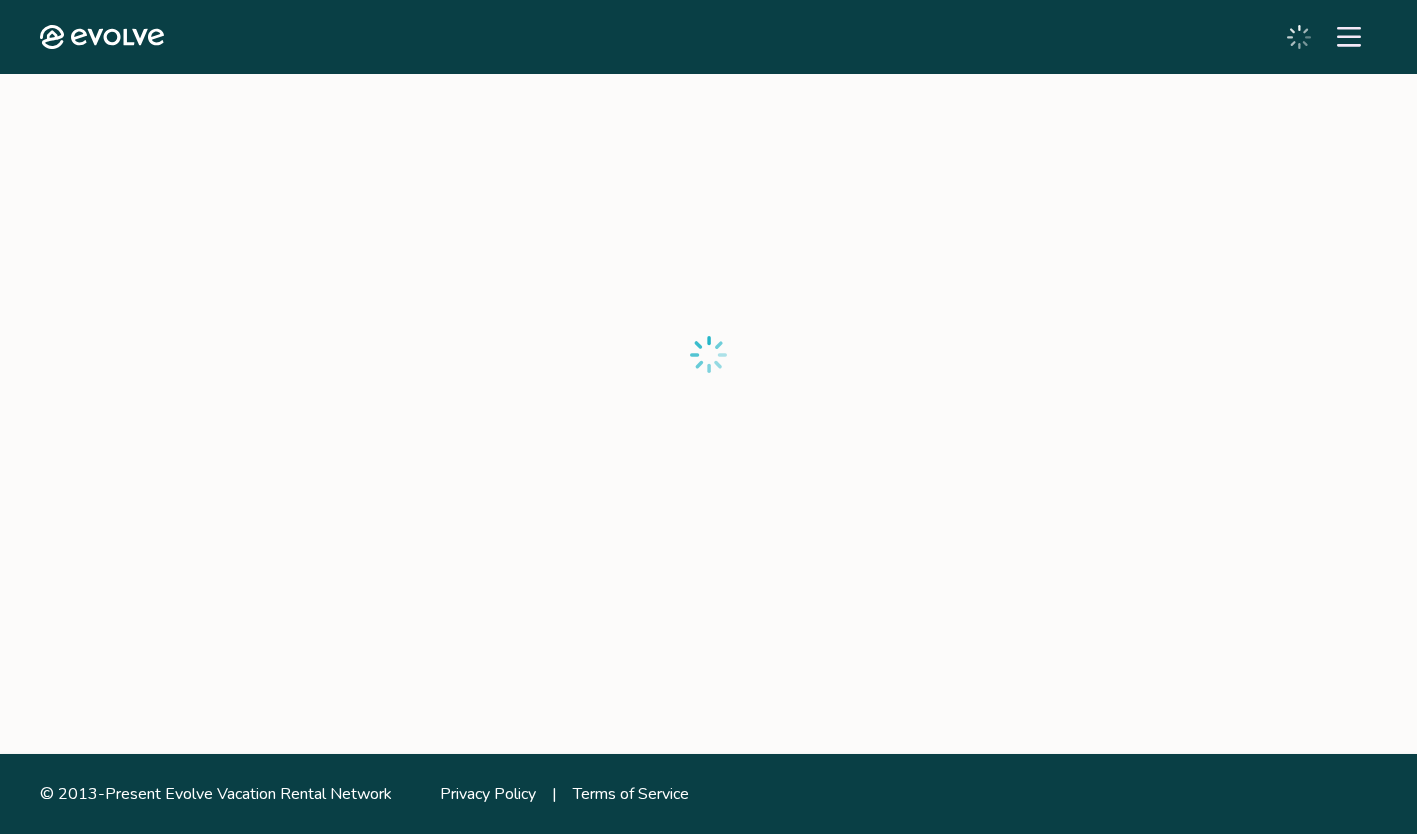 scroll, scrollTop: 0, scrollLeft: 0, axis: both 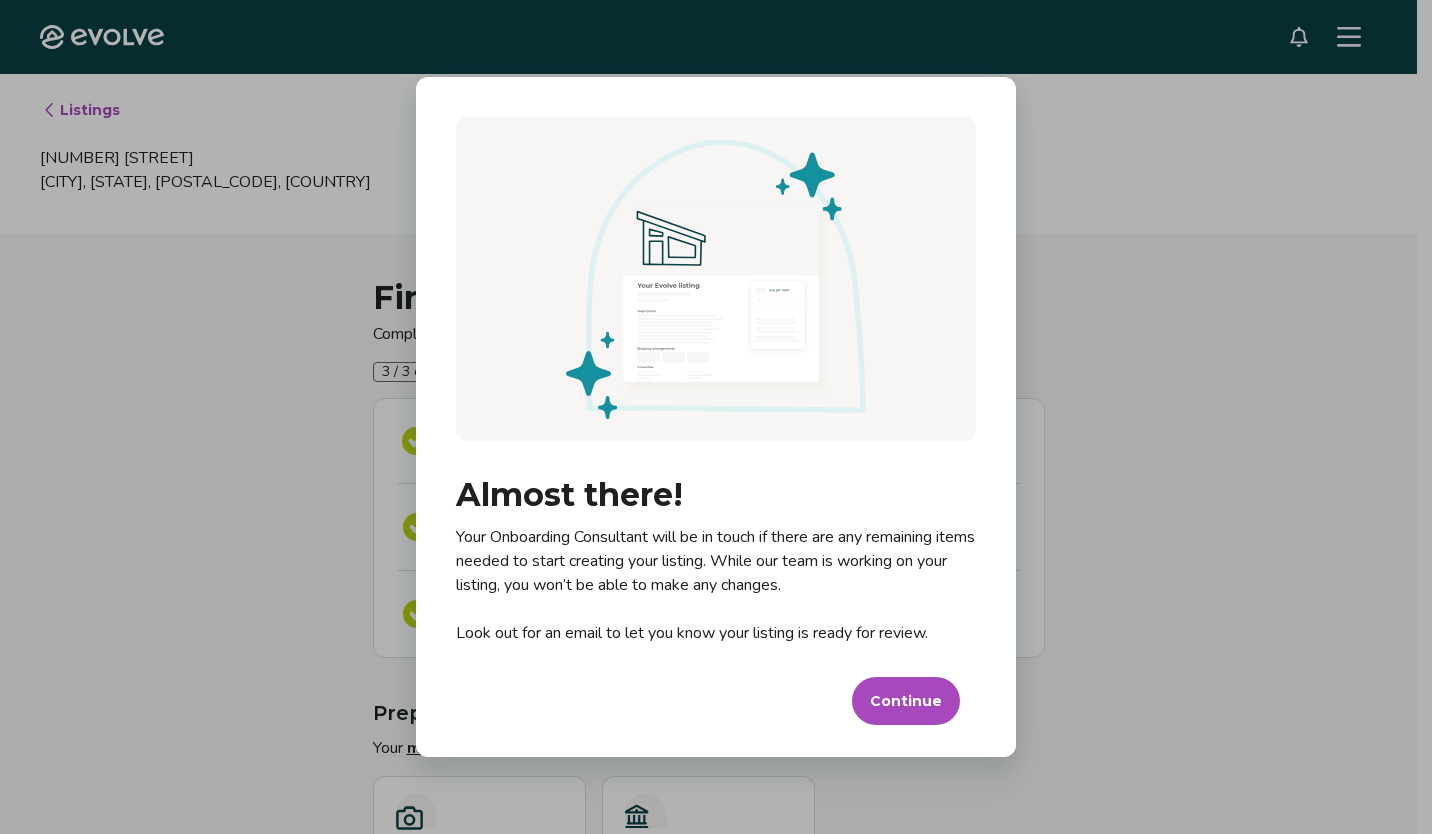 click on "Continue" at bounding box center (906, 701) 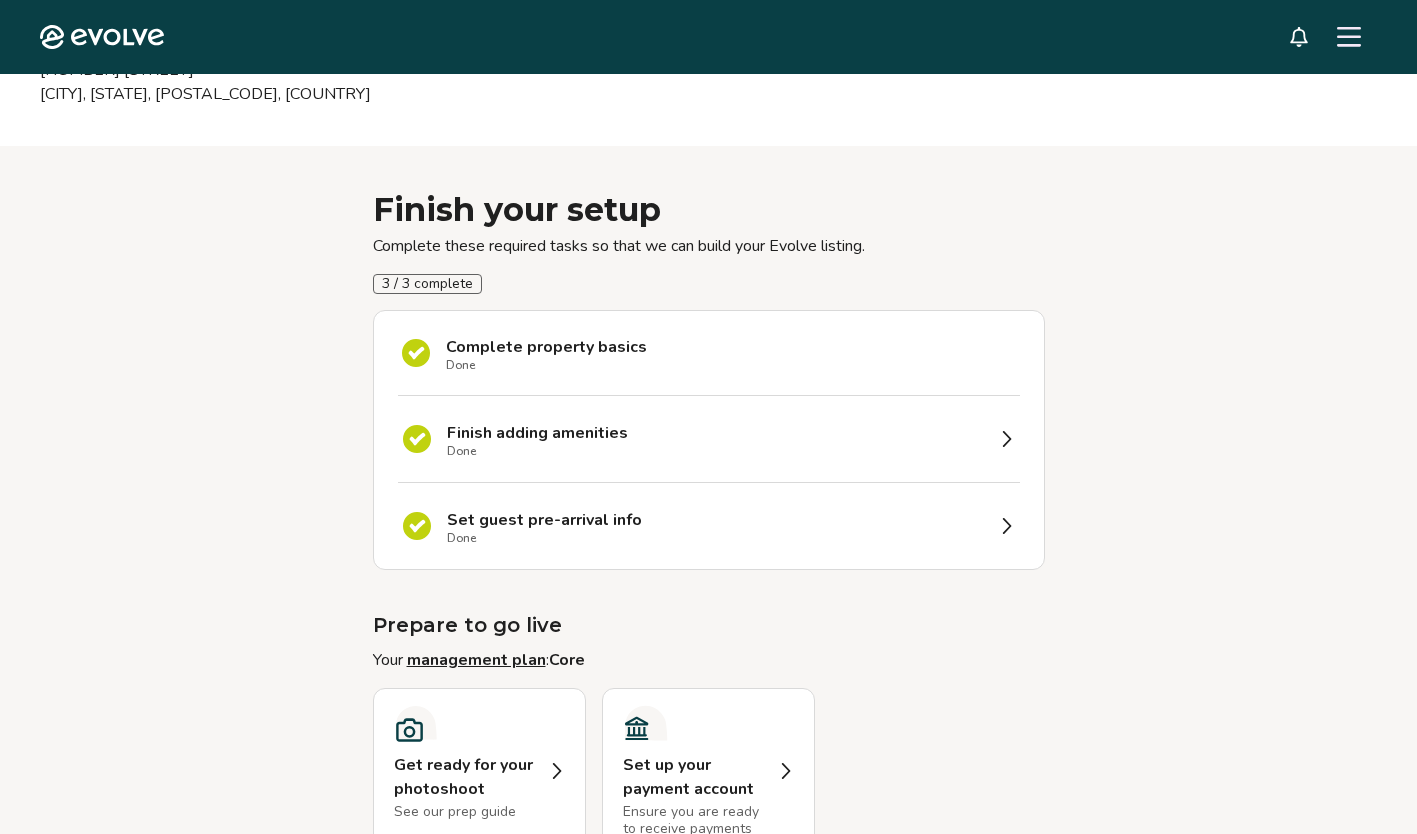 scroll, scrollTop: 0, scrollLeft: 0, axis: both 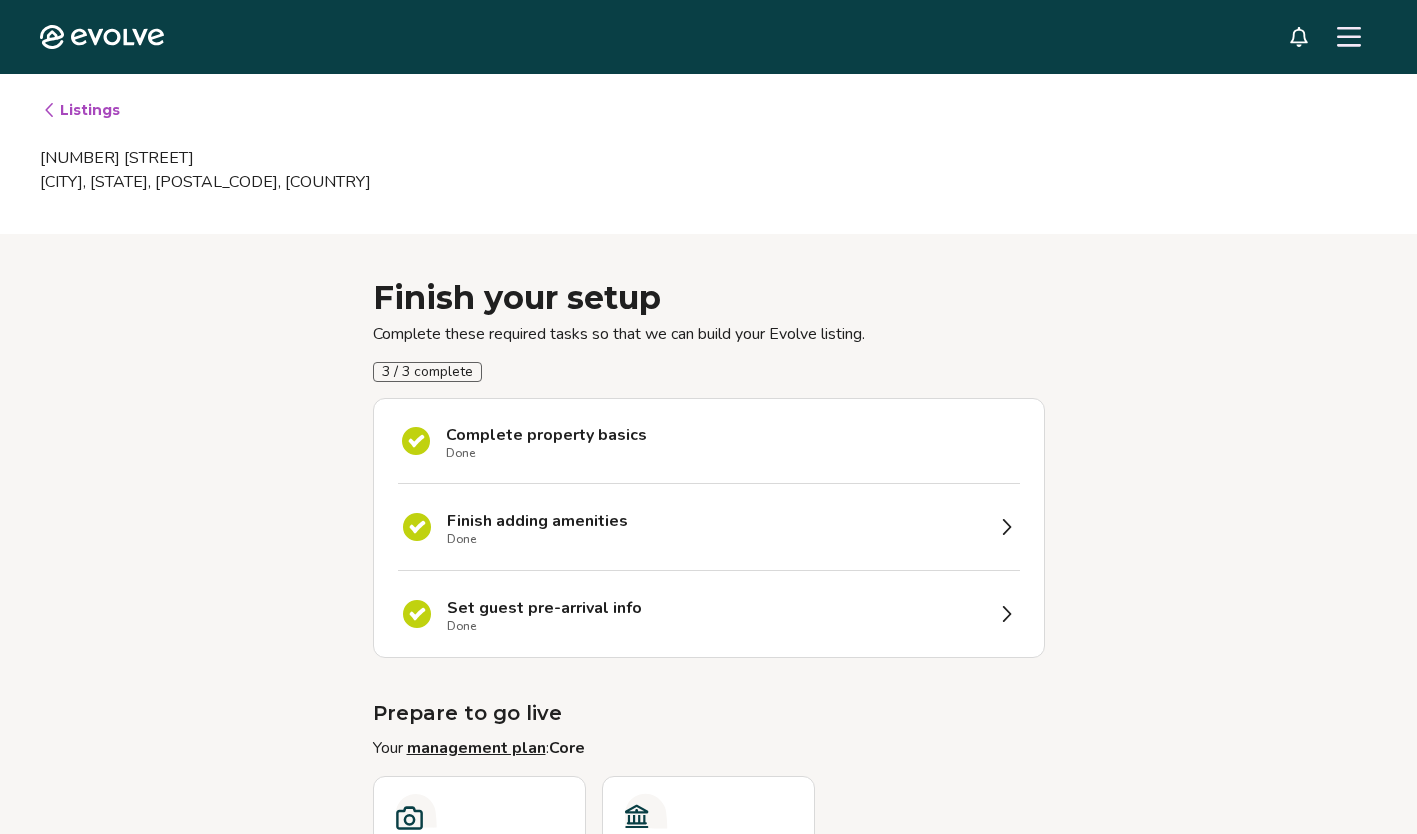 click on "Listings" at bounding box center (81, 110) 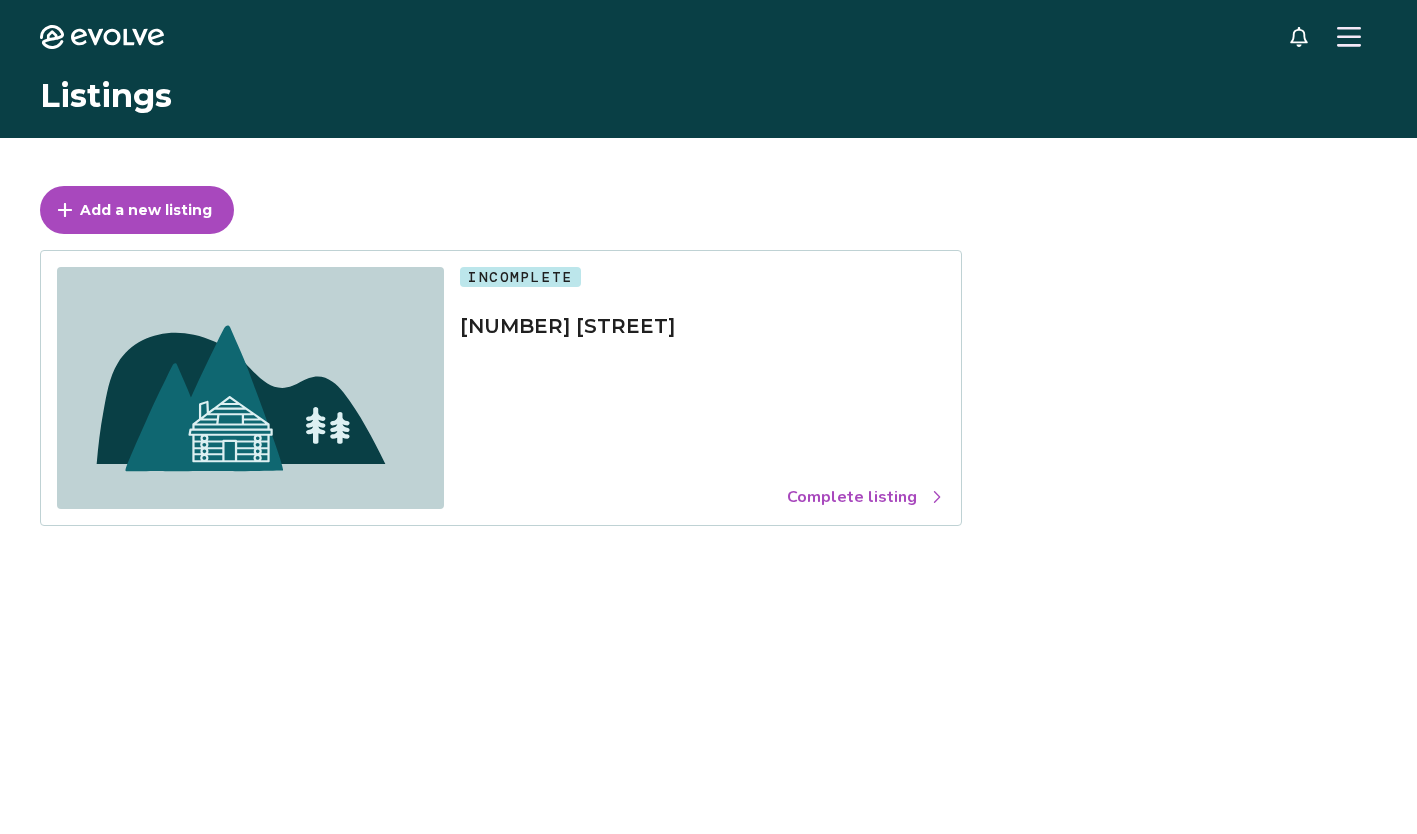 click on "Complete listing" at bounding box center (866, 497) 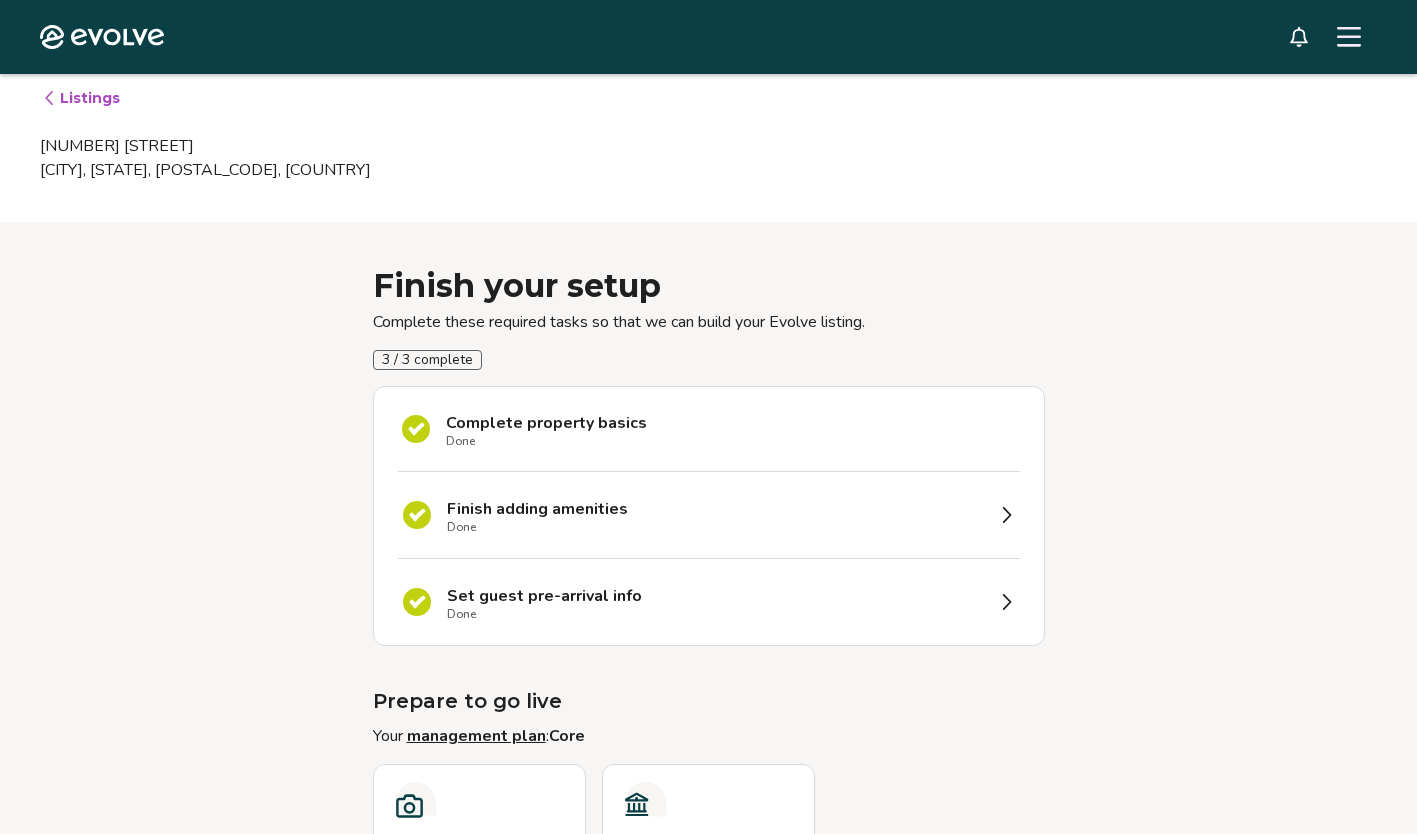 scroll, scrollTop: 0, scrollLeft: 0, axis: both 